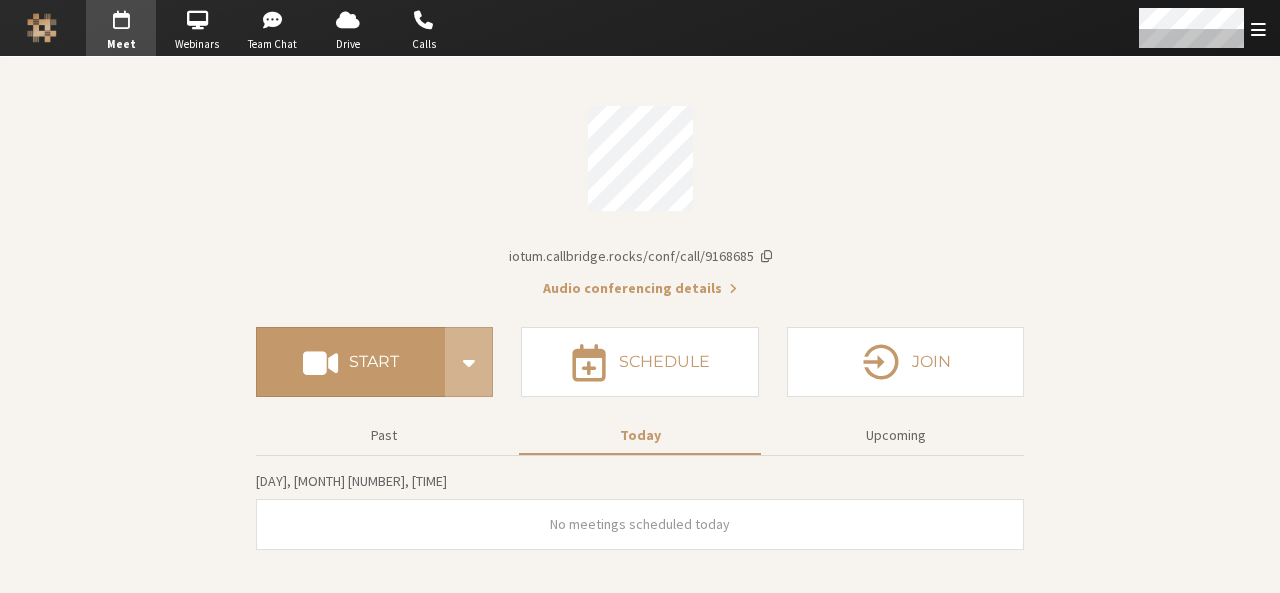 scroll, scrollTop: 0, scrollLeft: 0, axis: both 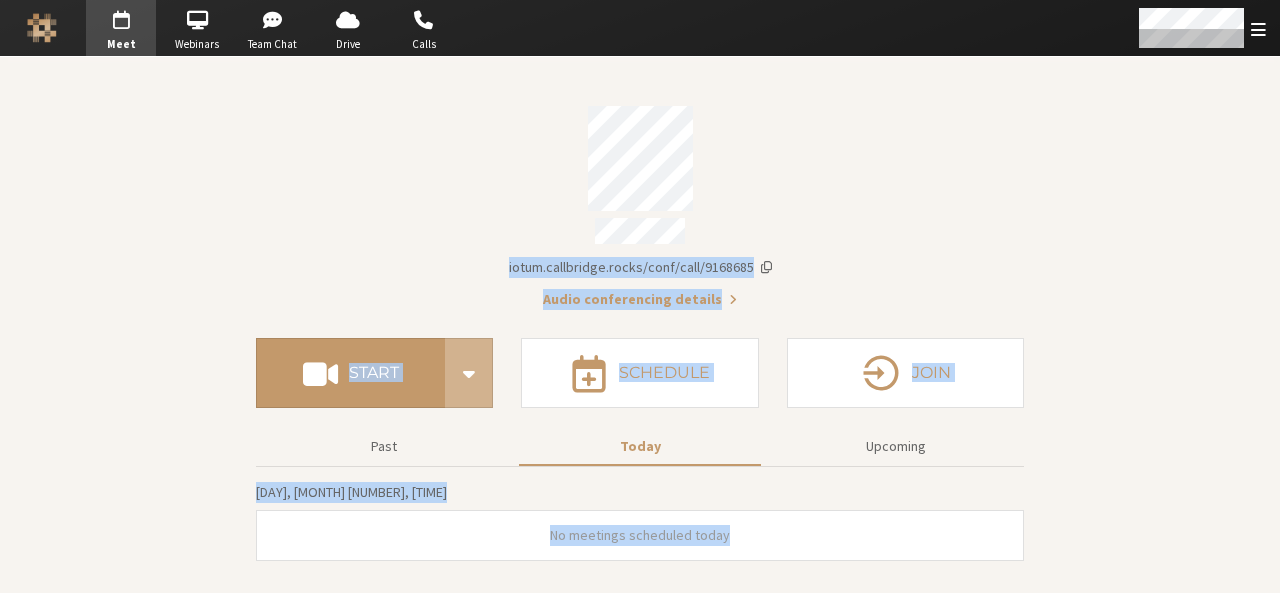 drag, startPoint x: 0, startPoint y: 0, endPoint x: 176, endPoint y: -87, distance: 196.32881 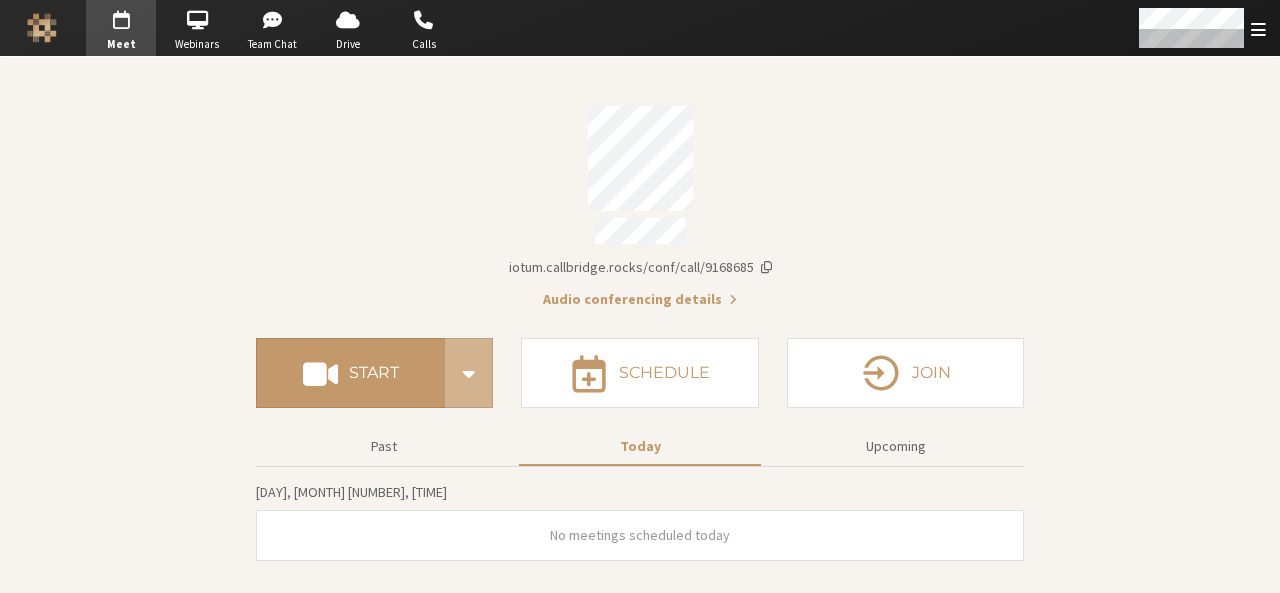 click at bounding box center [640, 158] 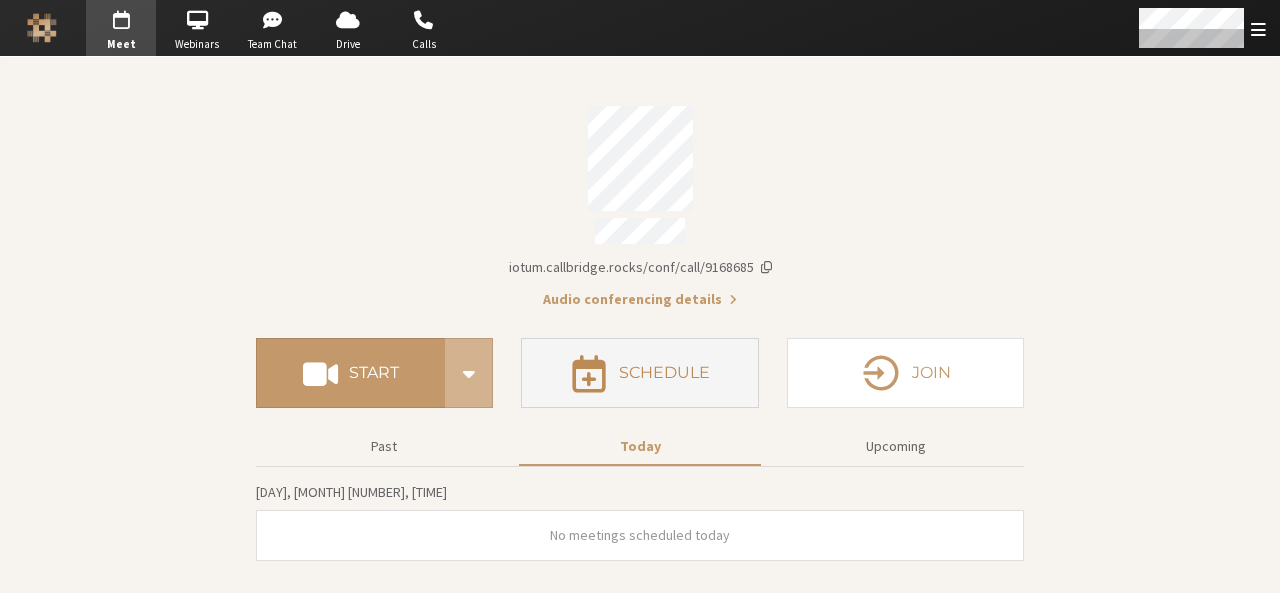 click on "Schedule" at bounding box center [664, 373] 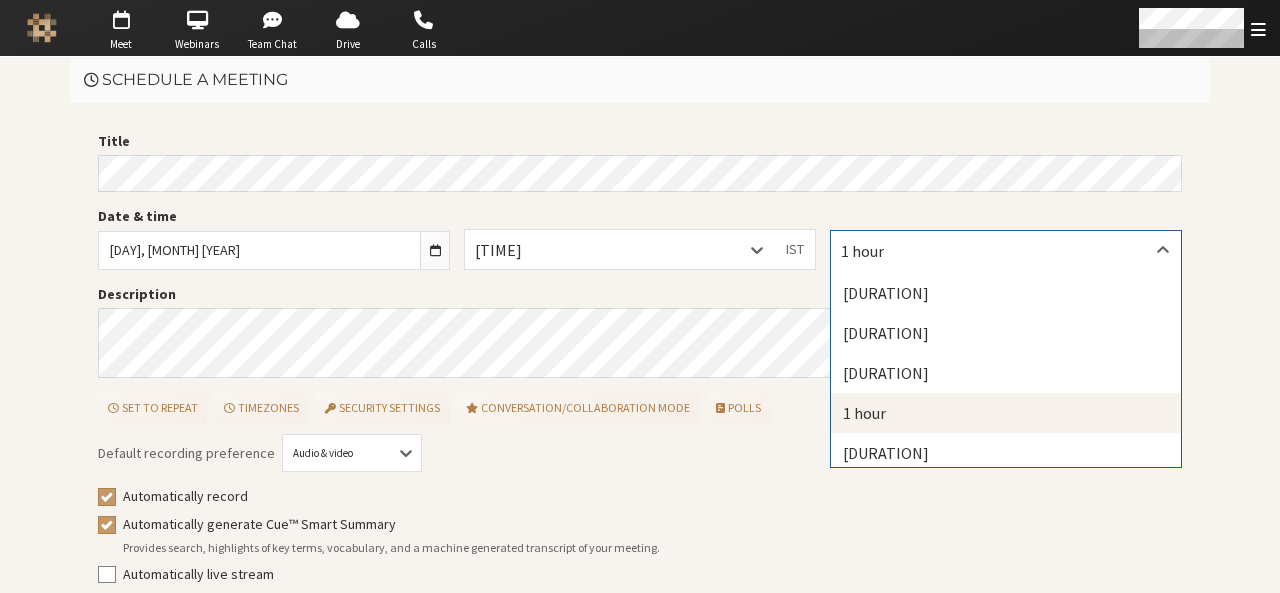 click on "1 hour" at bounding box center [1006, 250] 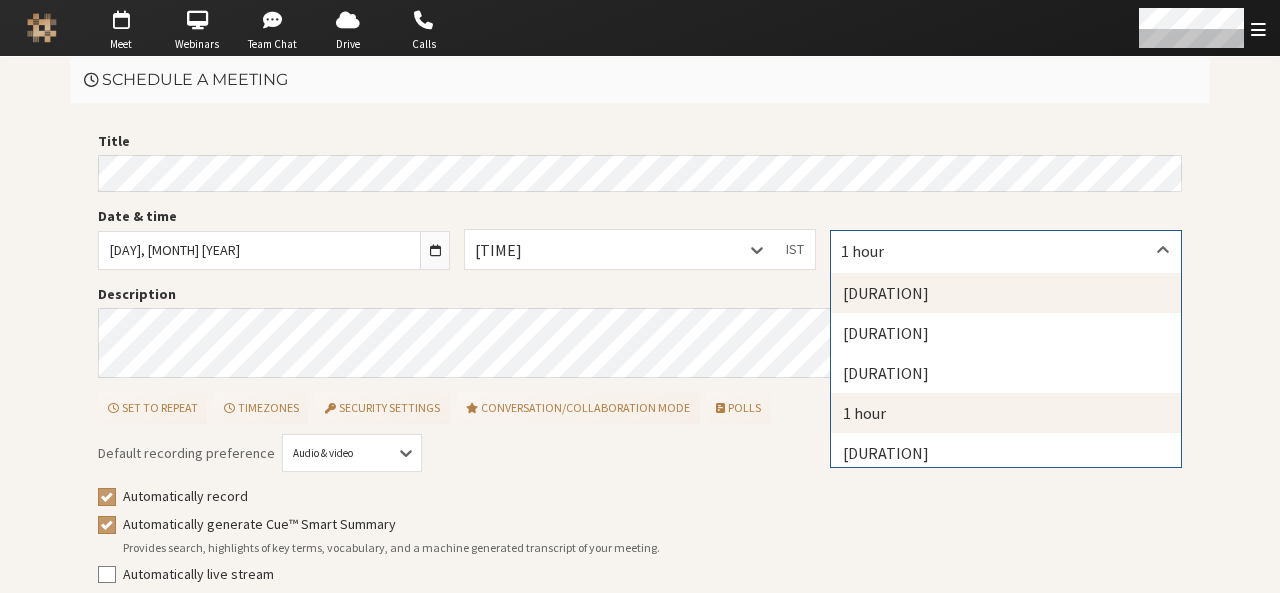 click on "15 minutes" at bounding box center (1006, 293) 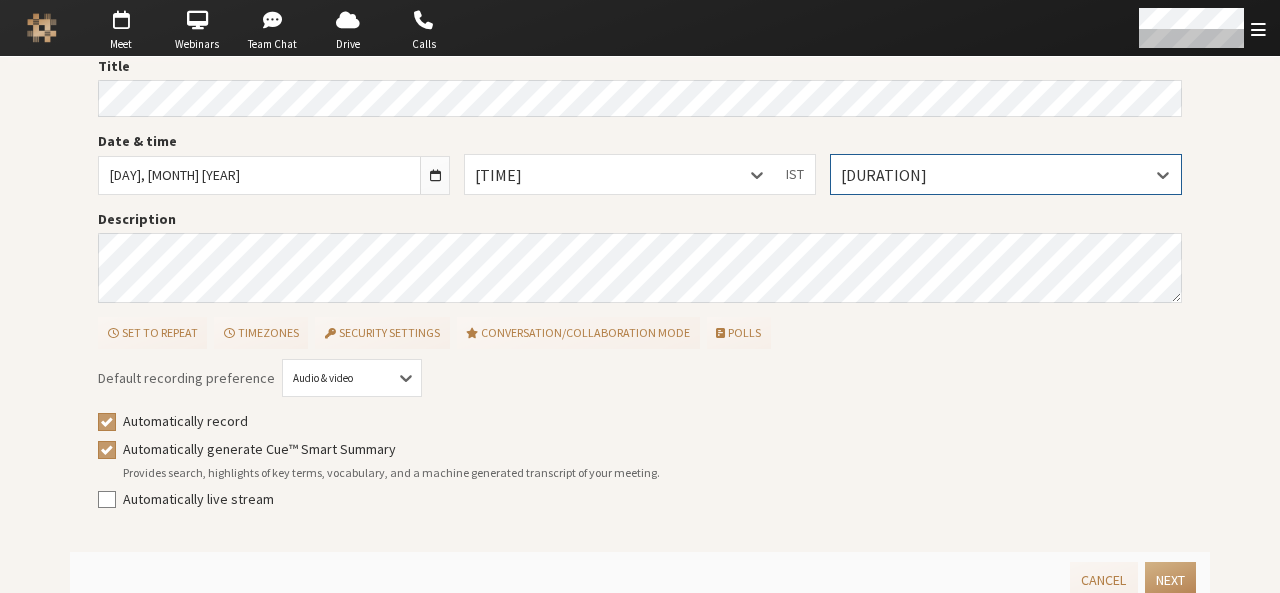 scroll, scrollTop: 79, scrollLeft: 0, axis: vertical 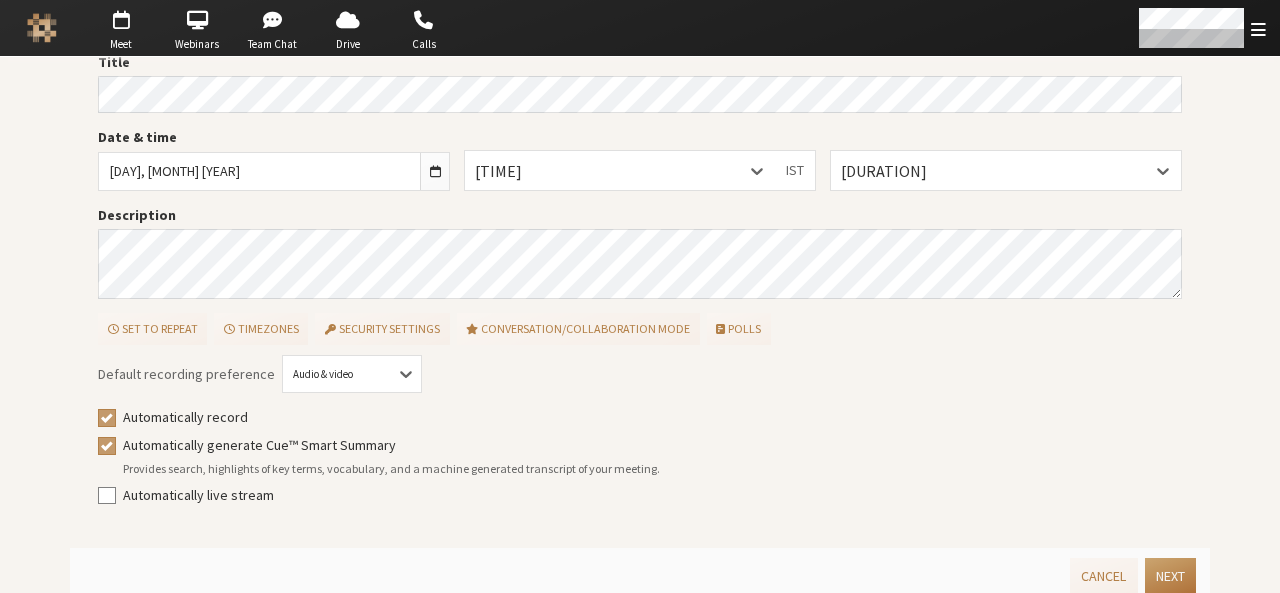 click on "Next" at bounding box center (1170, 576) 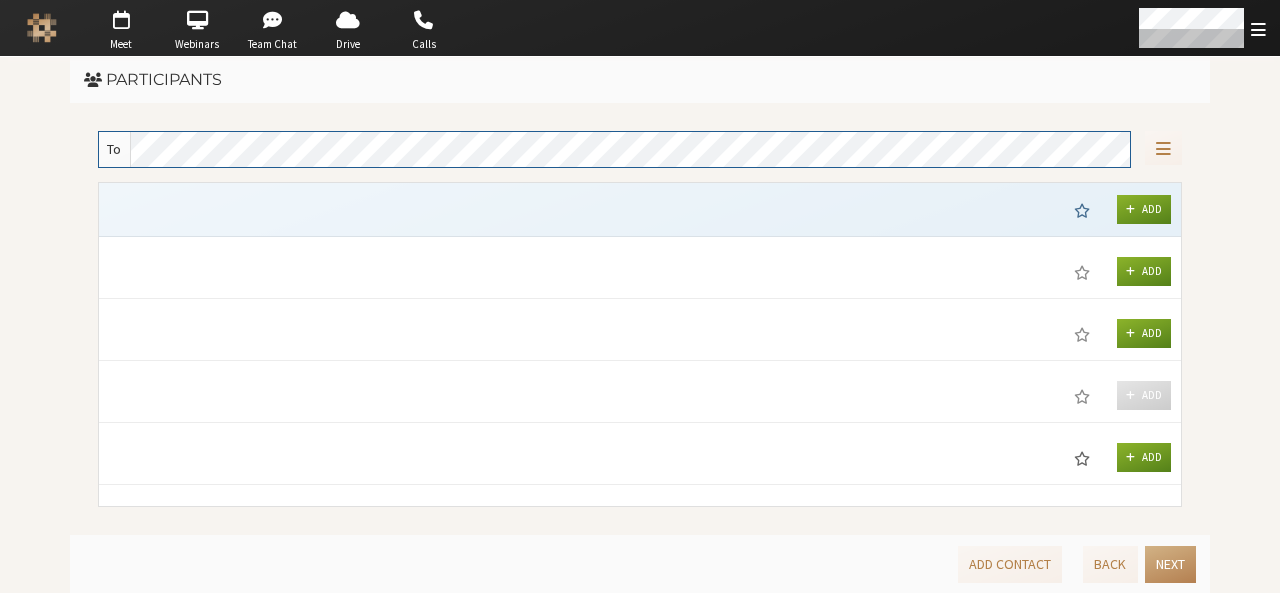 scroll, scrollTop: 0, scrollLeft: 0, axis: both 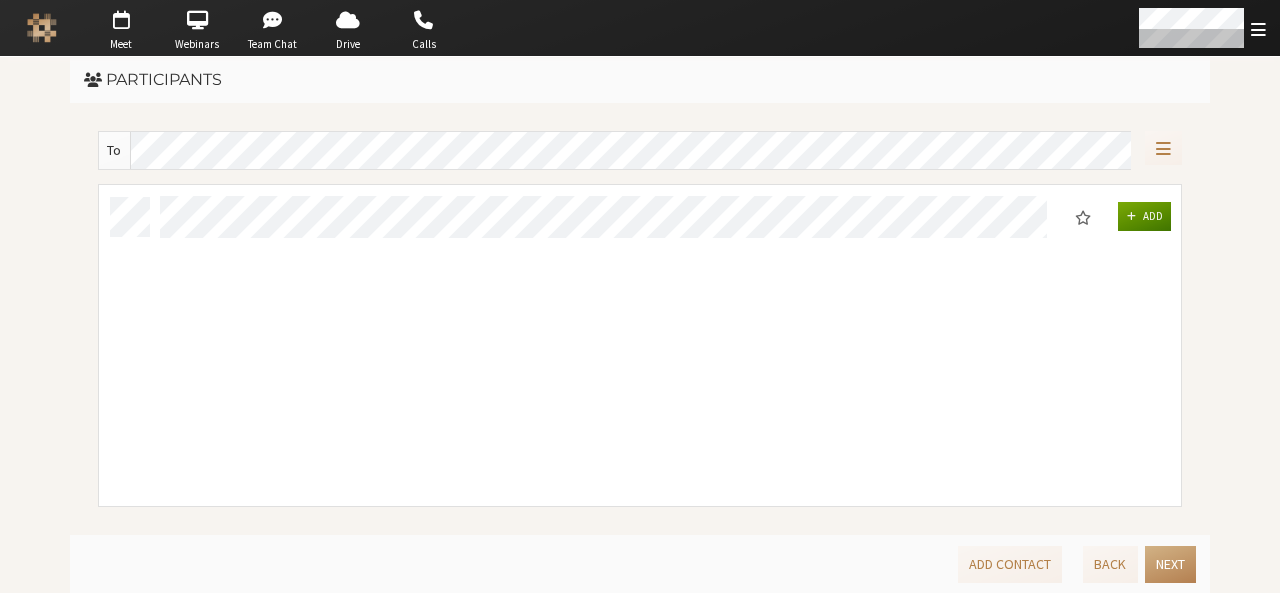 click on "Add" at bounding box center (1153, 216) 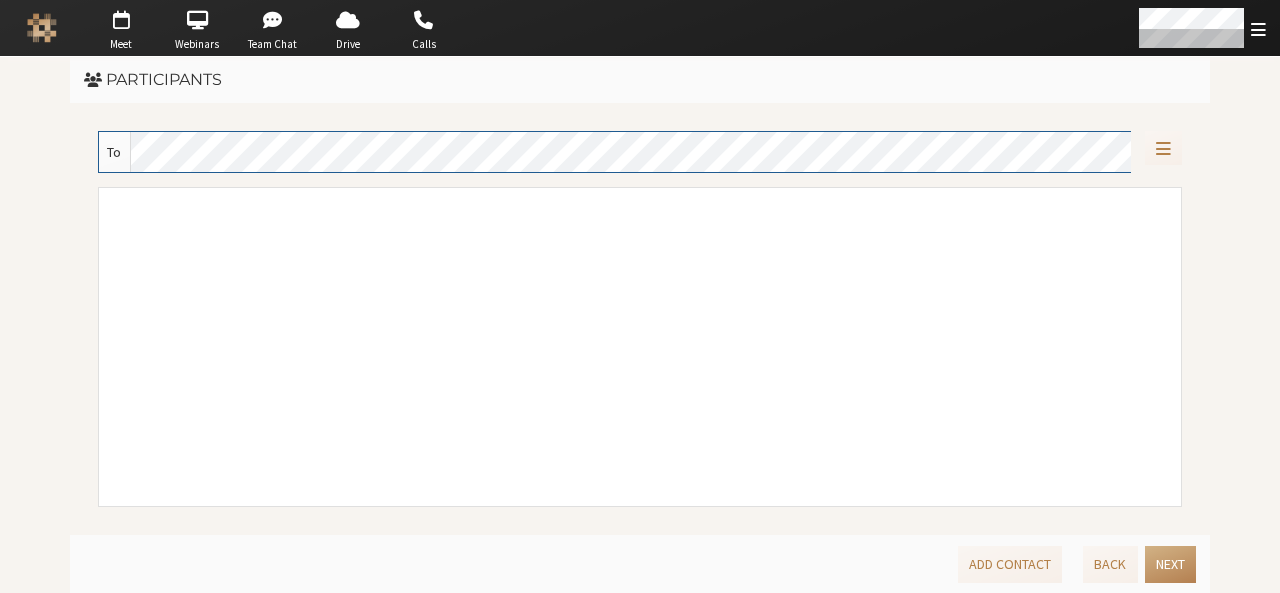 scroll, scrollTop: 2518, scrollLeft: 0, axis: vertical 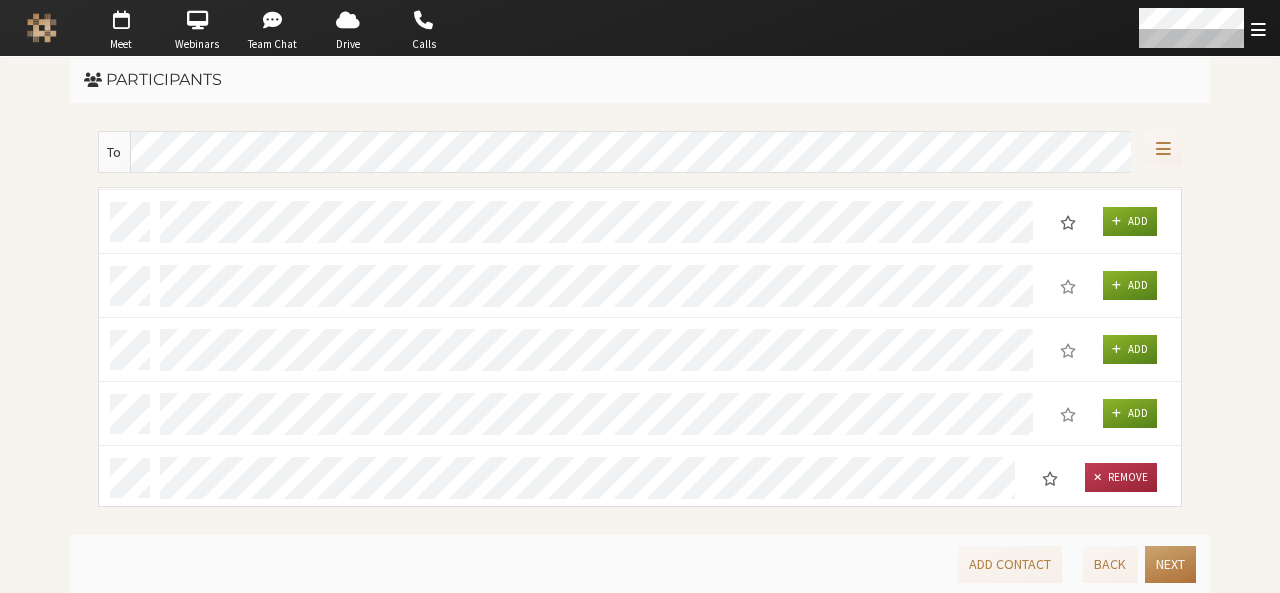 click on "Next" at bounding box center (1170, 564) 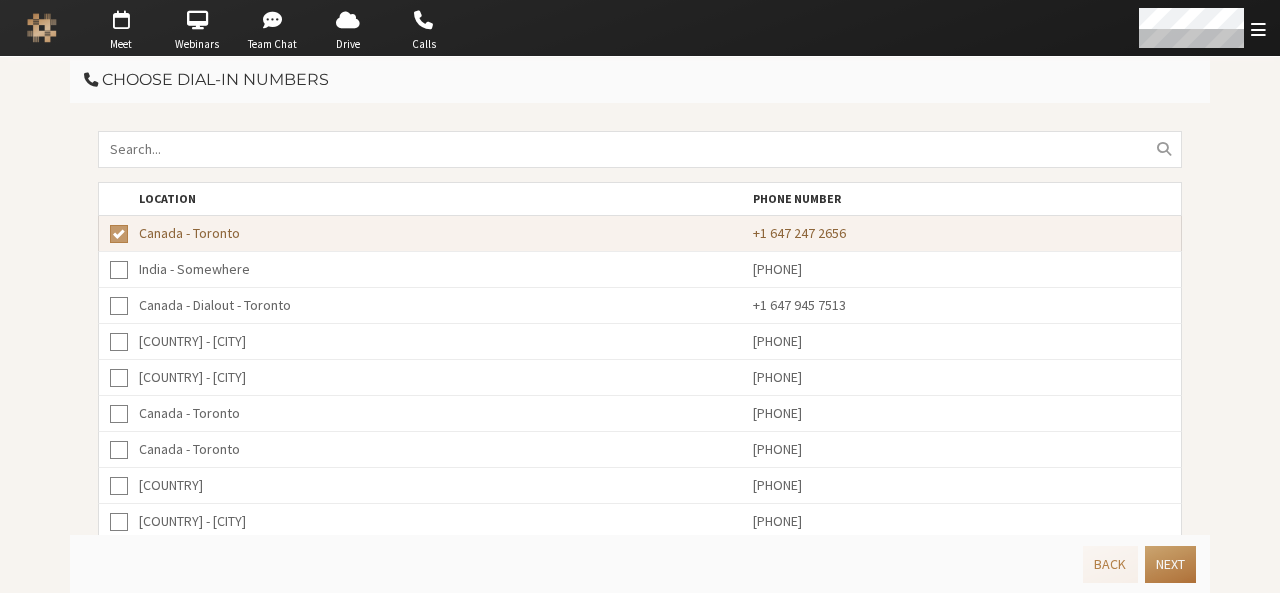 click on "Next" at bounding box center (1170, 564) 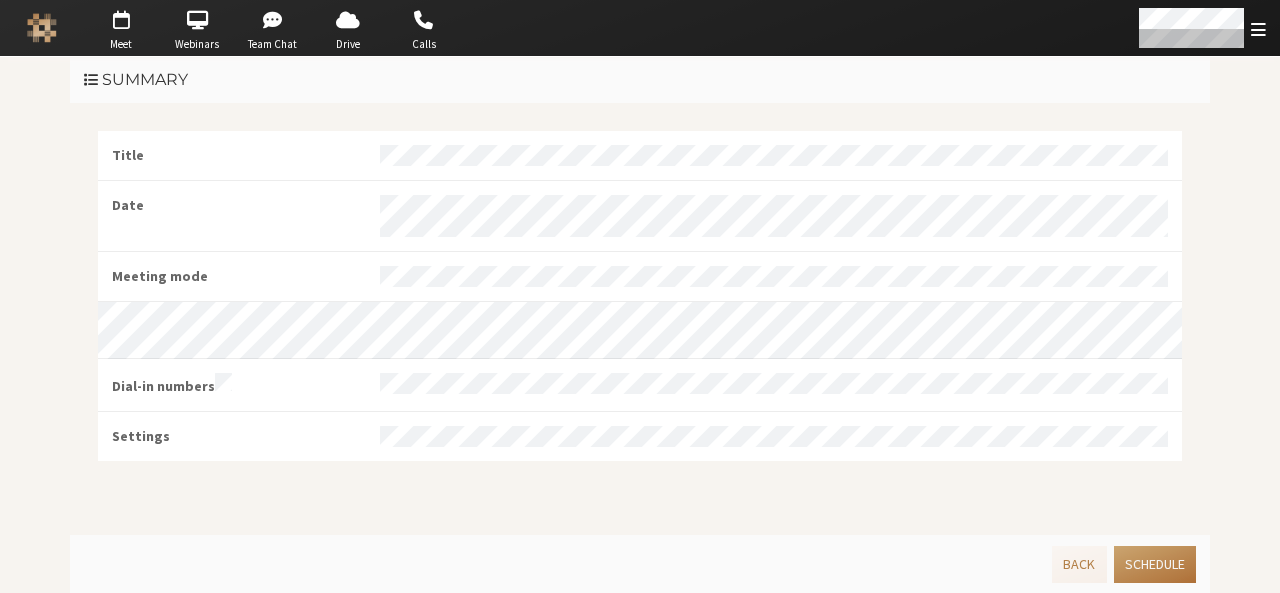click on "Schedule" at bounding box center [1155, 564] 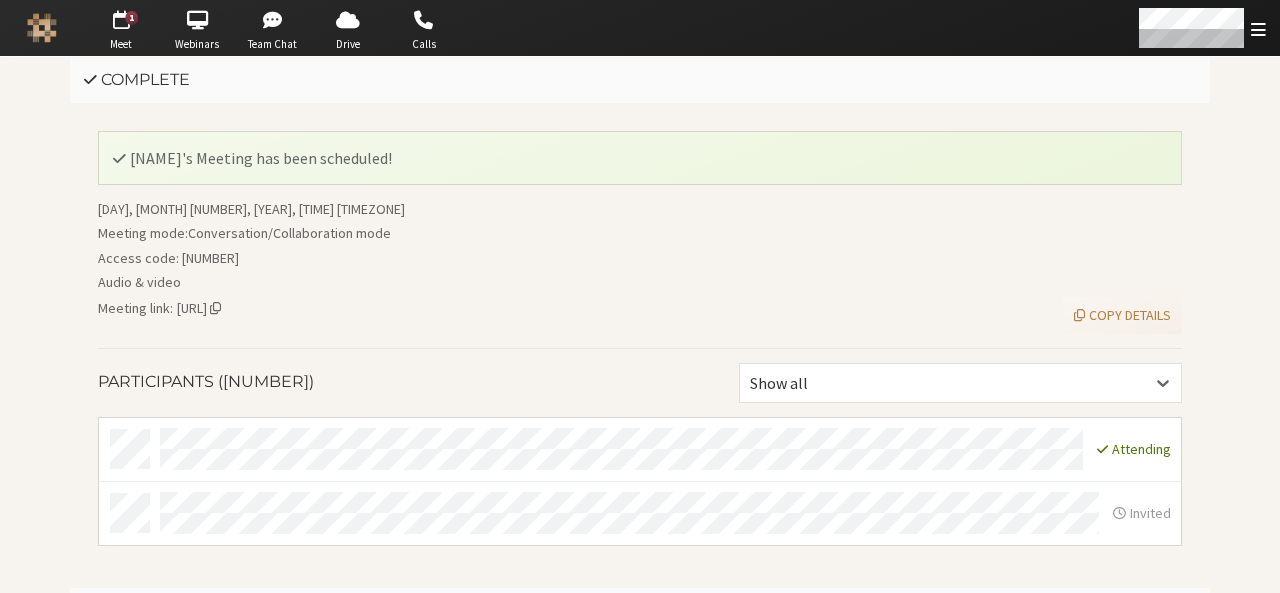 scroll, scrollTop: 48, scrollLeft: 0, axis: vertical 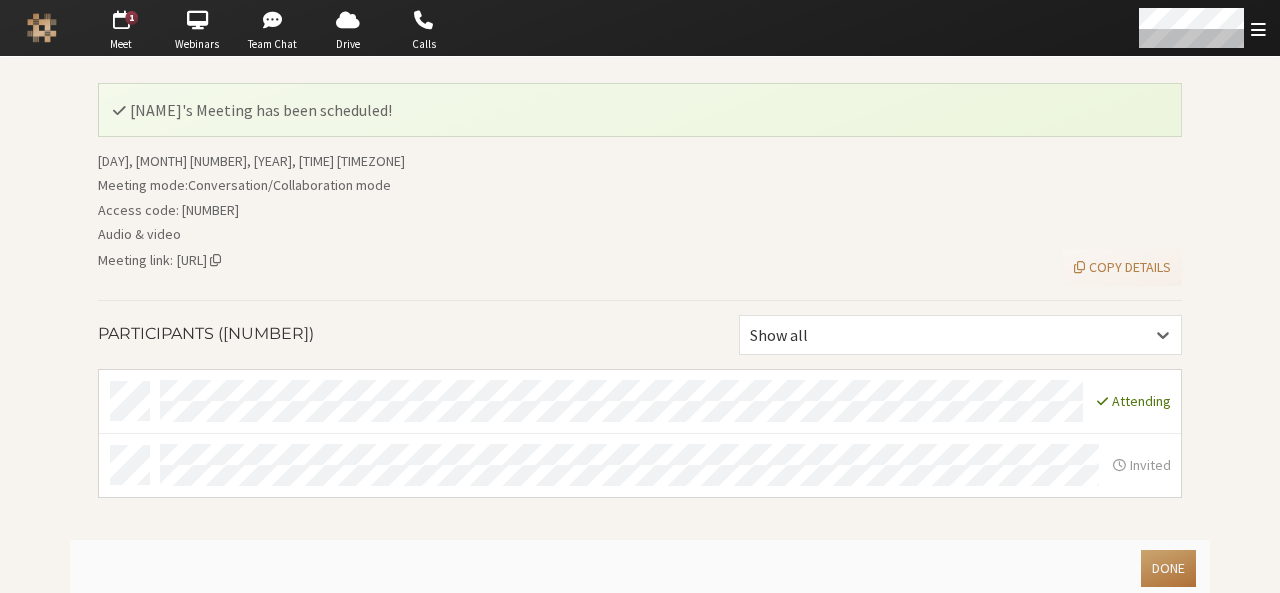 click on "Done" at bounding box center (1168, 568) 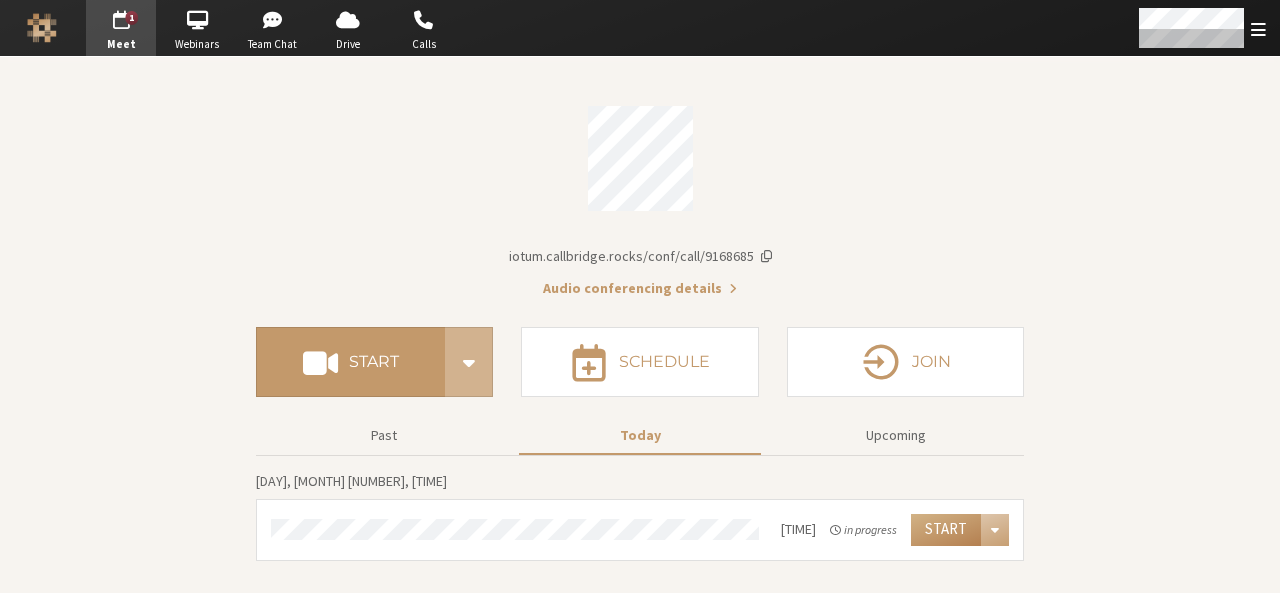 scroll, scrollTop: 0, scrollLeft: 0, axis: both 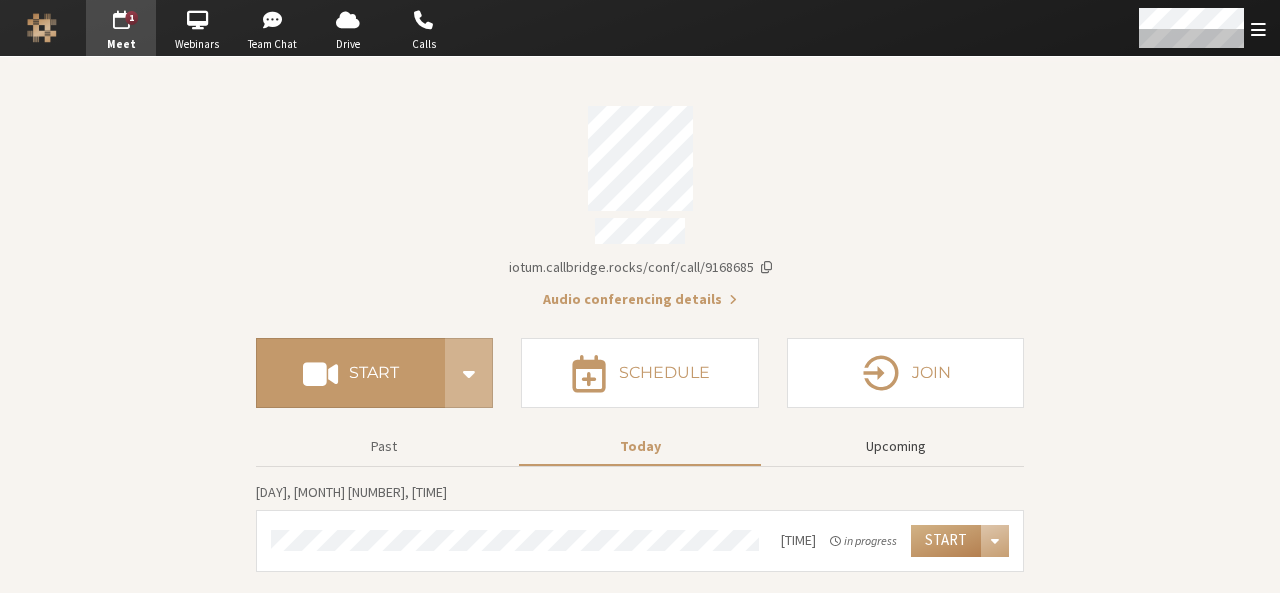 click on "Upcoming" at bounding box center (896, 446) 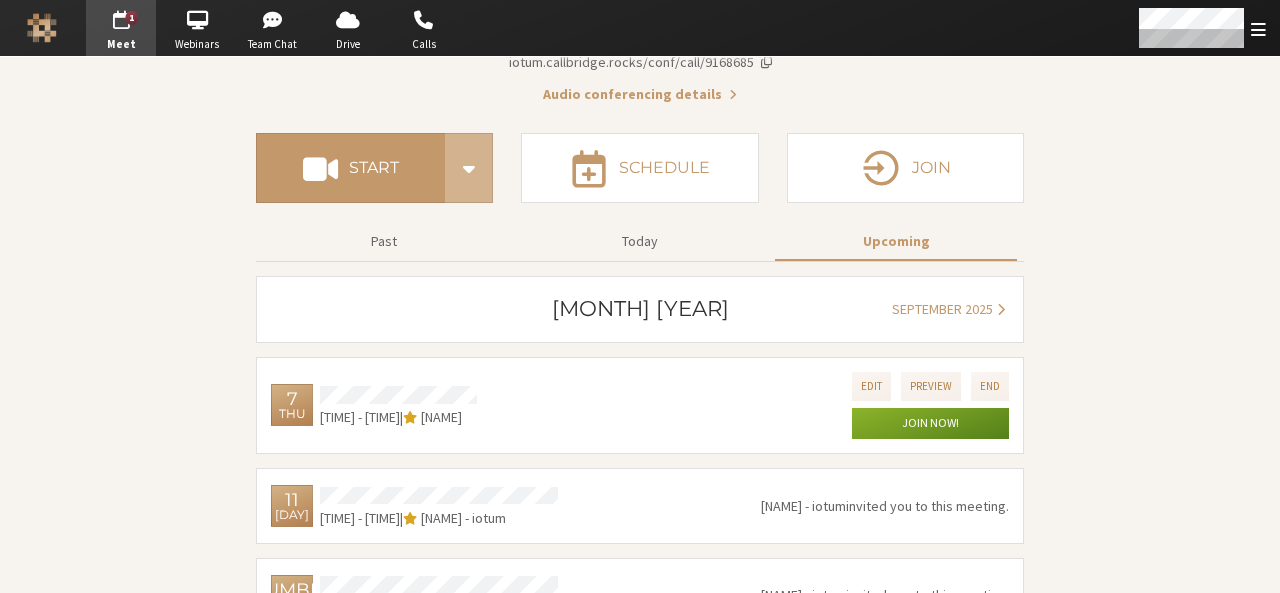 scroll, scrollTop: 206, scrollLeft: 0, axis: vertical 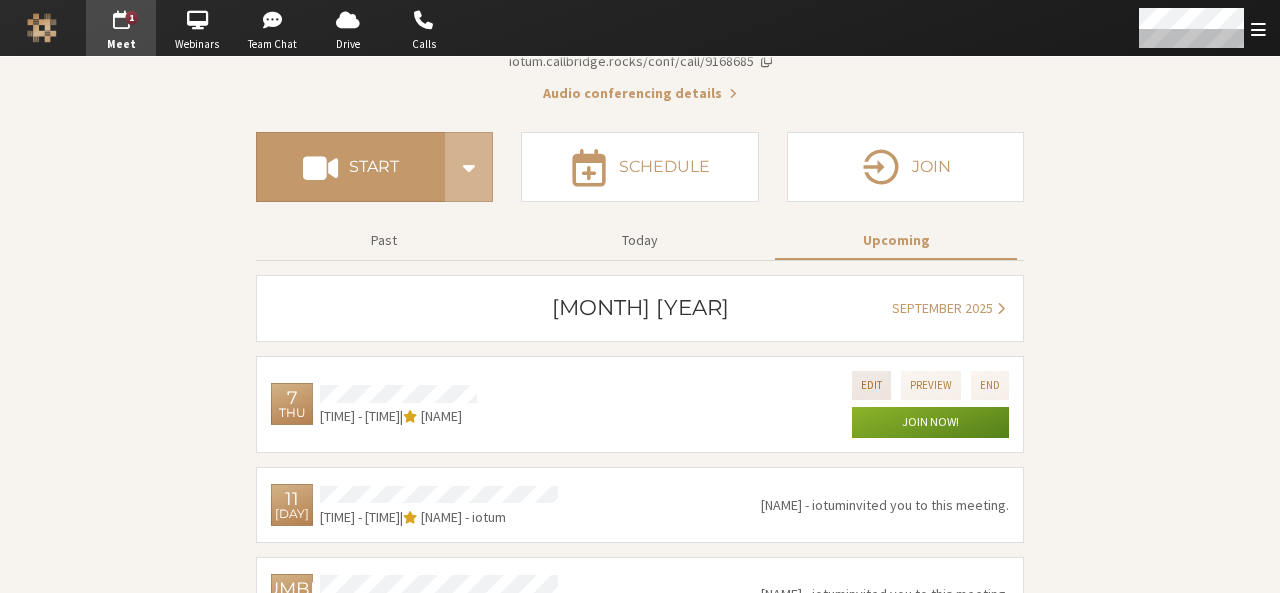 click on "Edit" at bounding box center (871, 385) 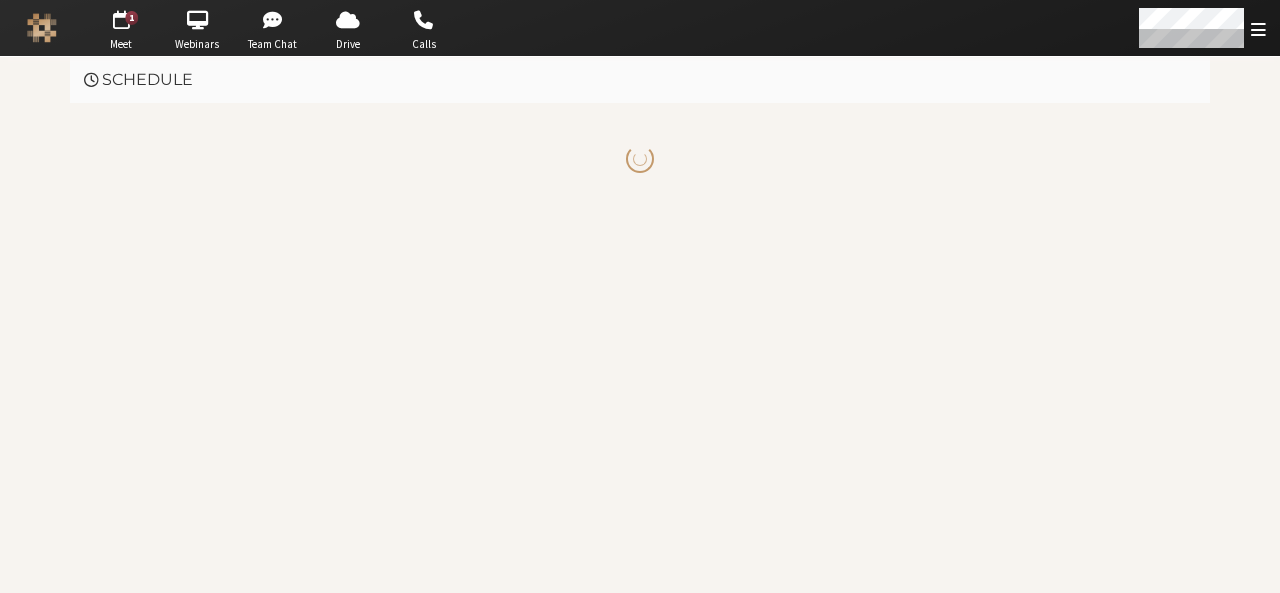 scroll, scrollTop: 0, scrollLeft: 0, axis: both 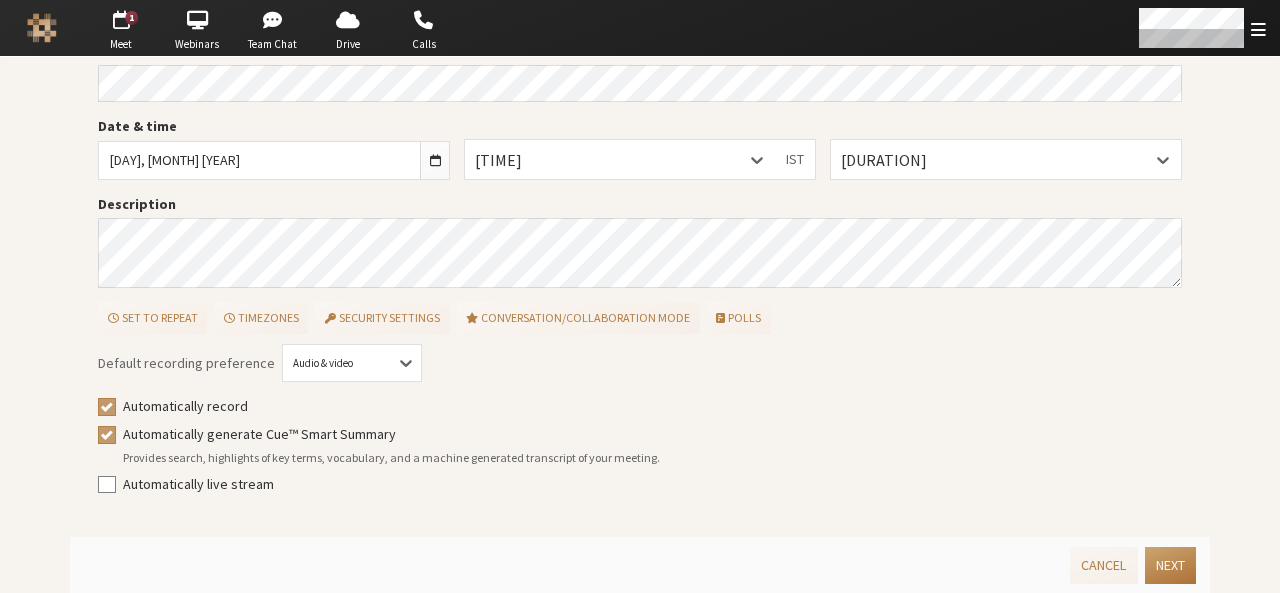click on "Next" at bounding box center (1170, 565) 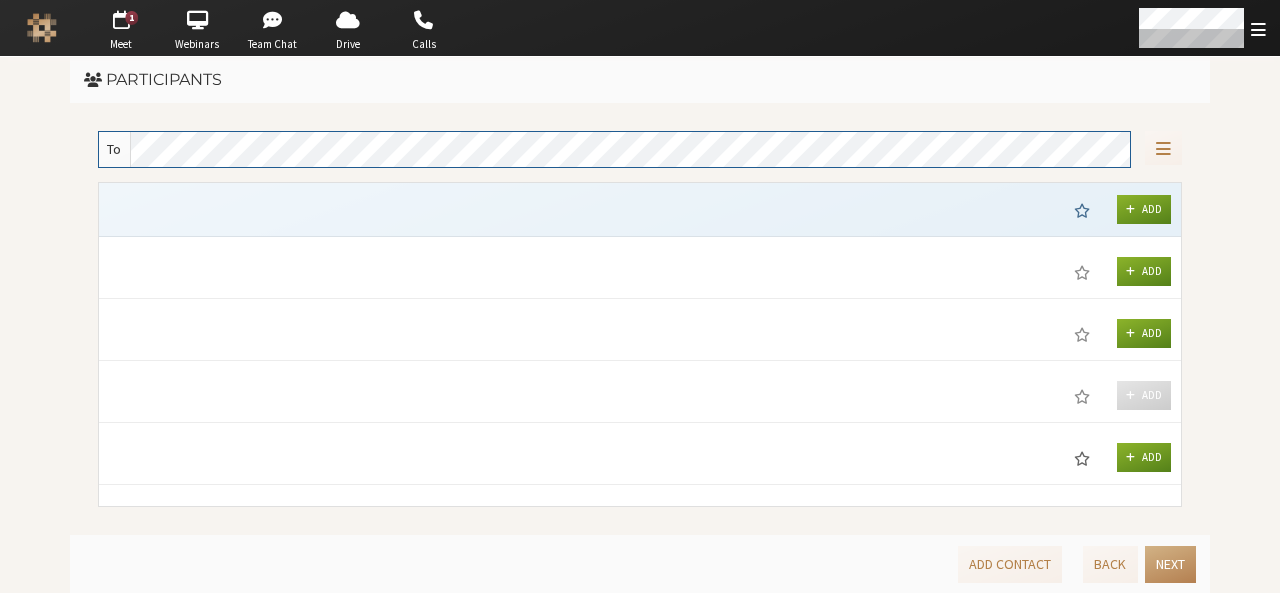 scroll, scrollTop: 0, scrollLeft: 0, axis: both 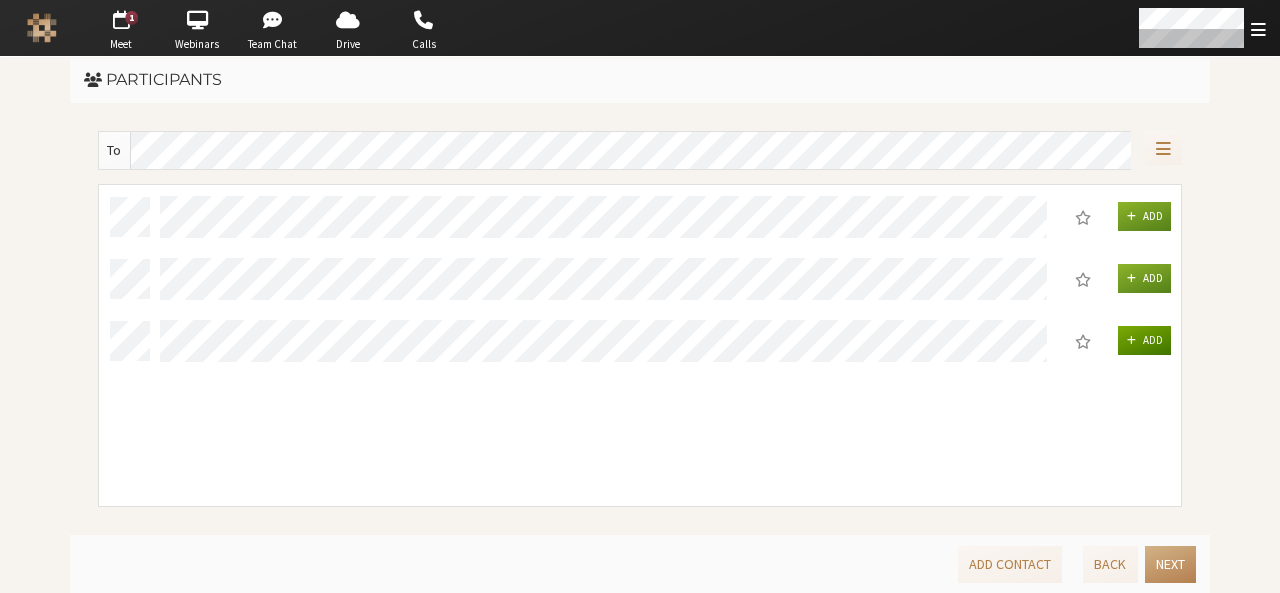 click on "Add" at bounding box center [1145, 340] 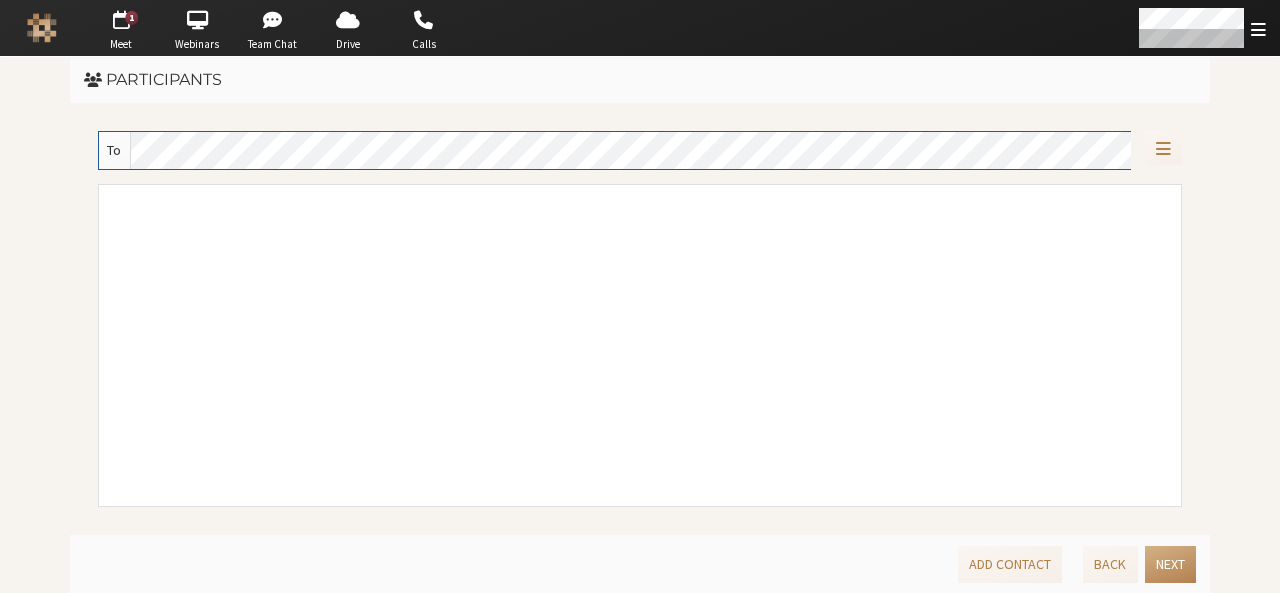 scroll, scrollTop: 1650, scrollLeft: 0, axis: vertical 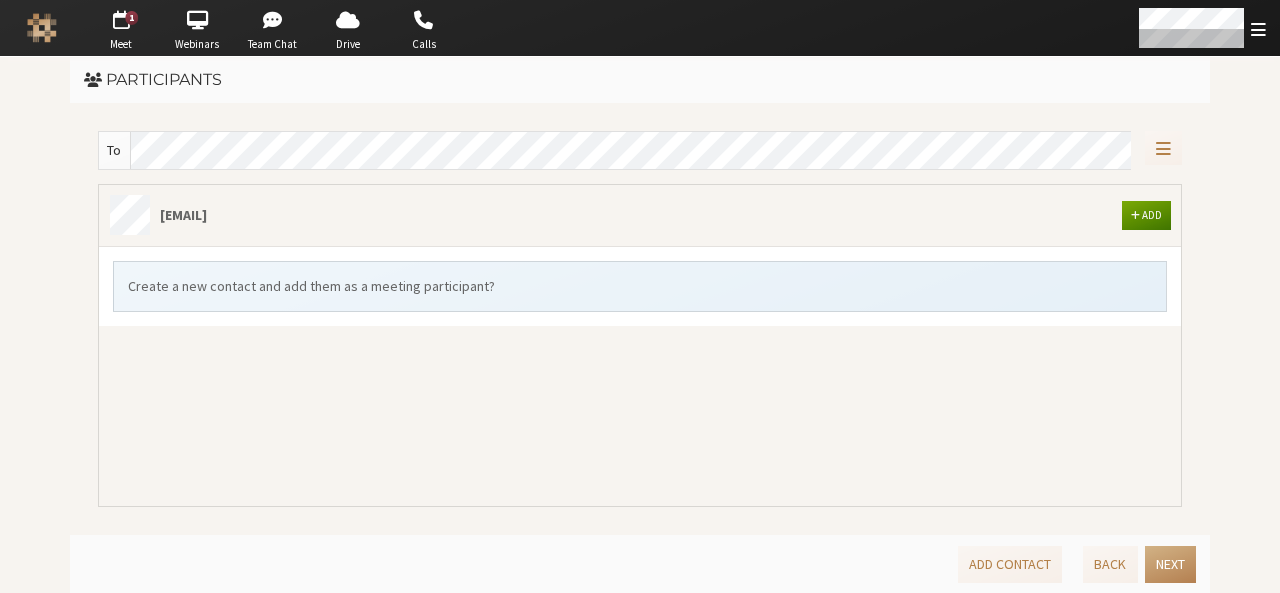 click at bounding box center [1135, 215] 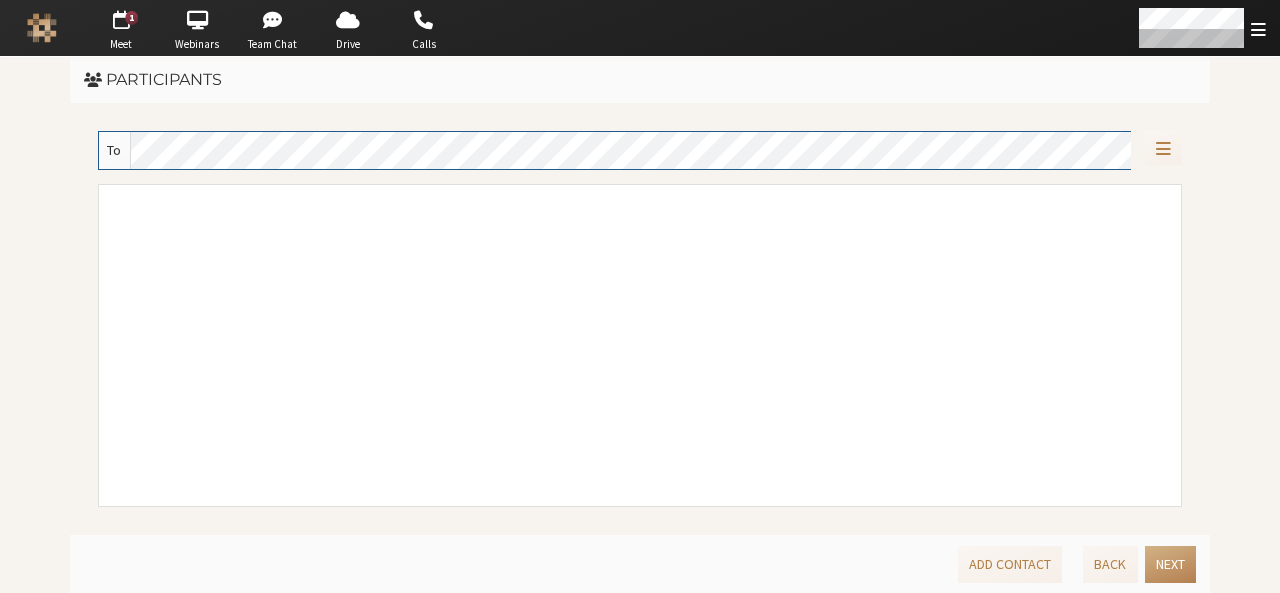 scroll, scrollTop: 1700, scrollLeft: 0, axis: vertical 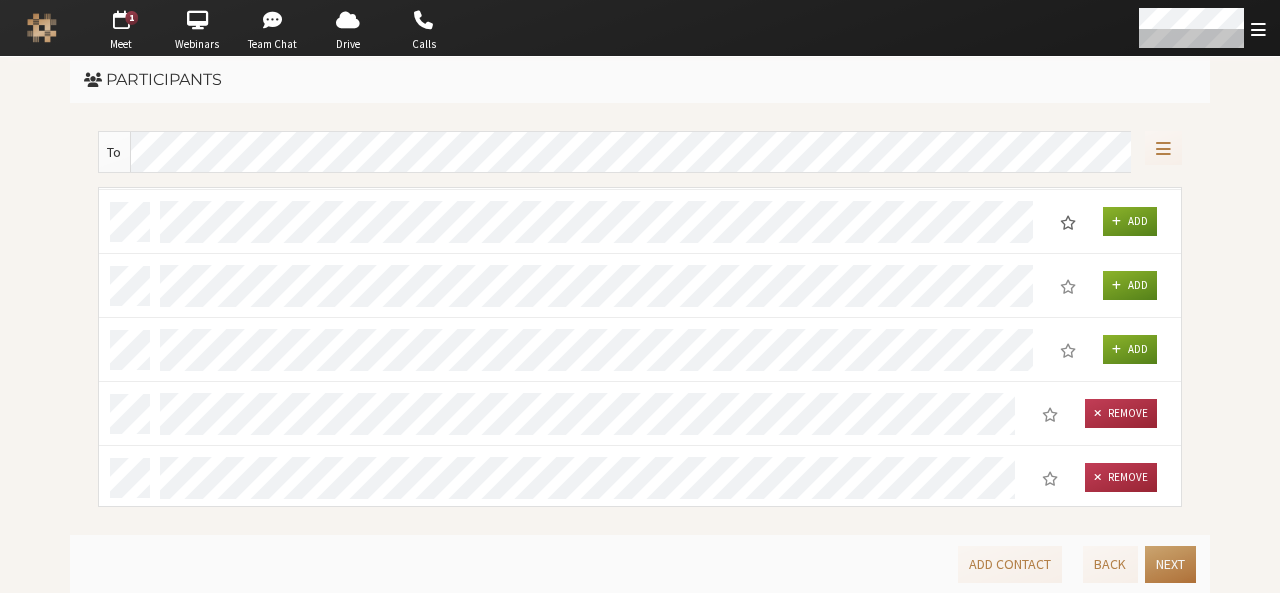 click on "Next" at bounding box center (1170, 564) 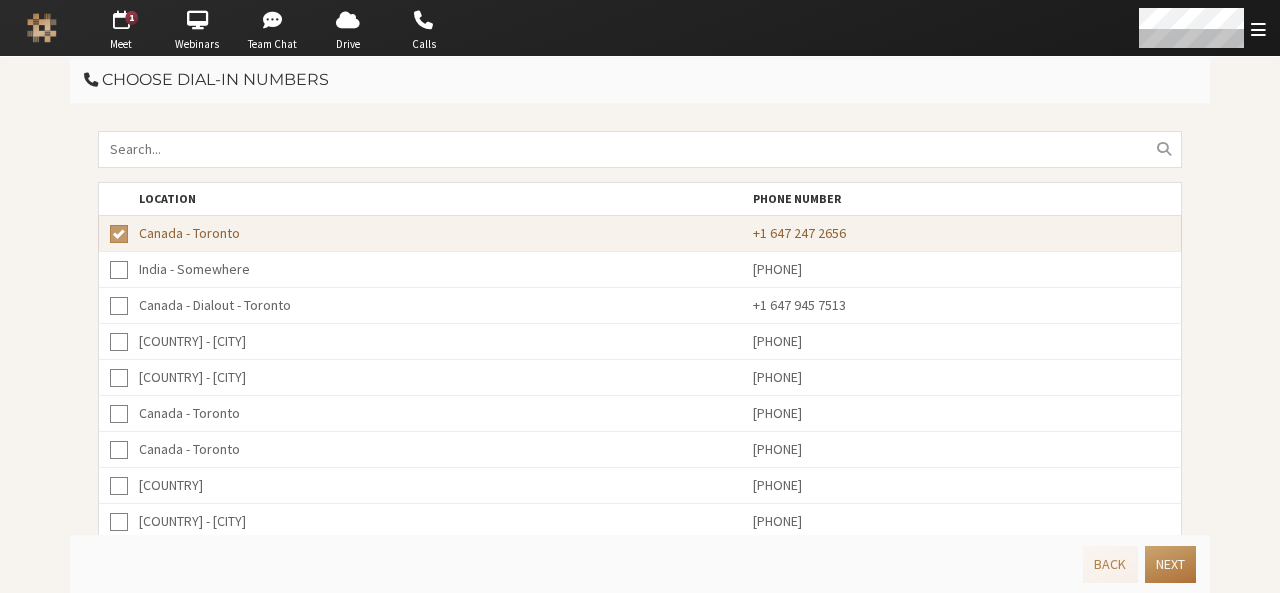 click on "Next" at bounding box center (1170, 564) 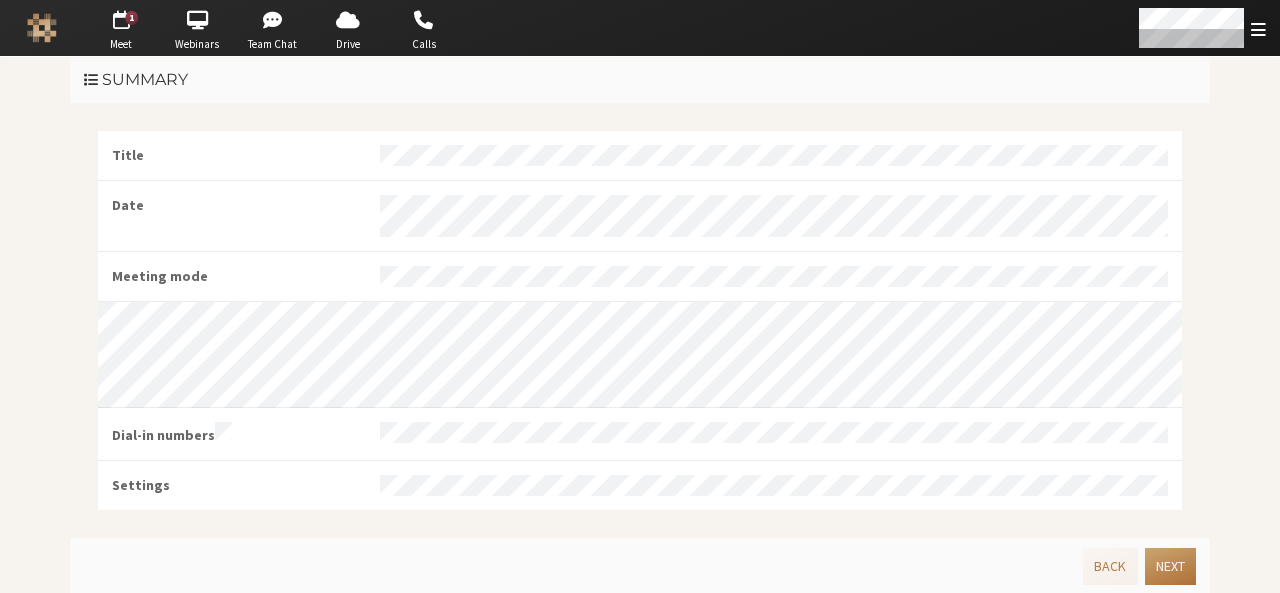 click on "Next" at bounding box center (1170, 566) 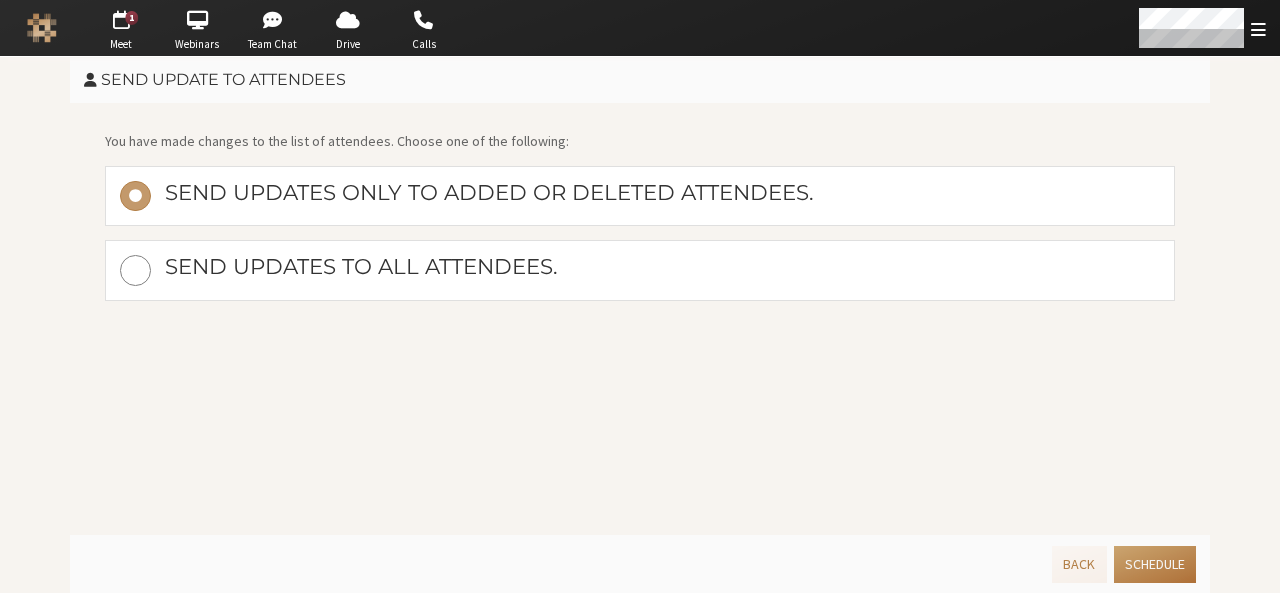 click on "Schedule" at bounding box center [1155, 564] 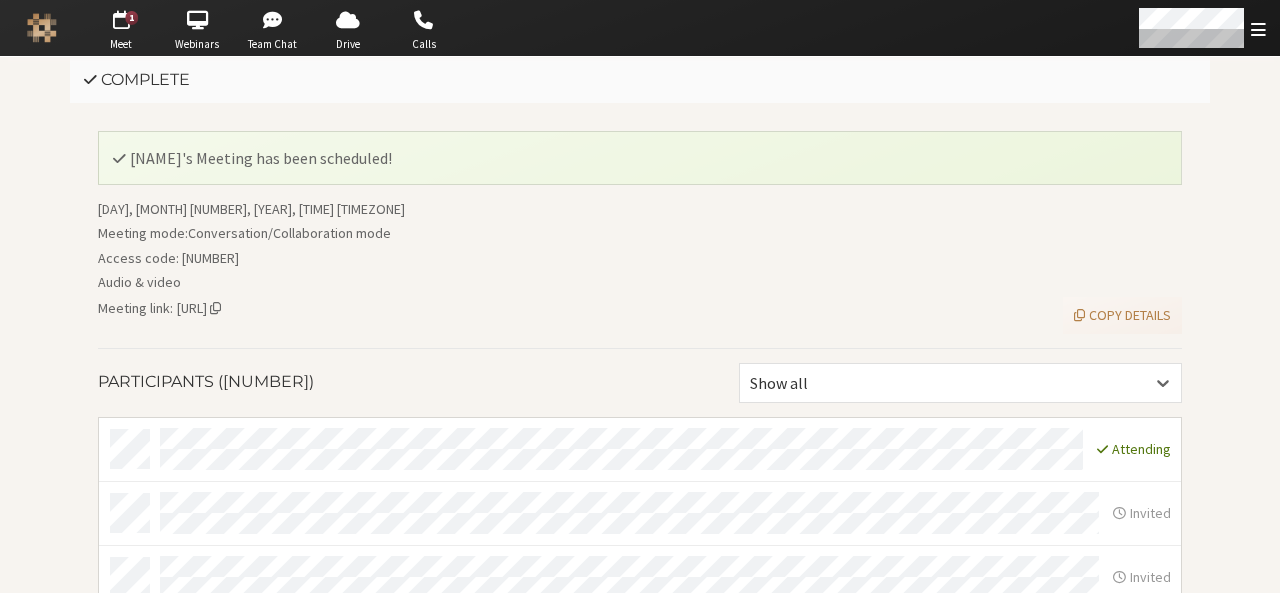scroll, scrollTop: 134, scrollLeft: 0, axis: vertical 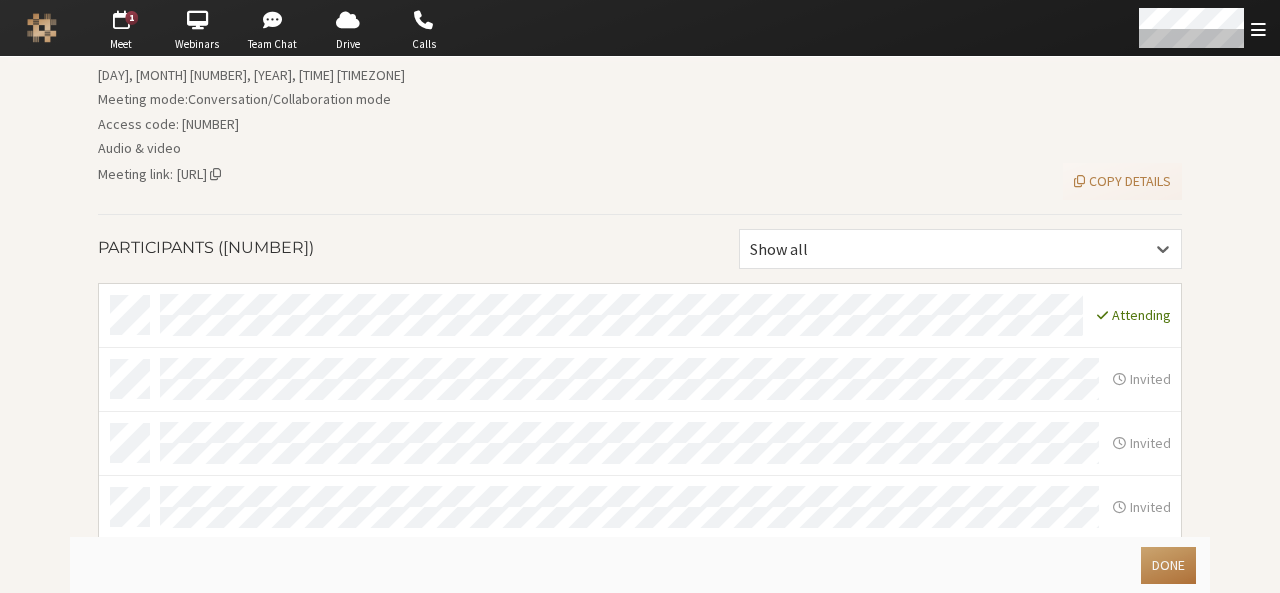 click on "Done" at bounding box center [1168, 565] 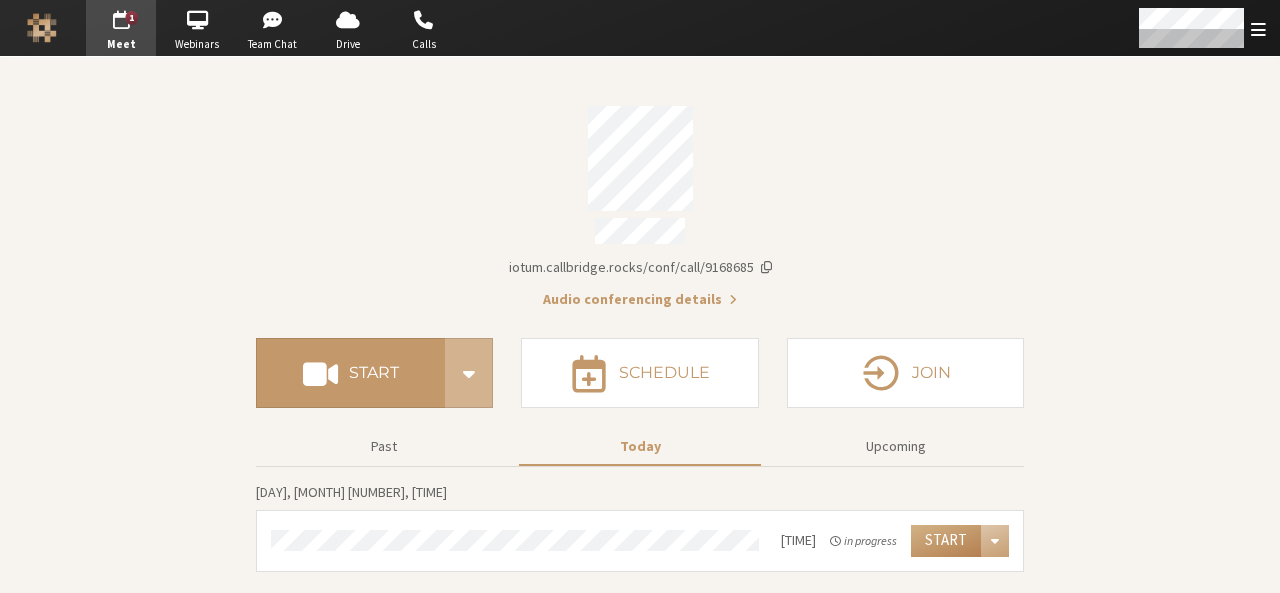 scroll, scrollTop: 0, scrollLeft: 0, axis: both 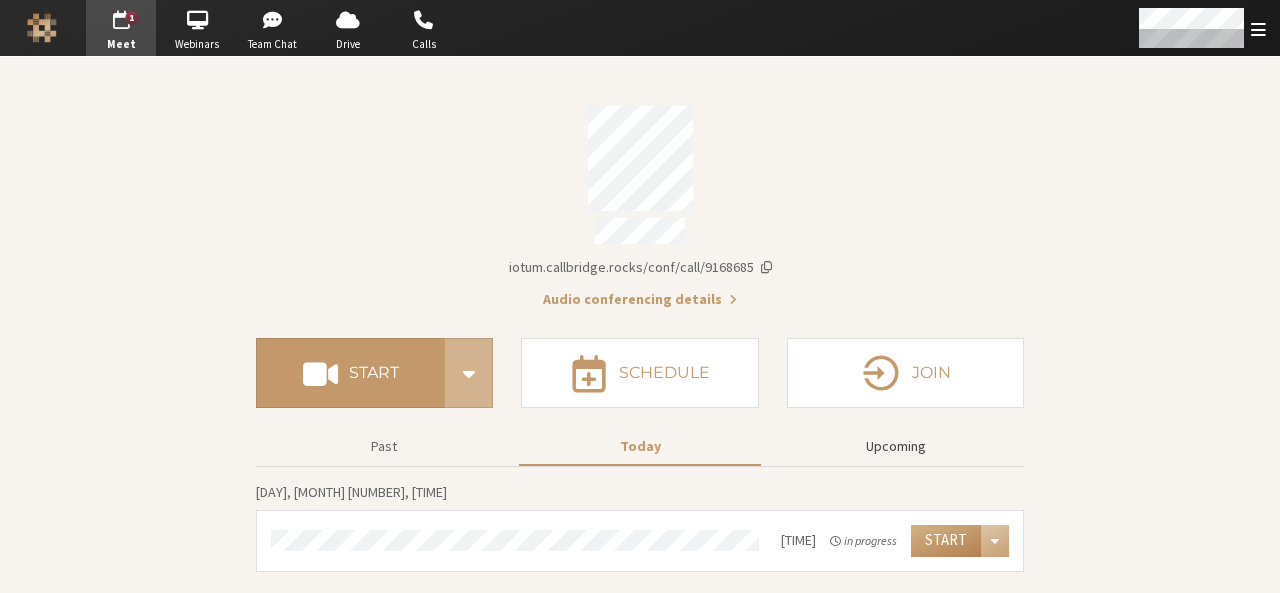 click on "Upcoming" at bounding box center (896, 446) 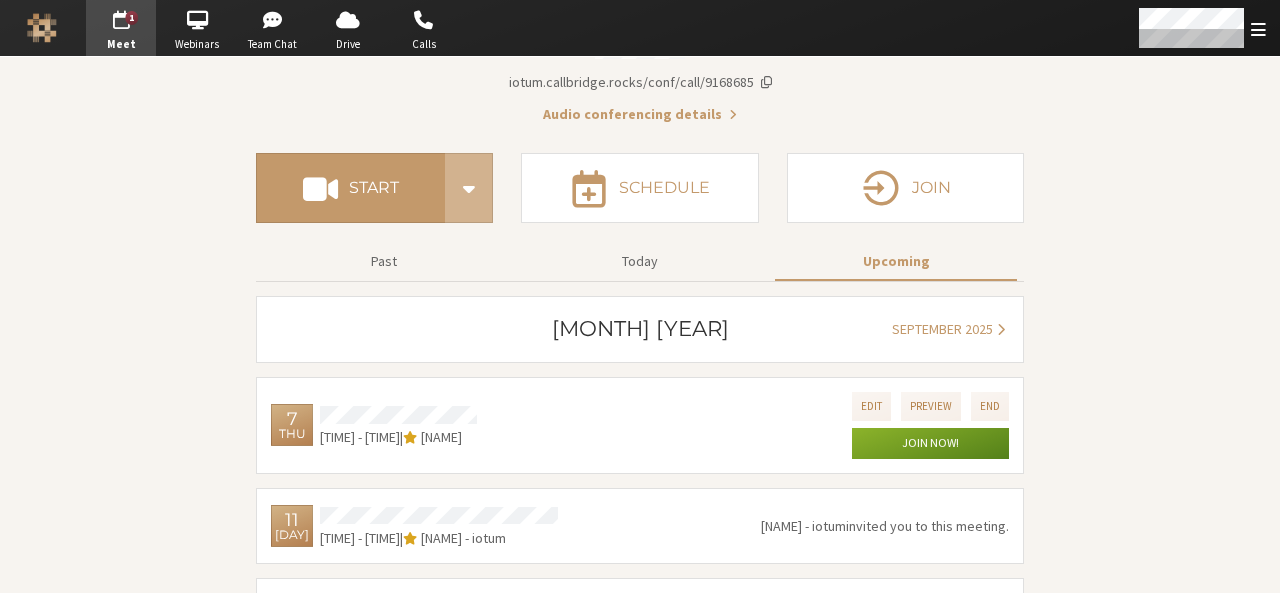 scroll, scrollTop: 186, scrollLeft: 0, axis: vertical 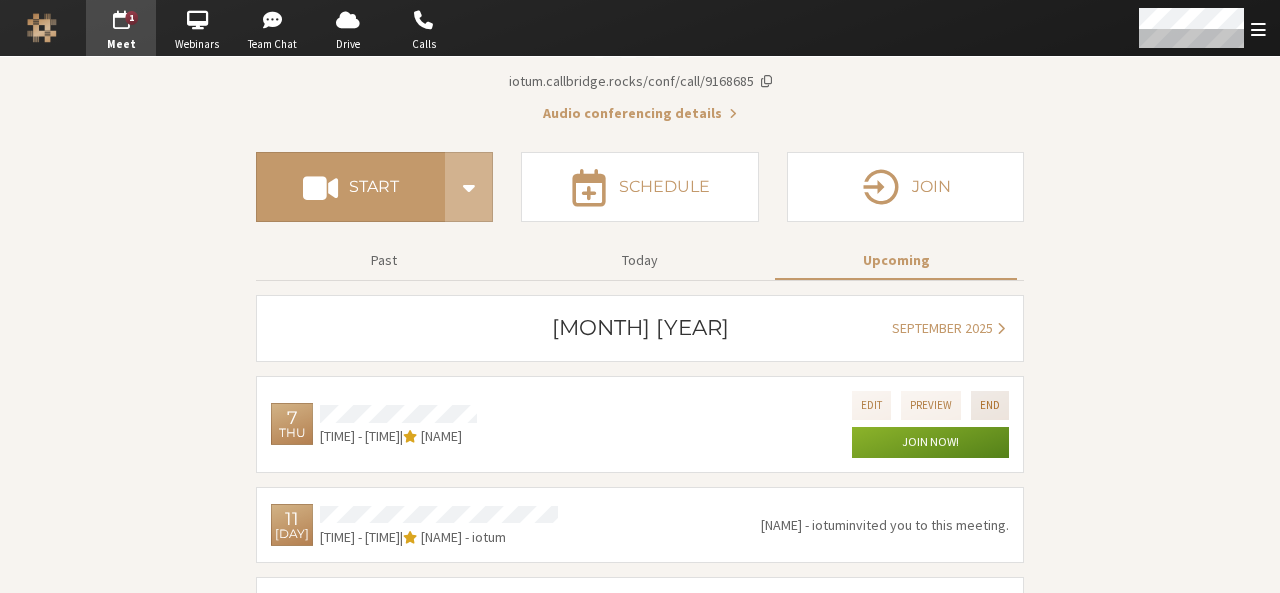 click on "End" at bounding box center (990, 405) 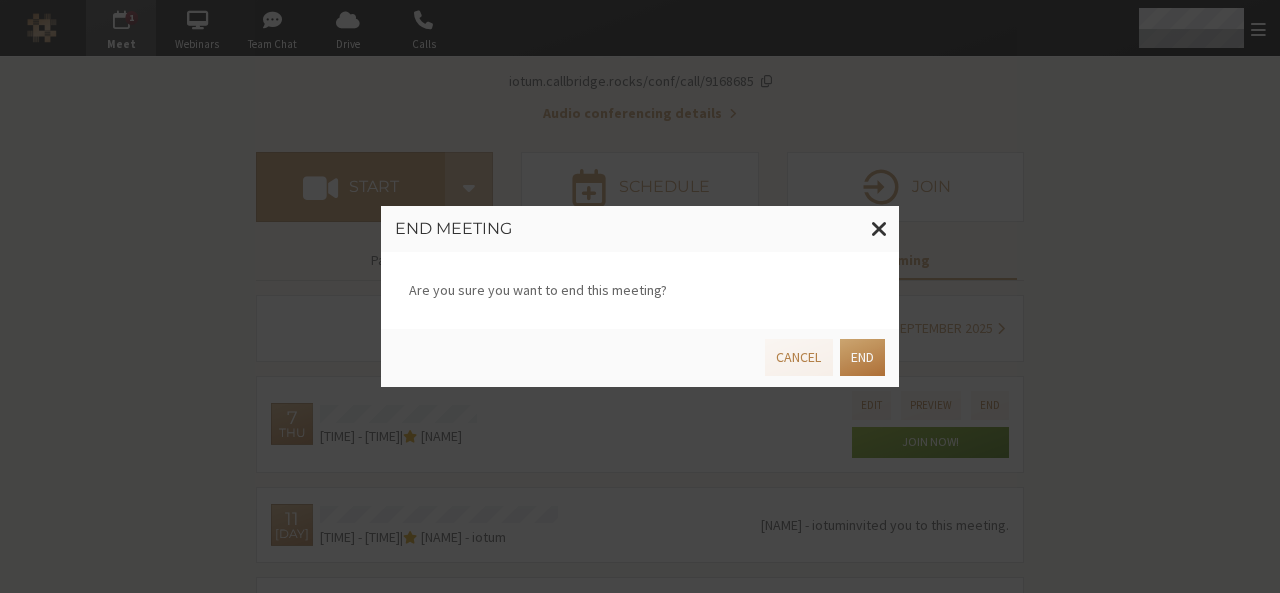 click on "End" at bounding box center (862, 357) 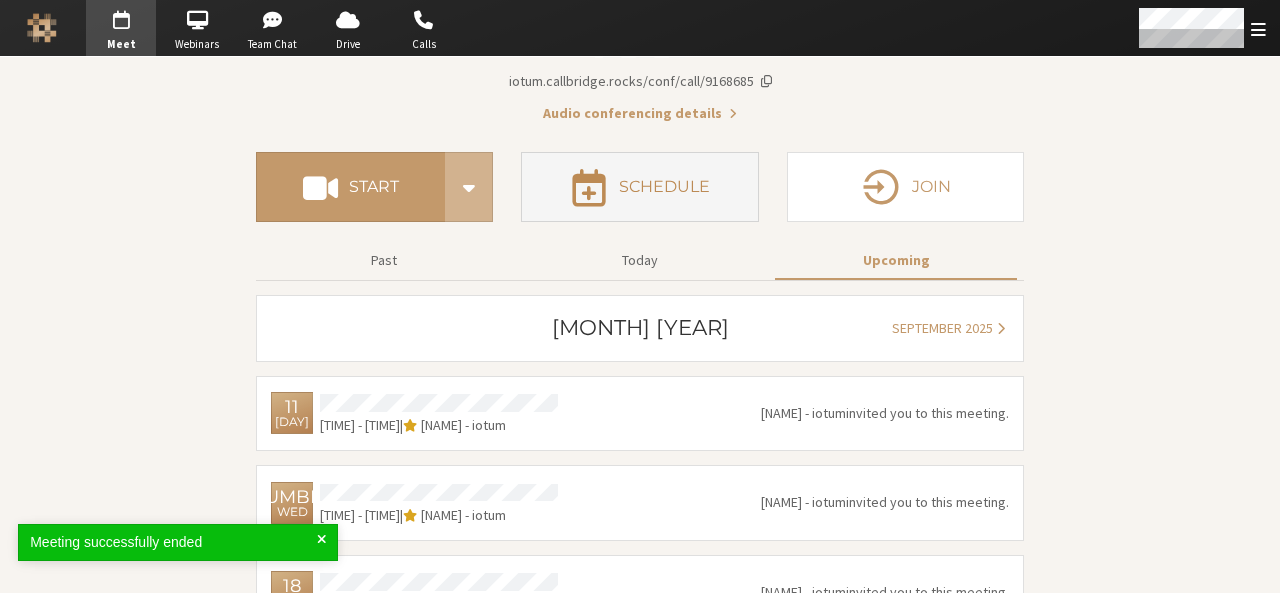 click on "Schedule" at bounding box center [639, 187] 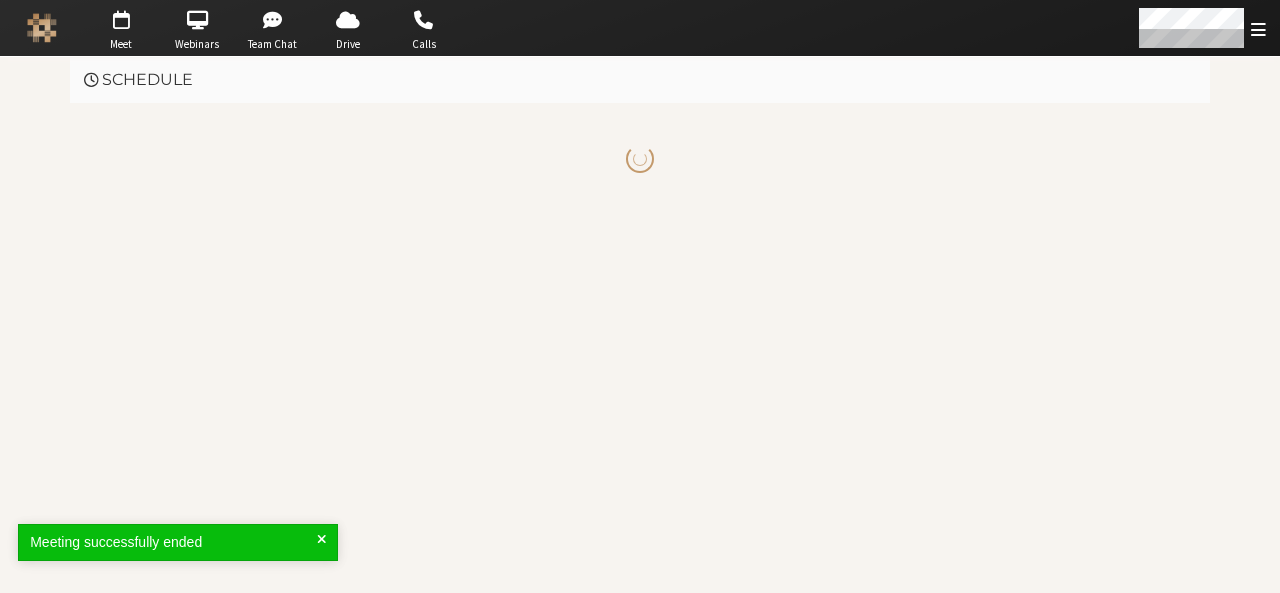 scroll, scrollTop: 0, scrollLeft: 0, axis: both 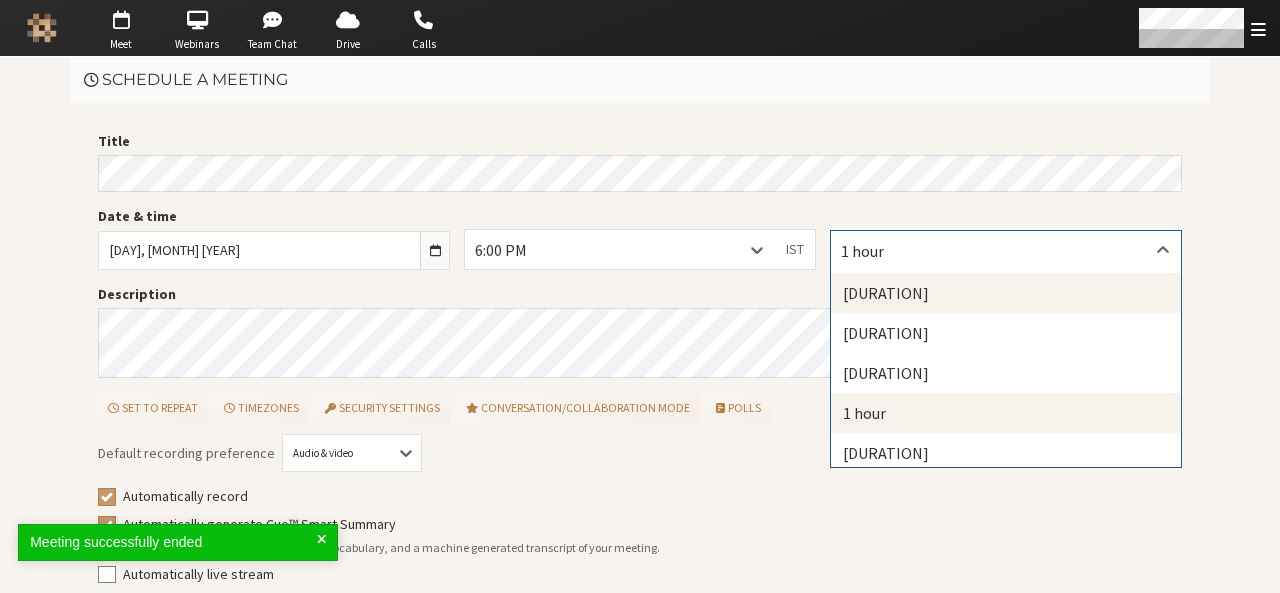 click on "15 minutes" at bounding box center [1006, 293] 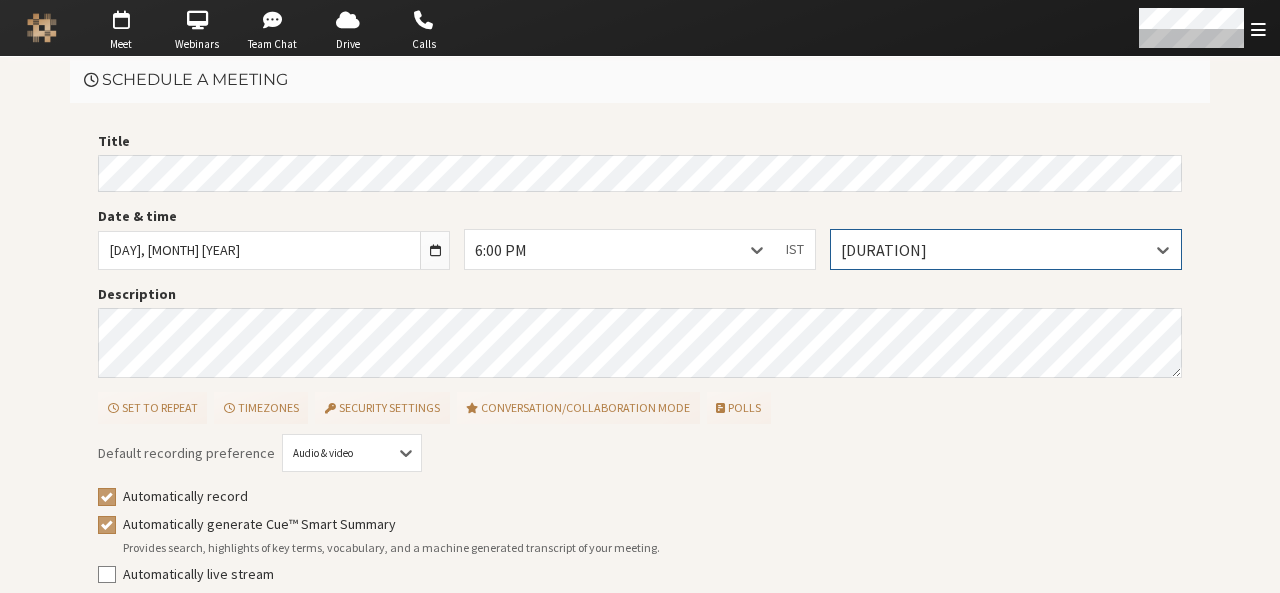 scroll, scrollTop: 90, scrollLeft: 0, axis: vertical 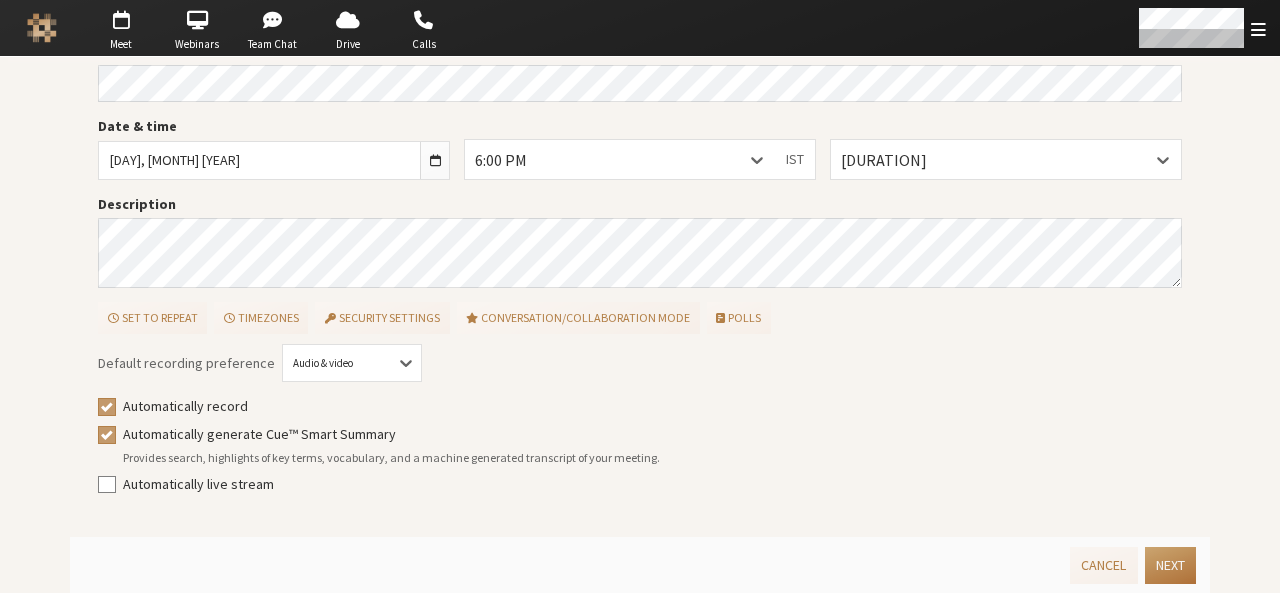click on "Next" at bounding box center (1170, 565) 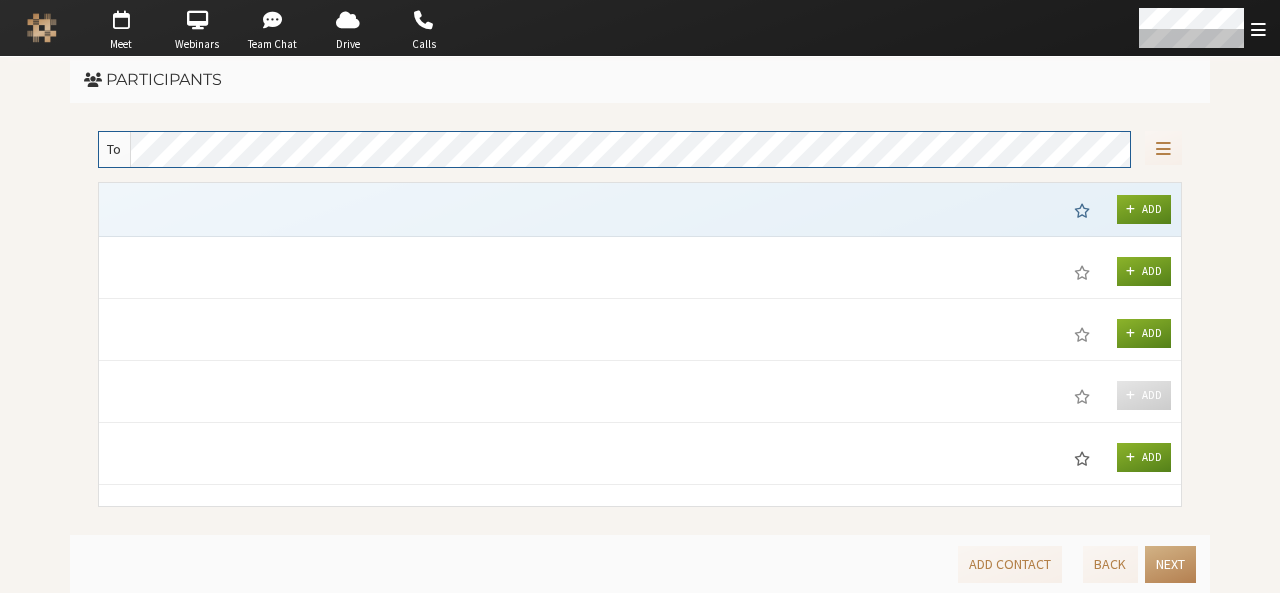 scroll, scrollTop: 0, scrollLeft: 0, axis: both 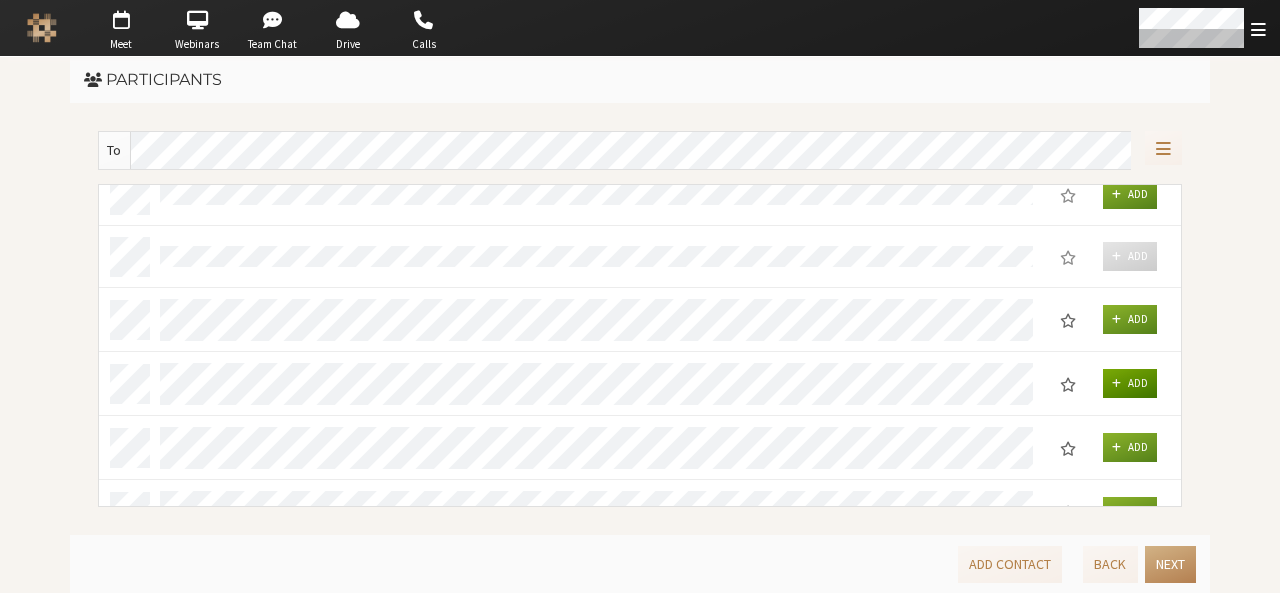 click on "Add" at bounding box center [1138, 383] 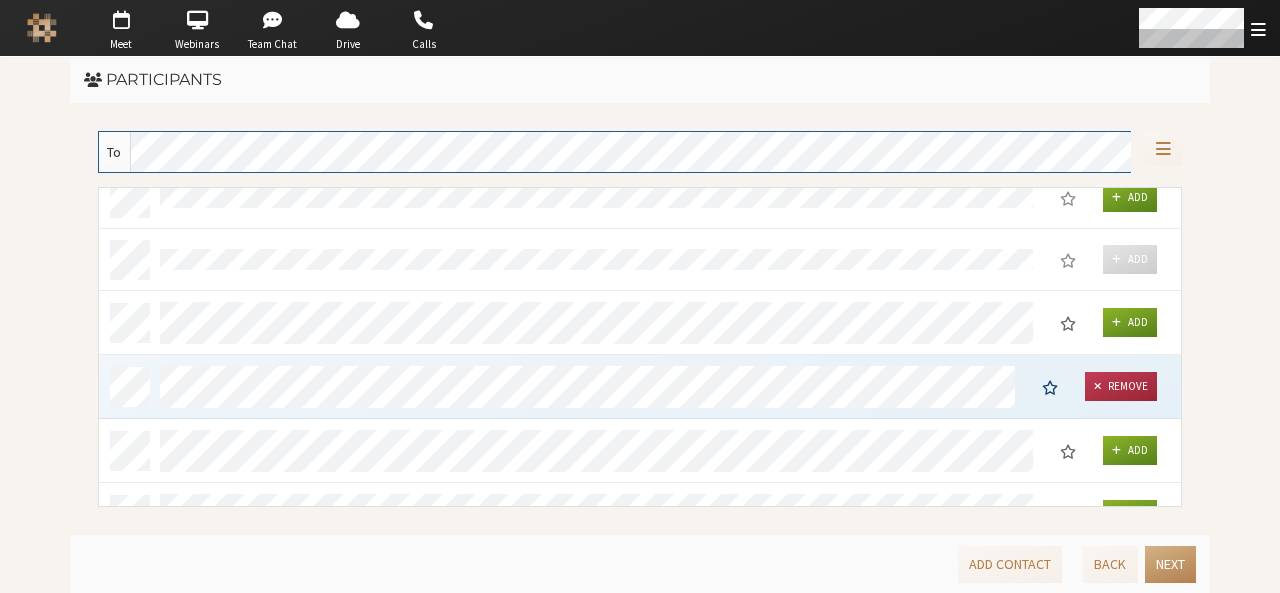 scroll, scrollTop: 305, scrollLeft: 1068, axis: both 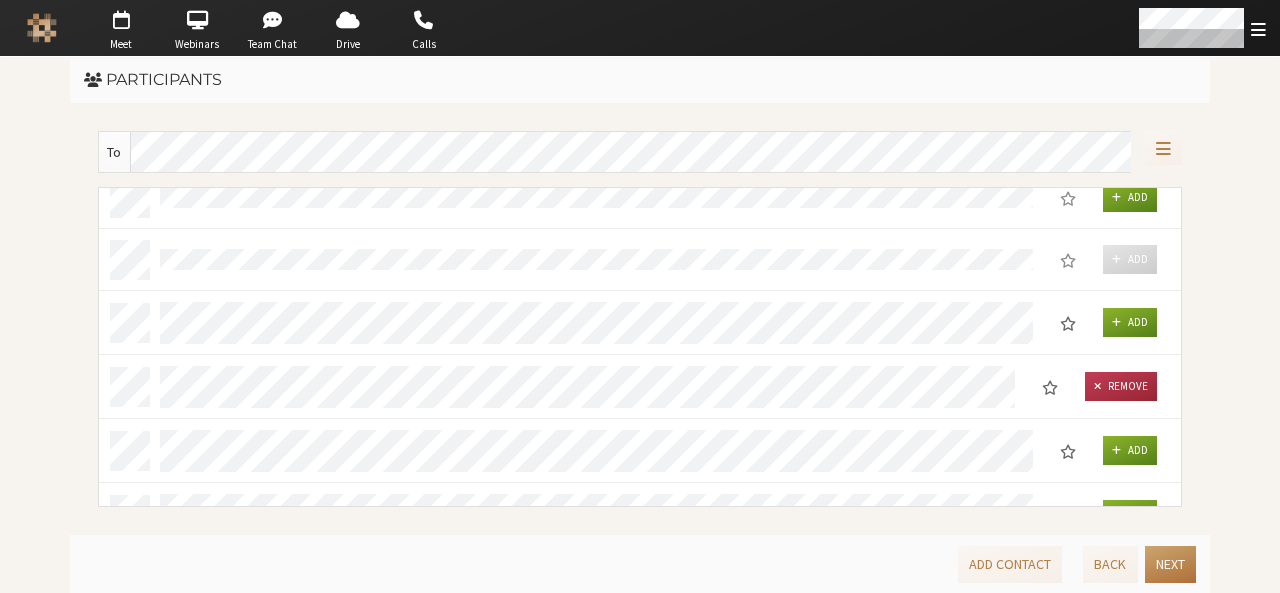 click on "Next" at bounding box center [1170, 564] 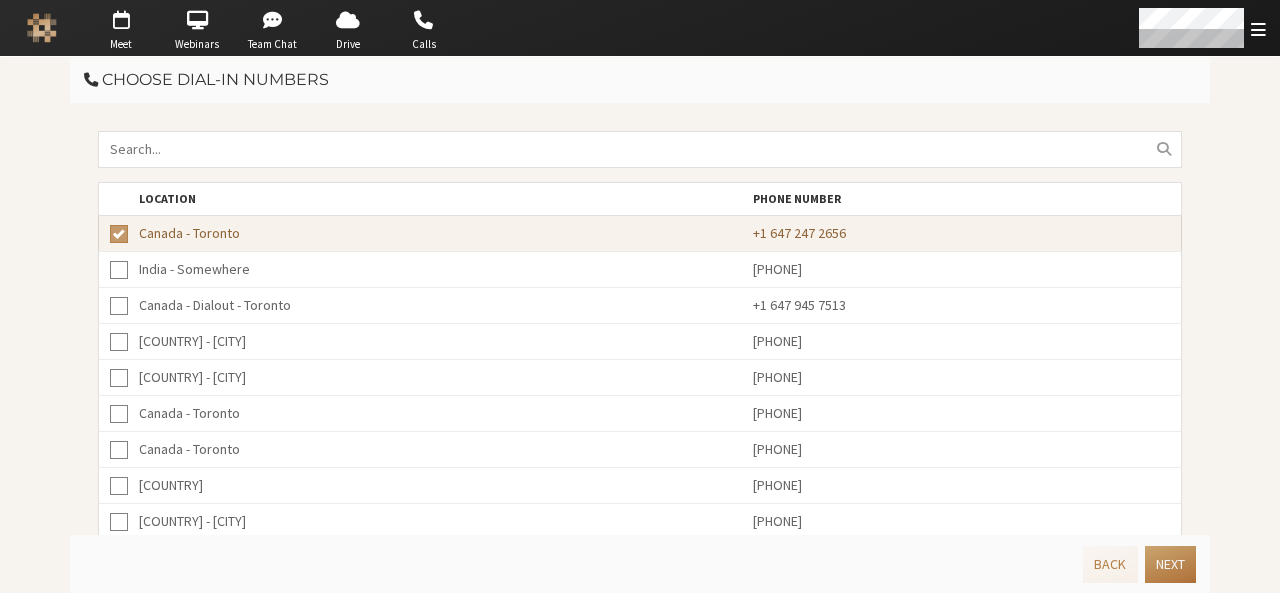 click on "Next" at bounding box center [1170, 564] 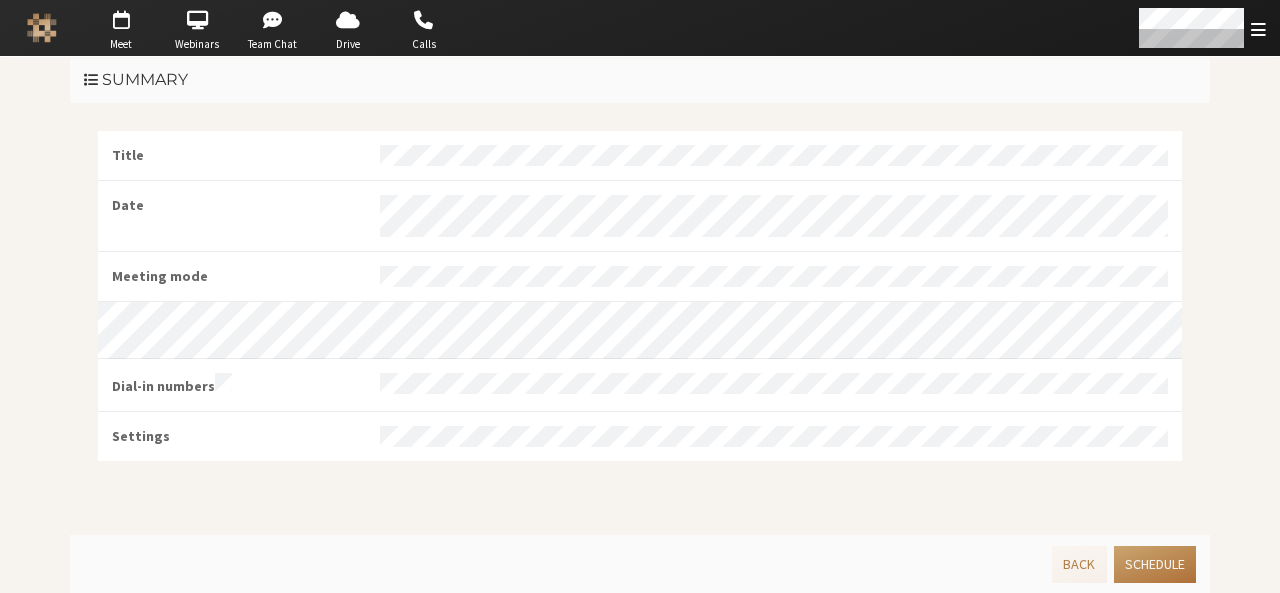 click on "Schedule" at bounding box center [1155, 564] 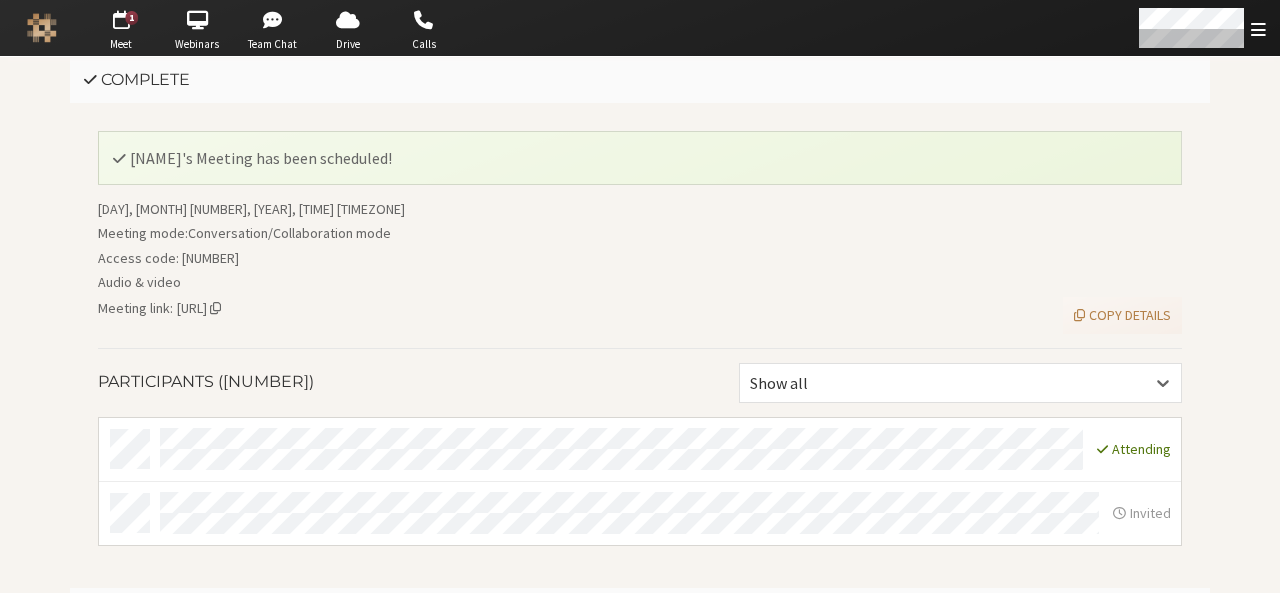 scroll, scrollTop: 48, scrollLeft: 0, axis: vertical 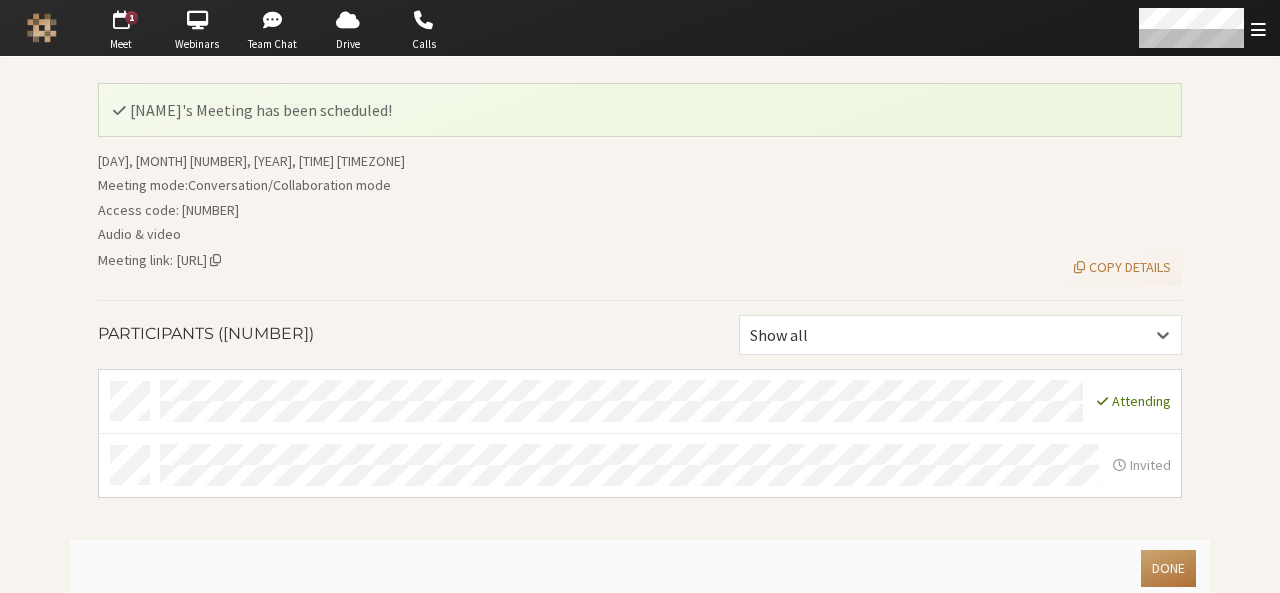 click on "Done" at bounding box center [1168, 568] 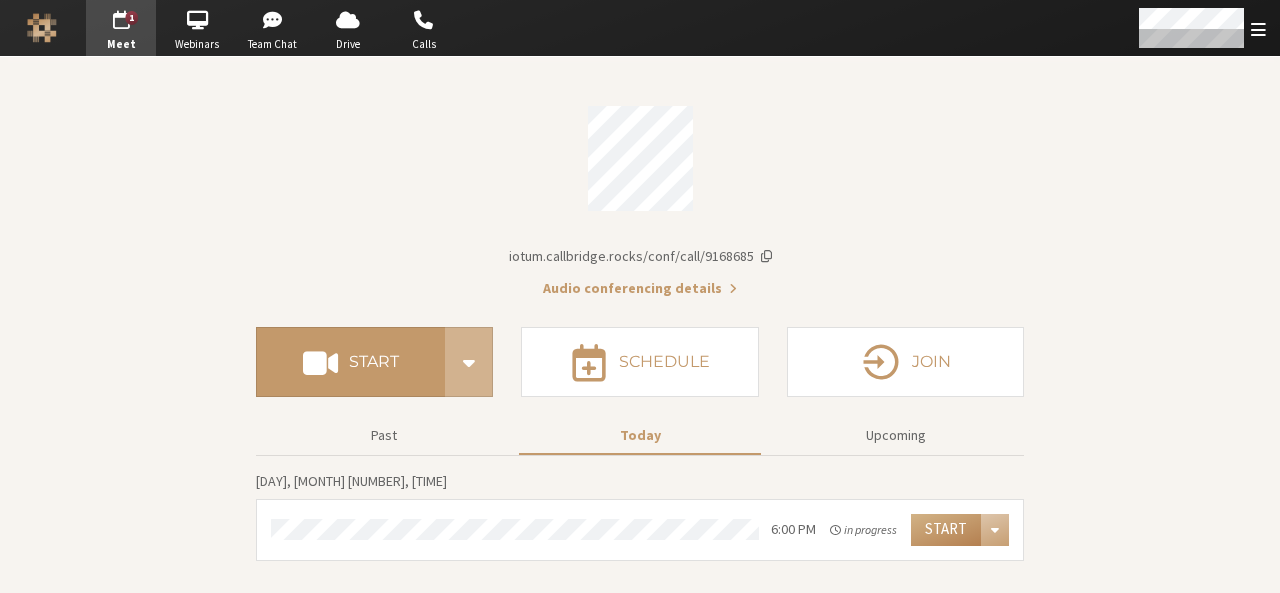 scroll, scrollTop: 0, scrollLeft: 0, axis: both 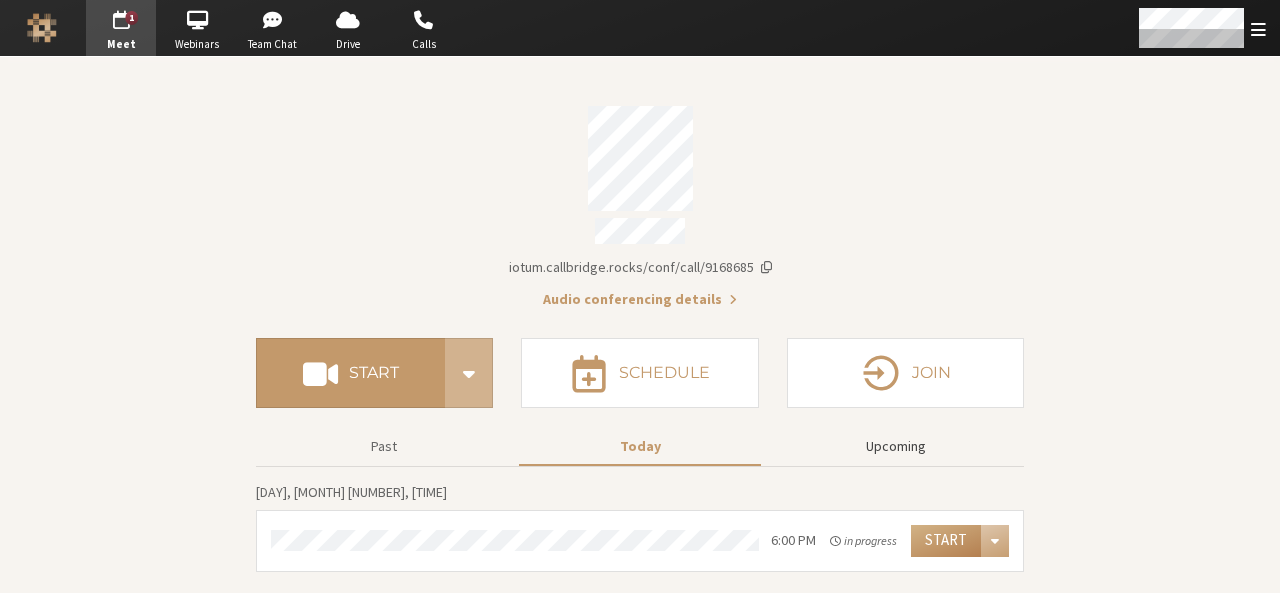 click on "Upcoming" at bounding box center (896, 446) 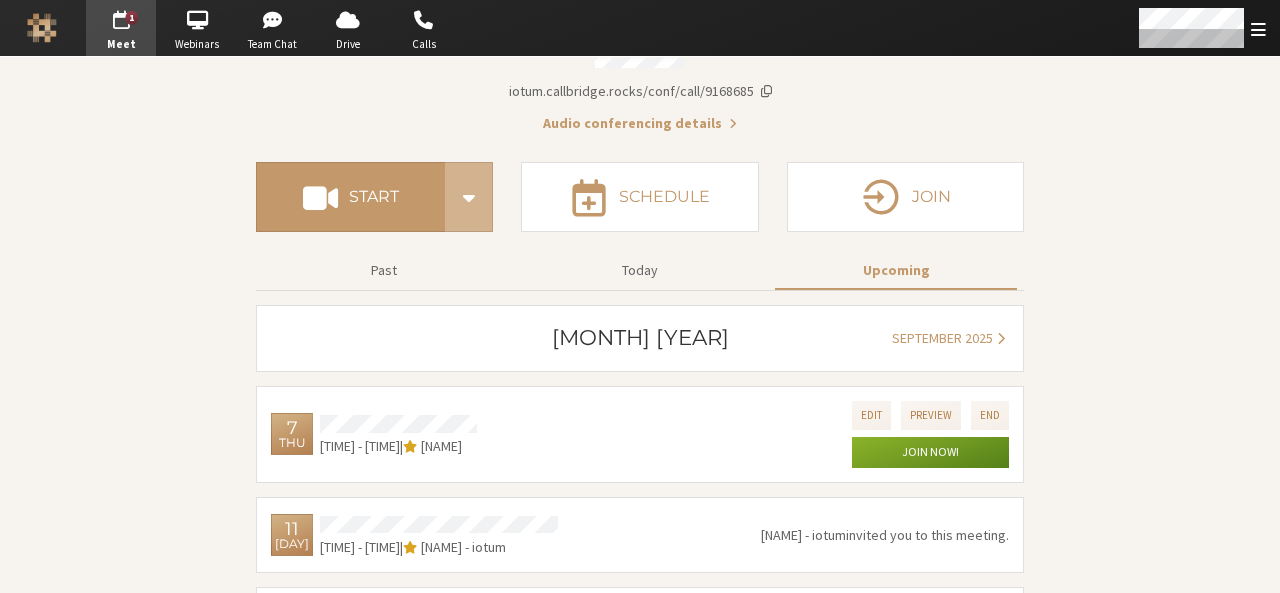 scroll, scrollTop: 178, scrollLeft: 0, axis: vertical 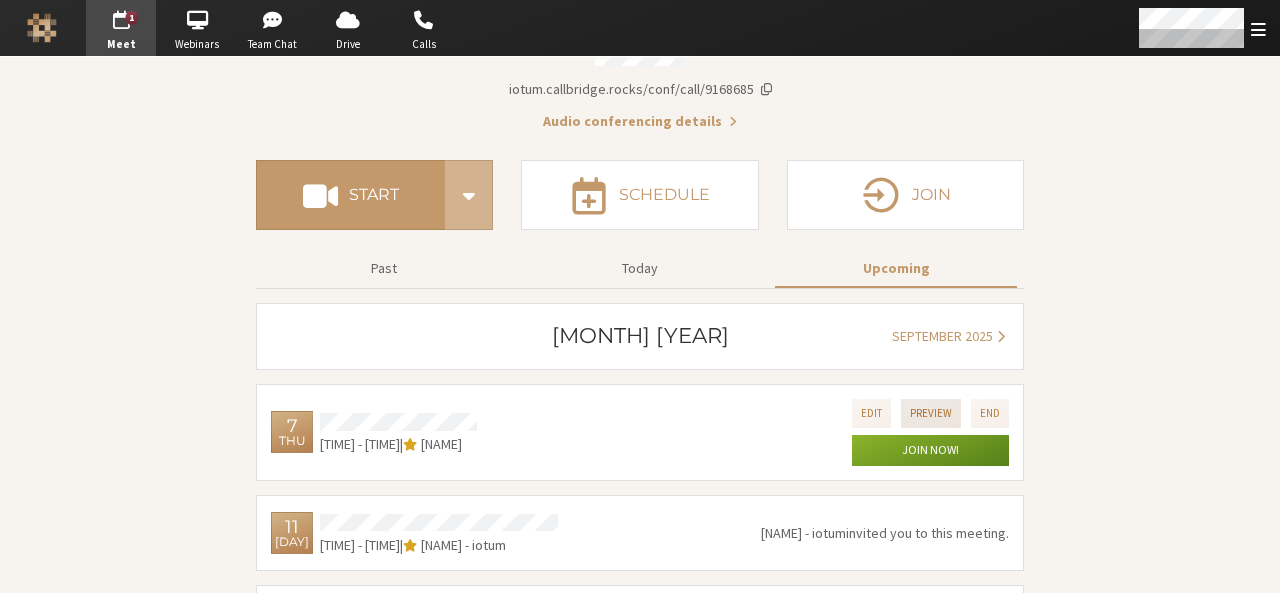 click on "Preview" at bounding box center (931, 413) 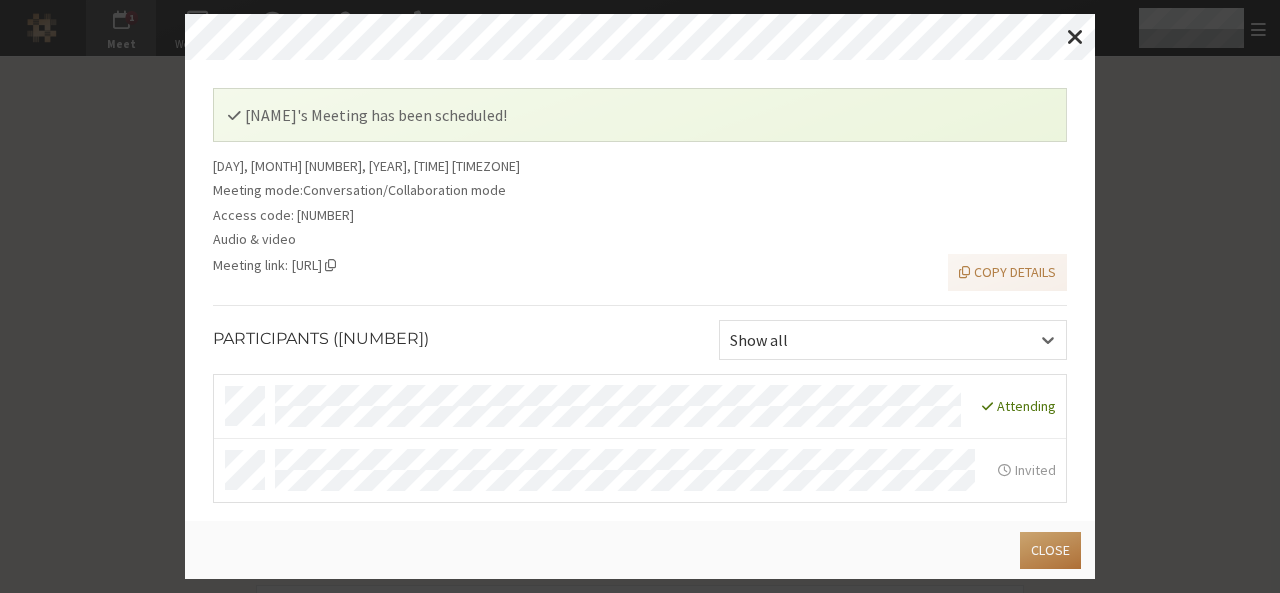 click on "Close" at bounding box center (1050, 550) 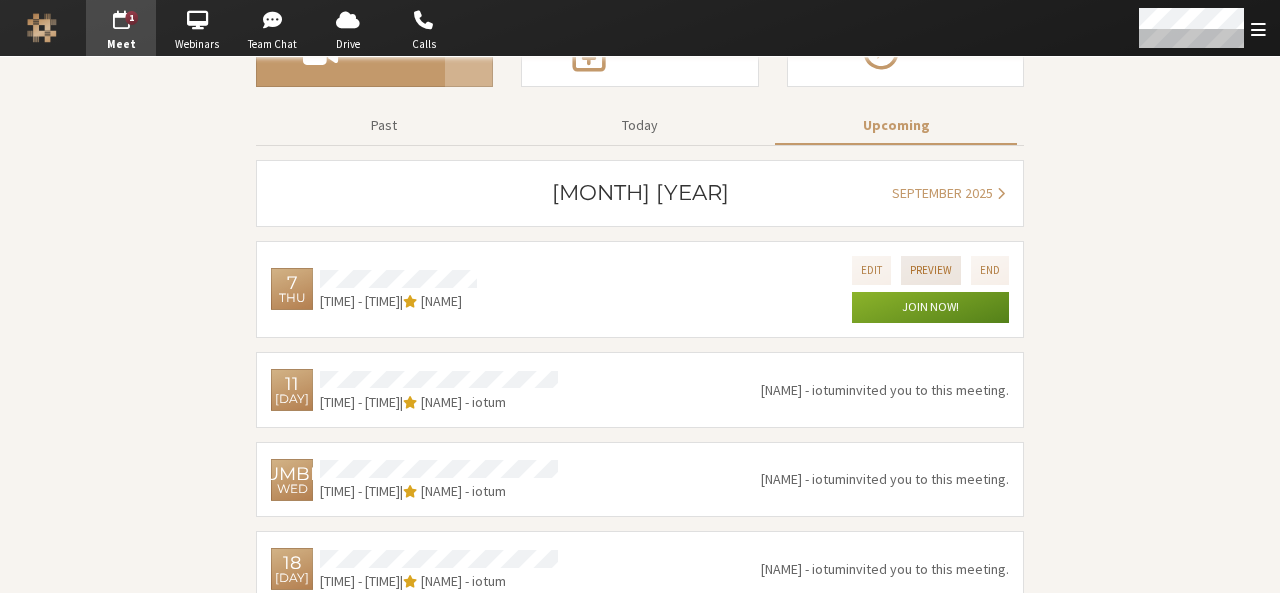 scroll, scrollTop: 323, scrollLeft: 0, axis: vertical 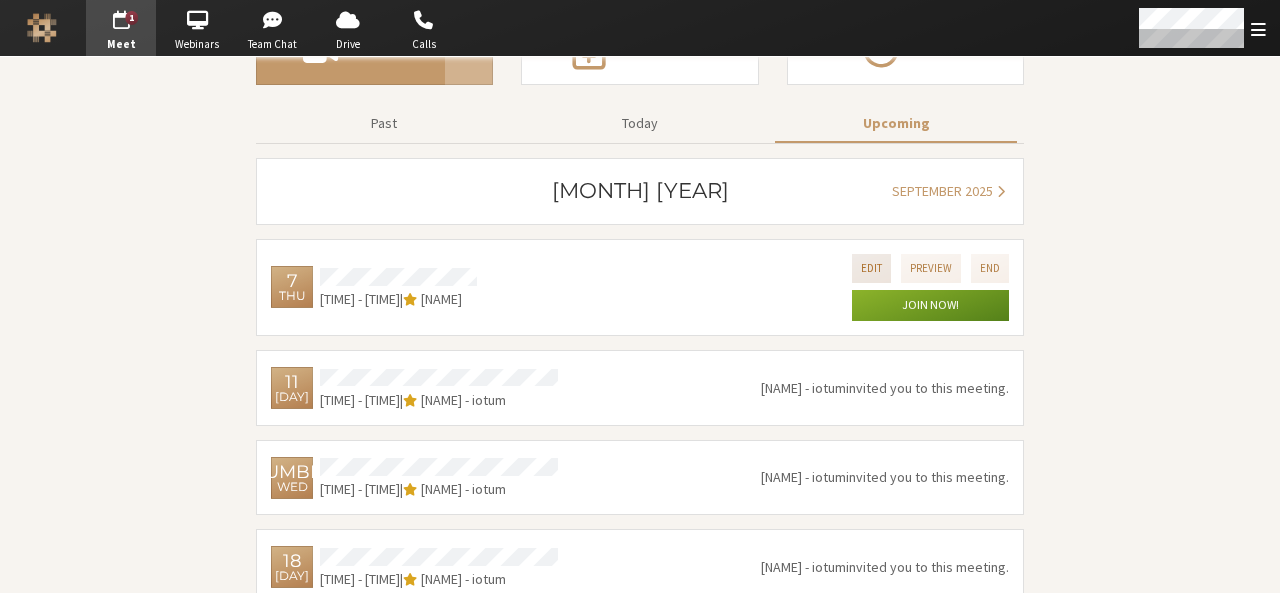 click on "Edit" at bounding box center [871, 268] 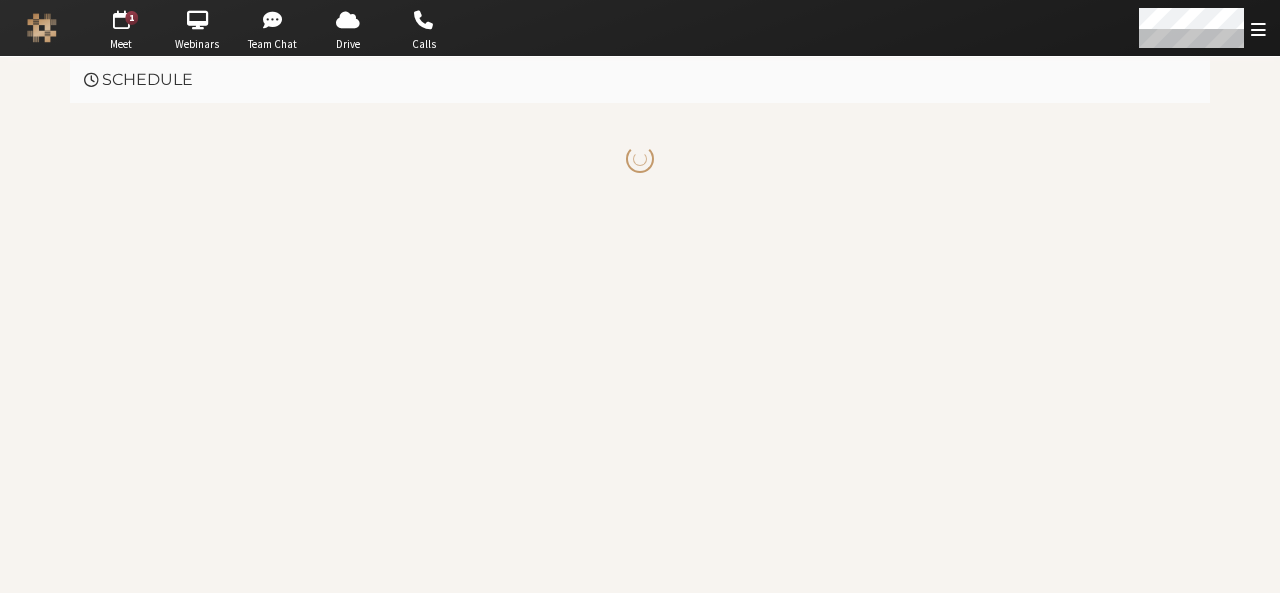 scroll, scrollTop: 0, scrollLeft: 0, axis: both 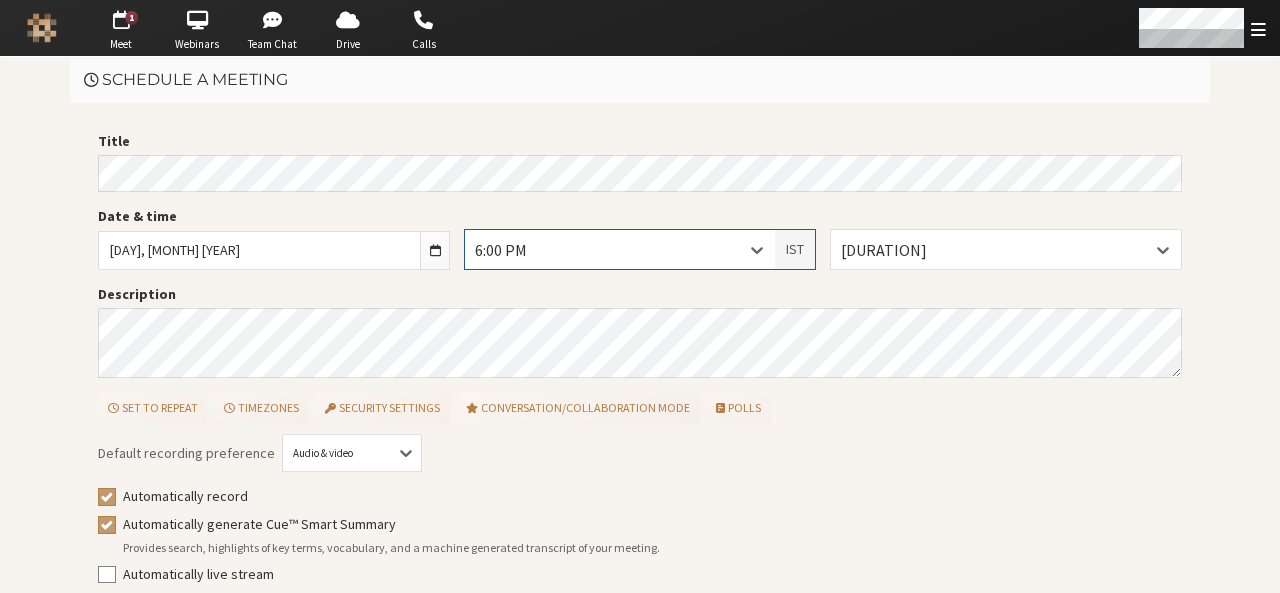 click on "IST" at bounding box center (795, 249) 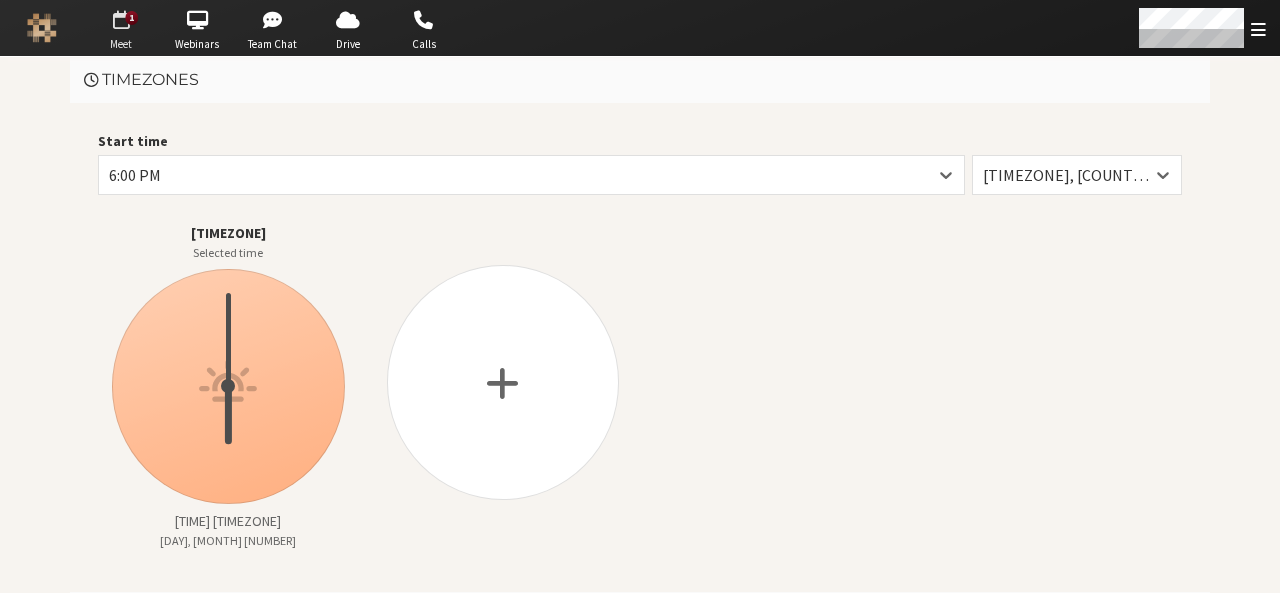 click on "Meet" at bounding box center [121, 44] 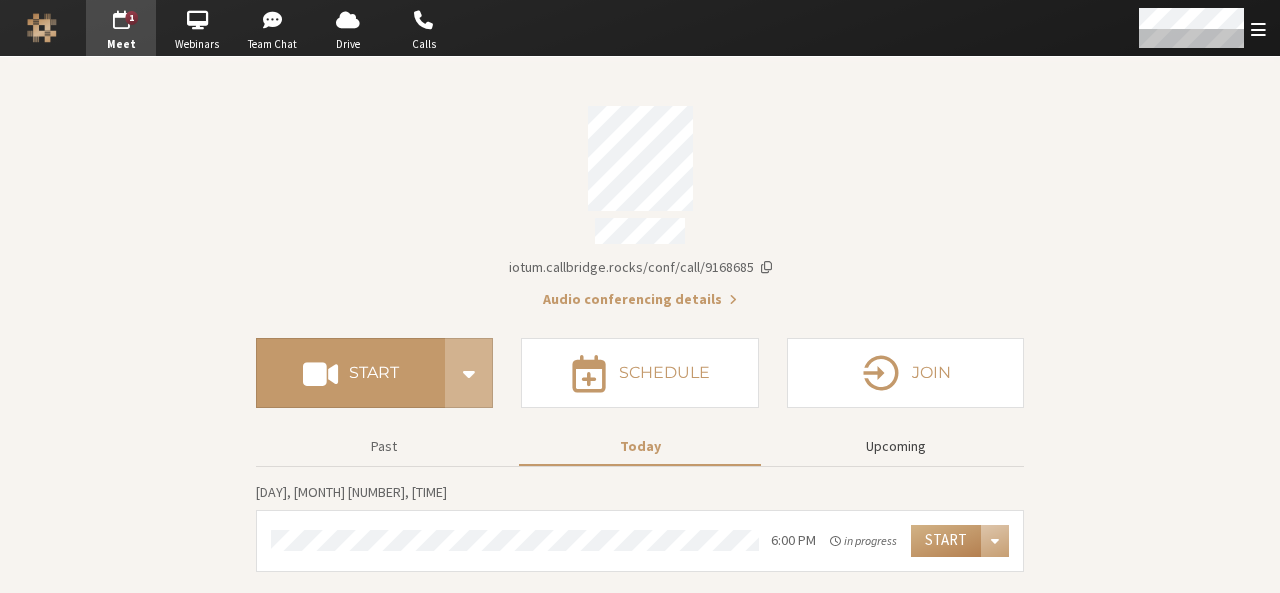 click on "Upcoming" at bounding box center (896, 446) 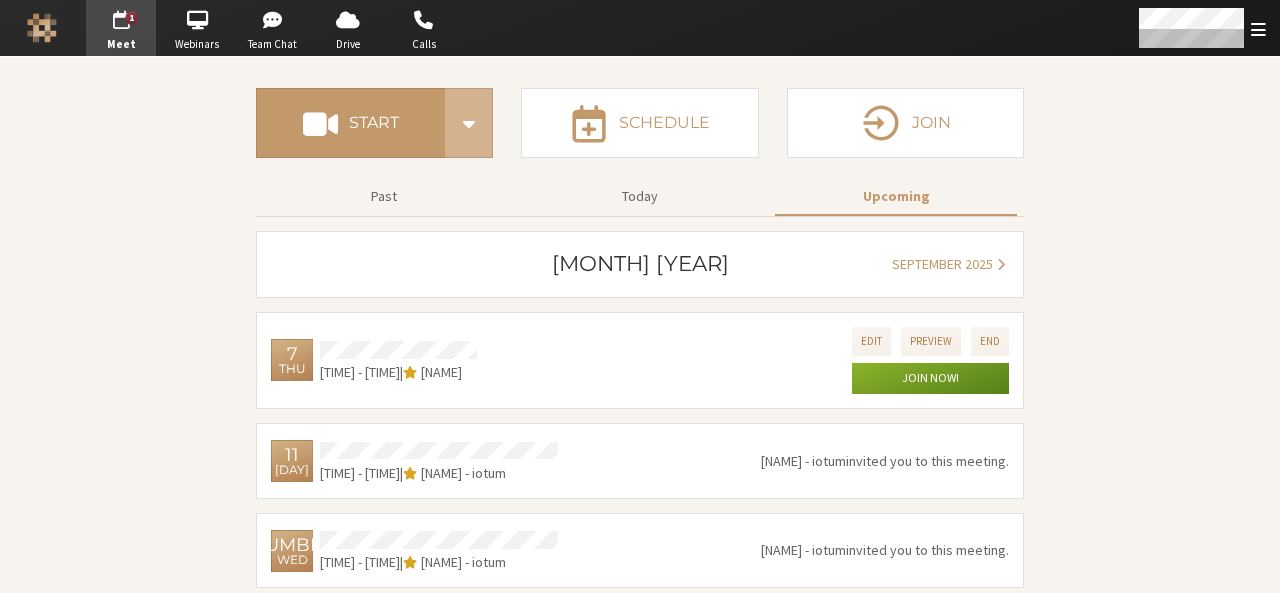 scroll, scrollTop: 266, scrollLeft: 0, axis: vertical 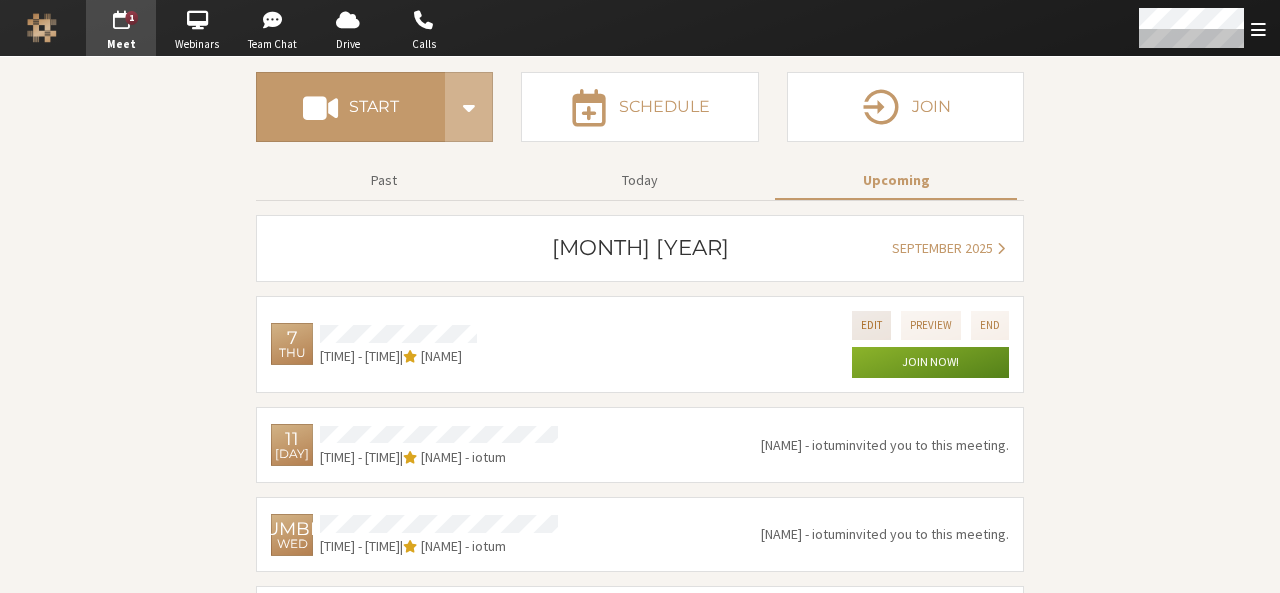 click on "Edit" at bounding box center (871, 325) 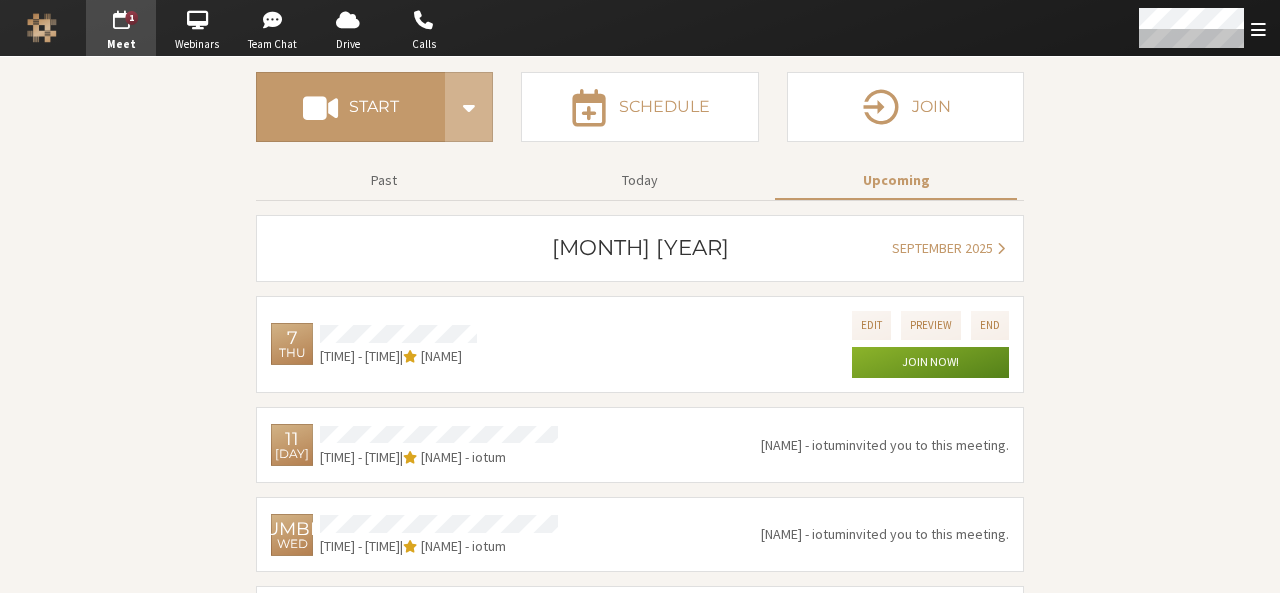 scroll, scrollTop: 0, scrollLeft: 0, axis: both 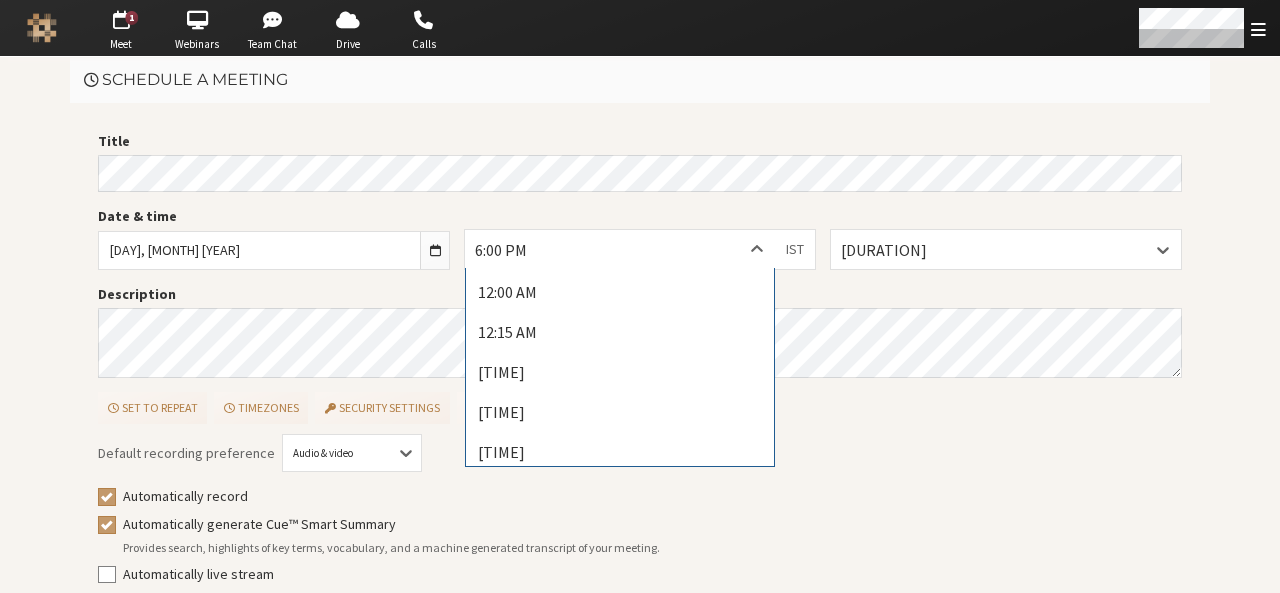 click 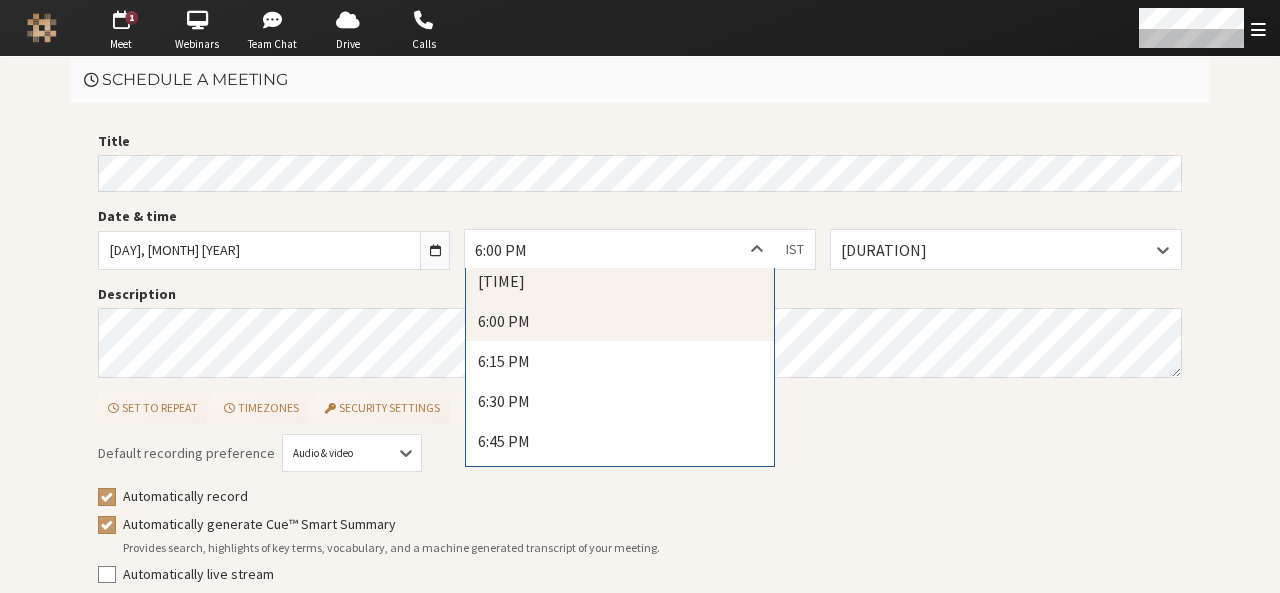 scroll, scrollTop: 2852, scrollLeft: 0, axis: vertical 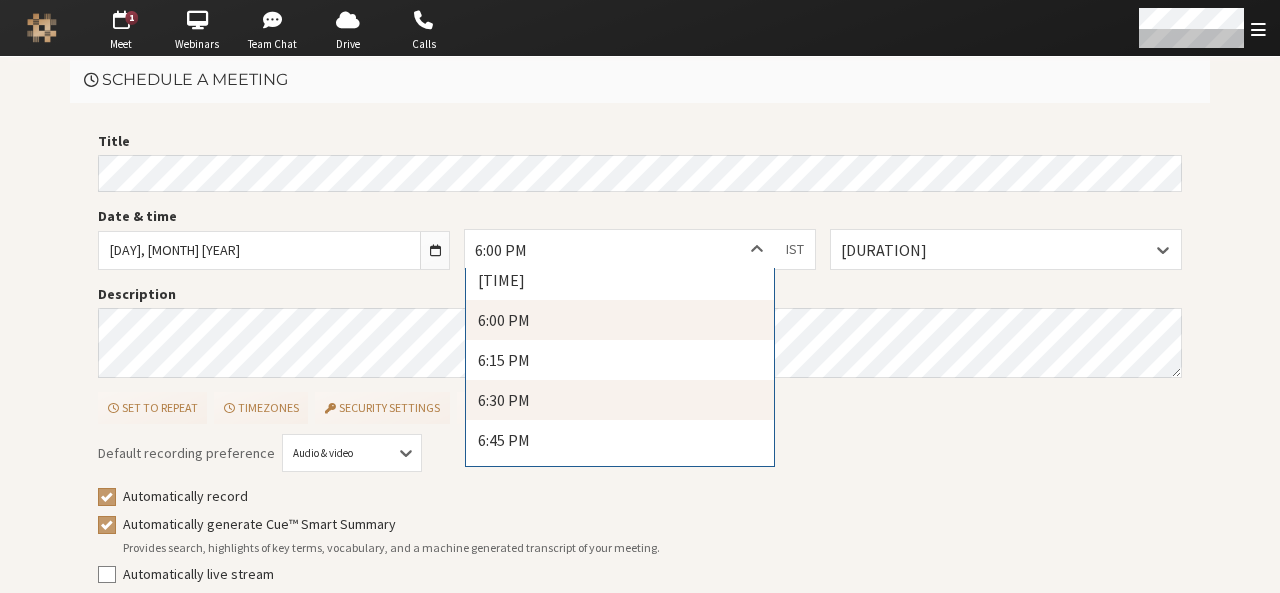 click on "6:30 PM" at bounding box center [620, 400] 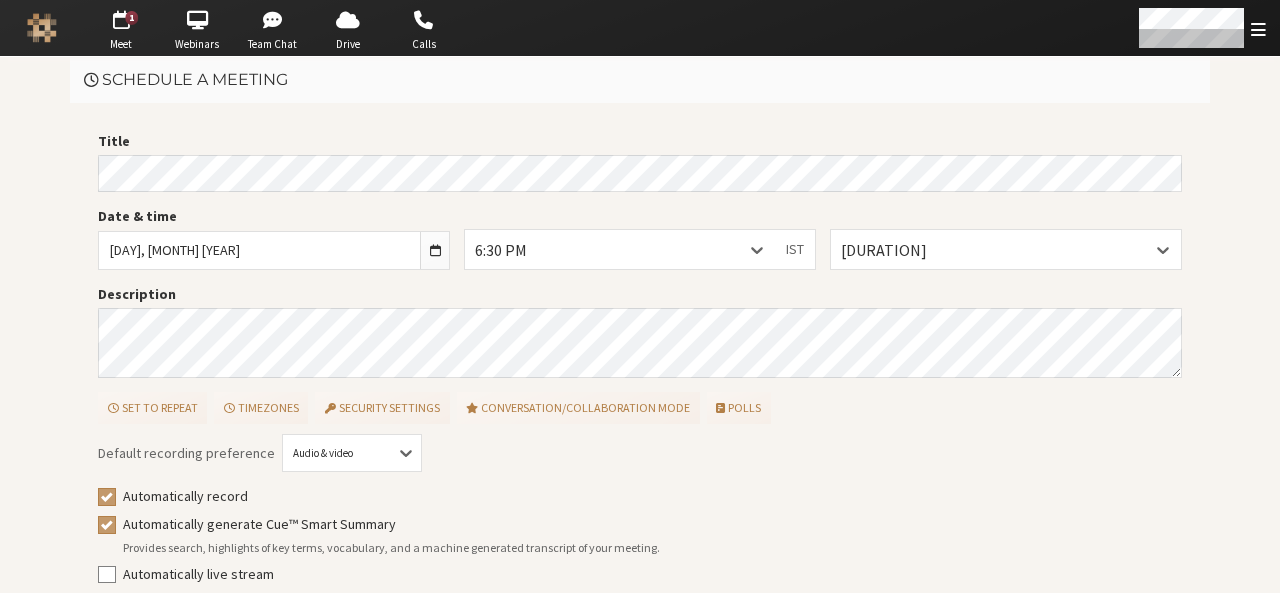 scroll, scrollTop: 90, scrollLeft: 0, axis: vertical 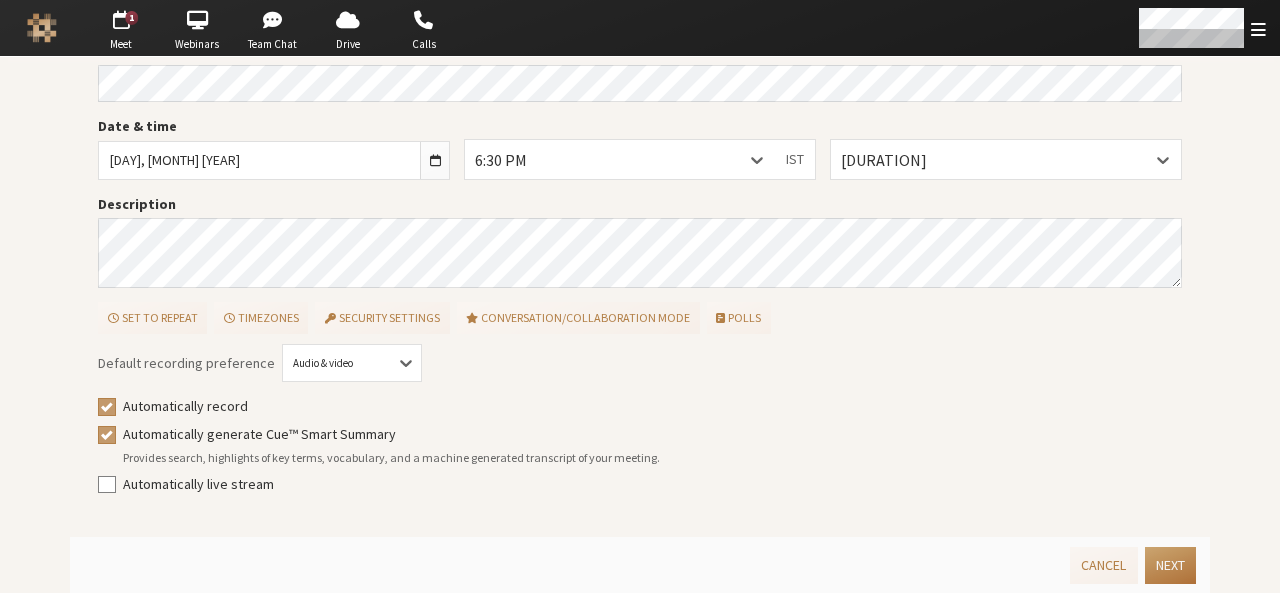 click on "Next" at bounding box center [1170, 565] 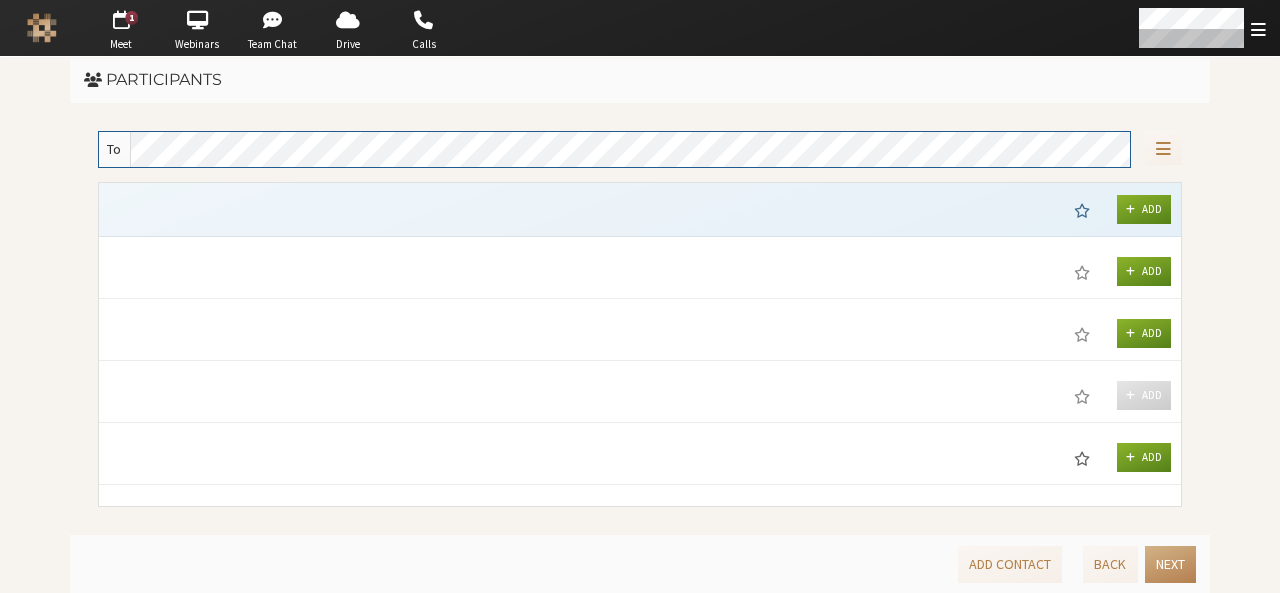 scroll, scrollTop: 0, scrollLeft: 0, axis: both 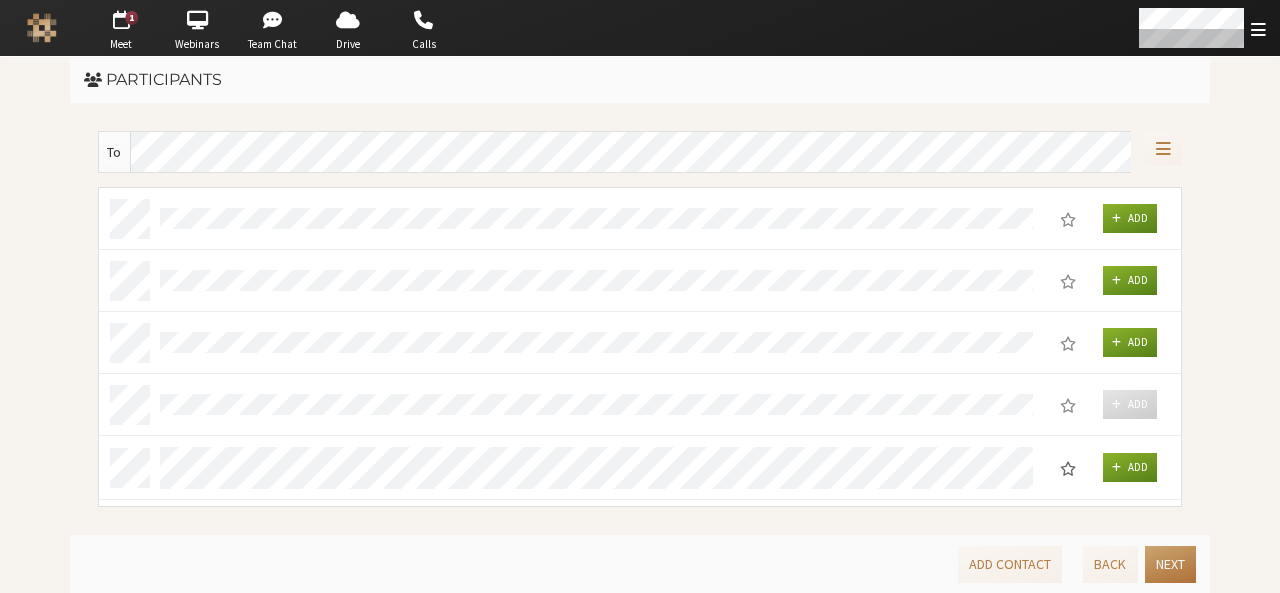click on "Next" at bounding box center [1170, 564] 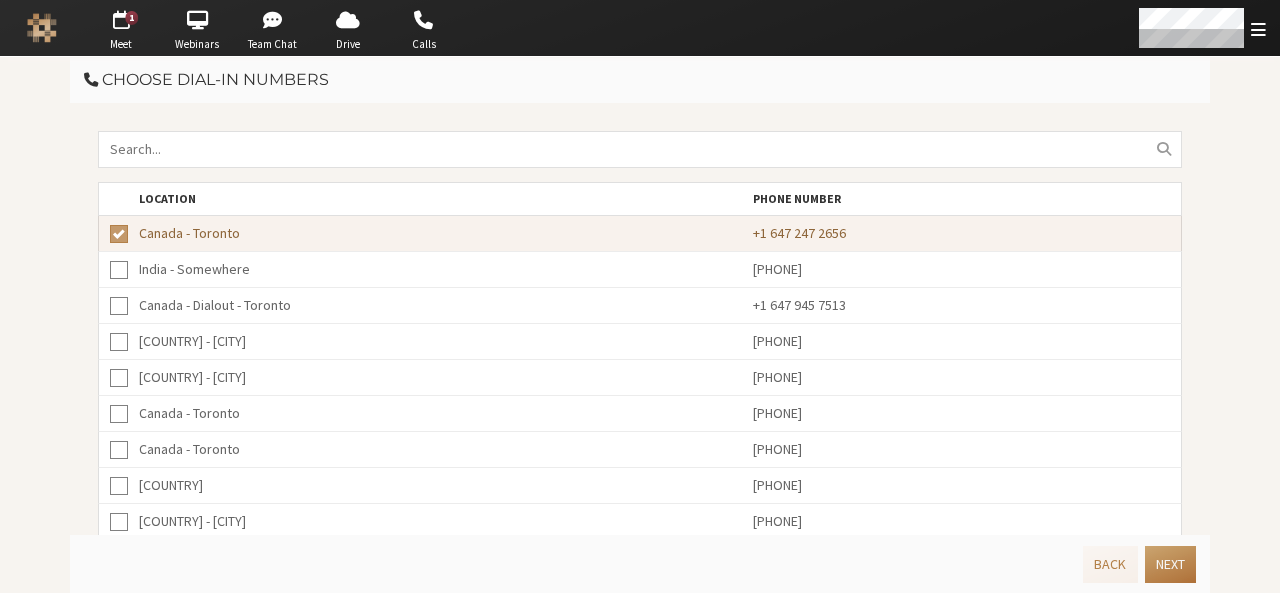 click on "Next" at bounding box center [1170, 564] 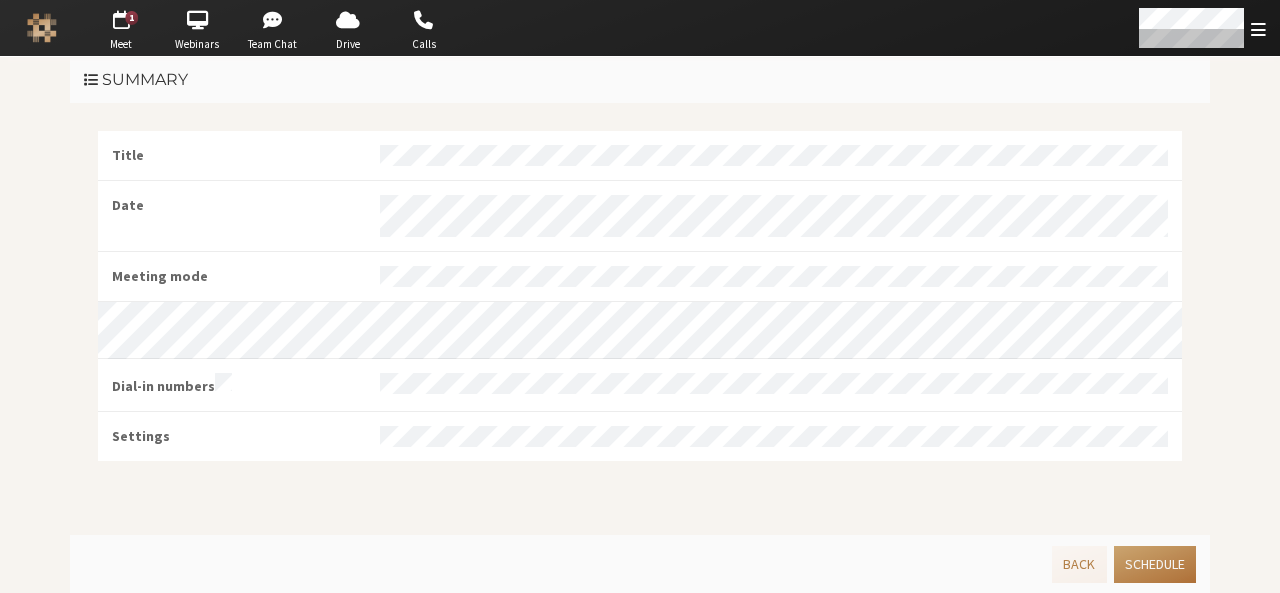 click on "Schedule" at bounding box center (1155, 564) 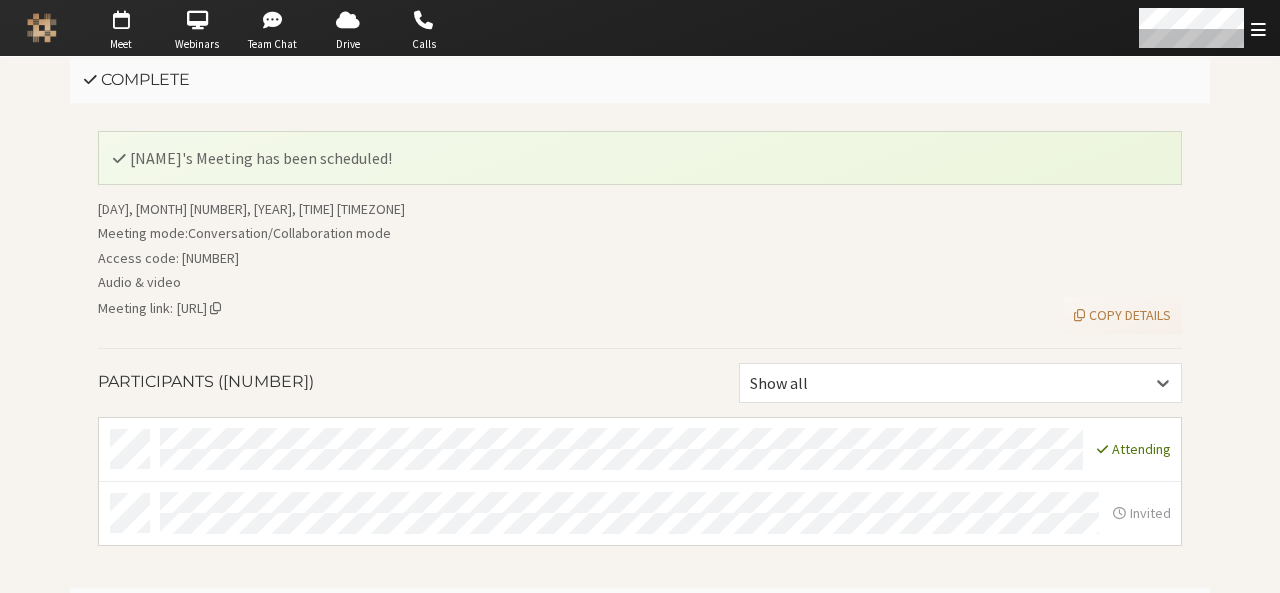 scroll, scrollTop: 48, scrollLeft: 0, axis: vertical 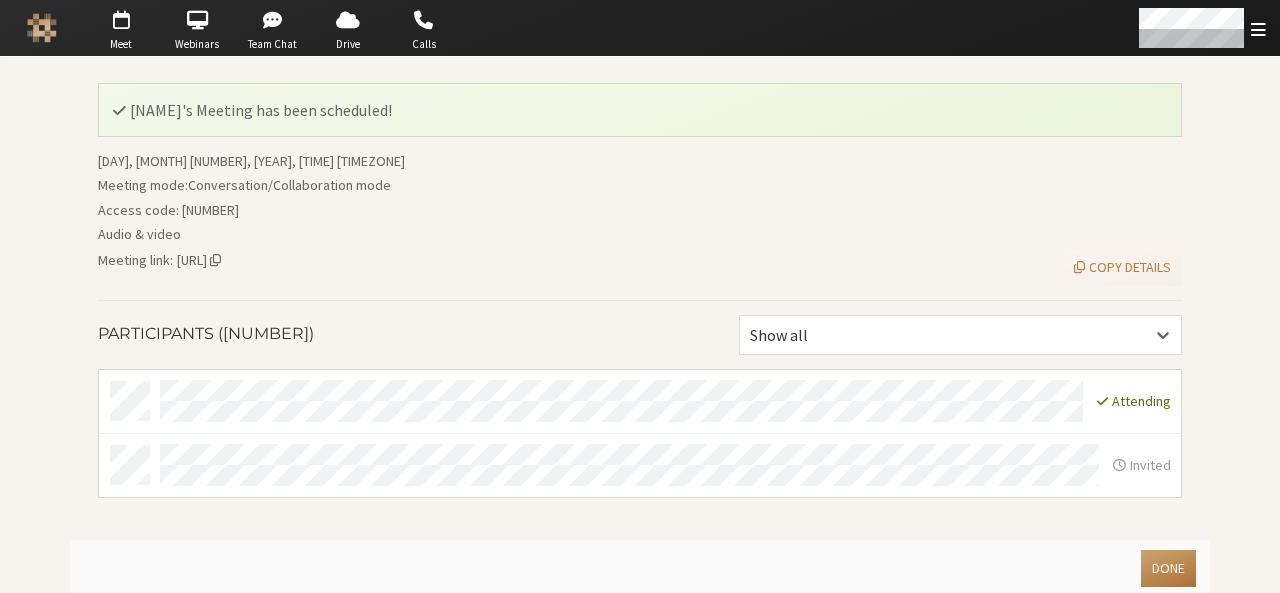 click on "Done" at bounding box center [1168, 568] 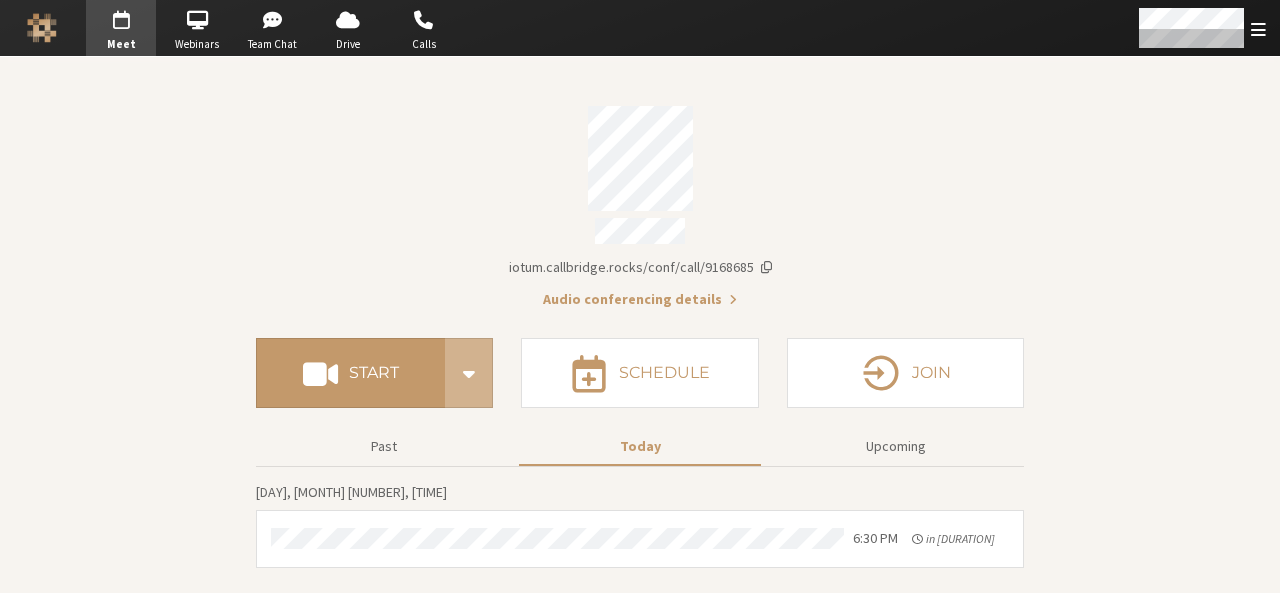 scroll, scrollTop: 0, scrollLeft: 0, axis: both 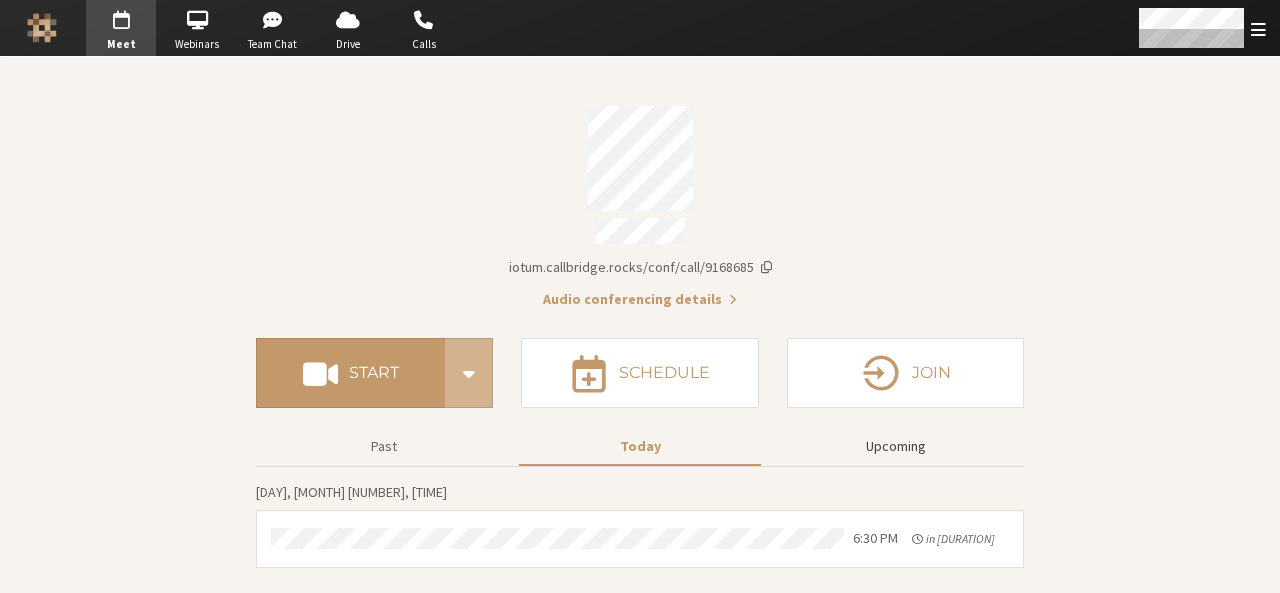 click on "Upcoming" at bounding box center (896, 446) 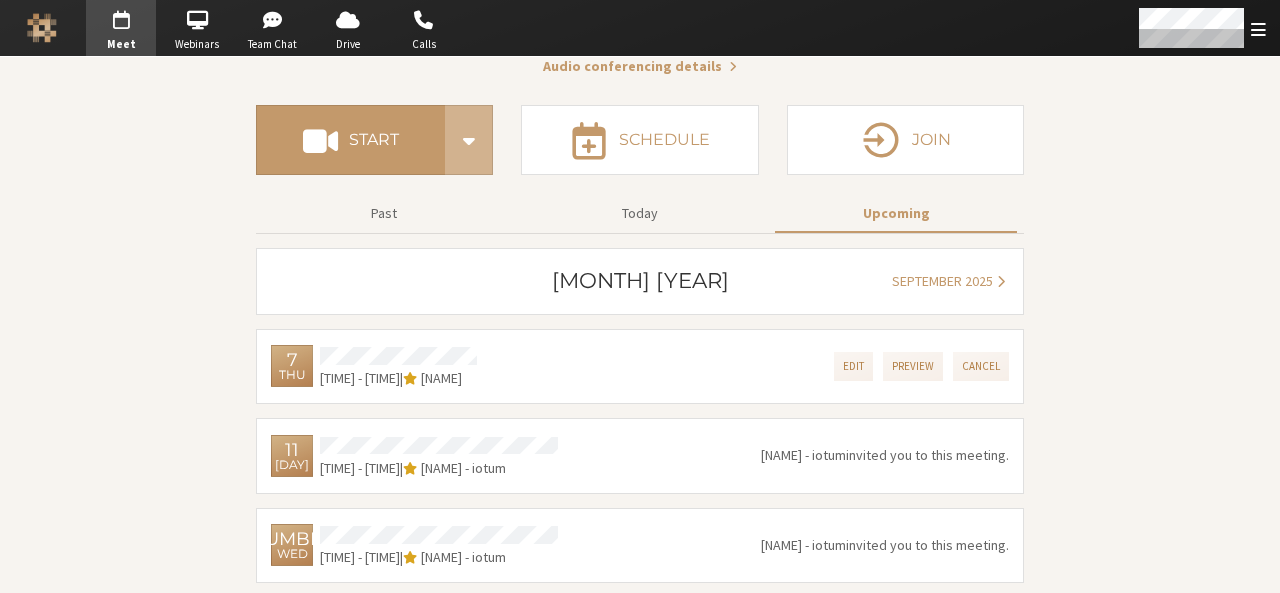 scroll, scrollTop: 234, scrollLeft: 0, axis: vertical 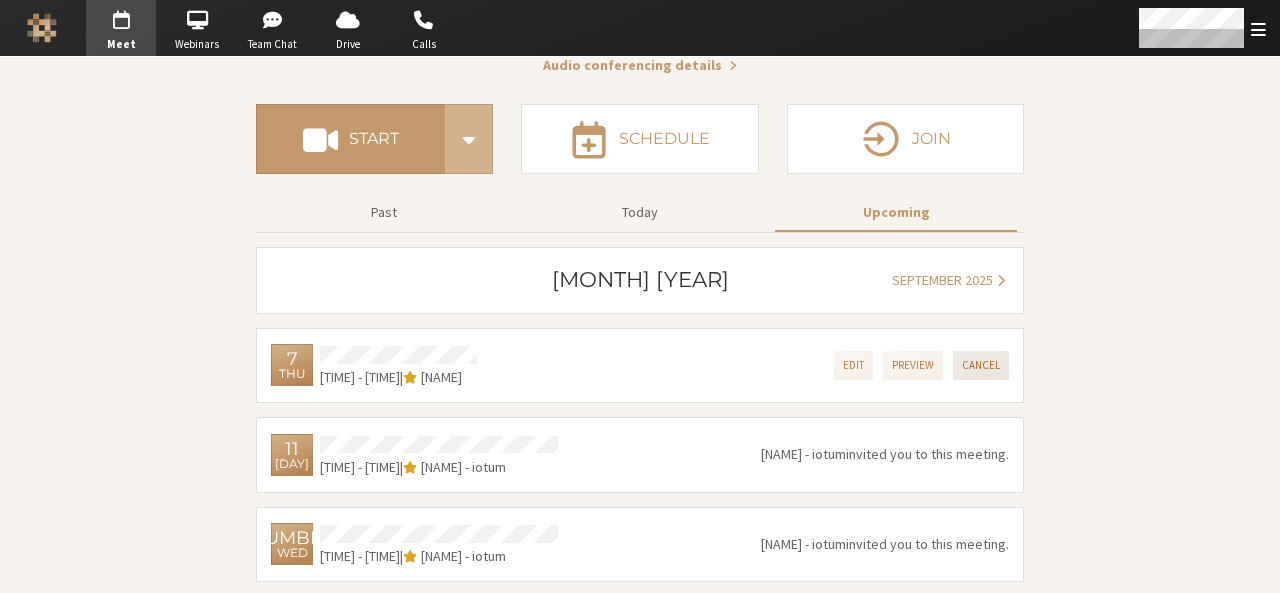click on "Cancel" at bounding box center (981, 365) 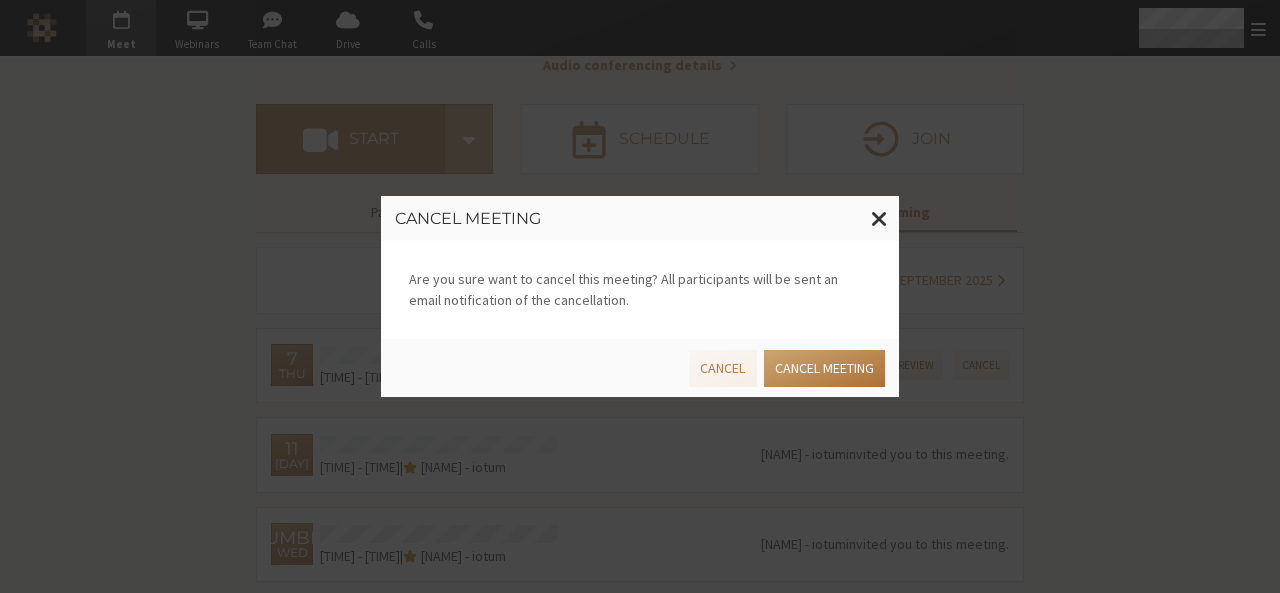click on "Cancel meeting" 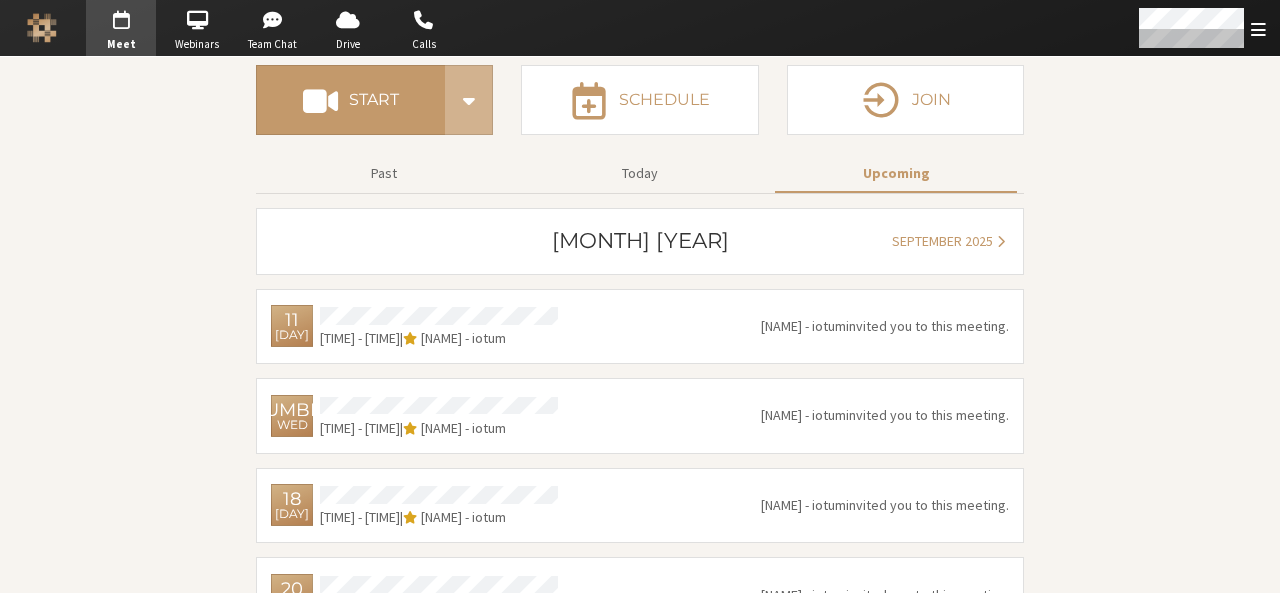scroll, scrollTop: 0, scrollLeft: 0, axis: both 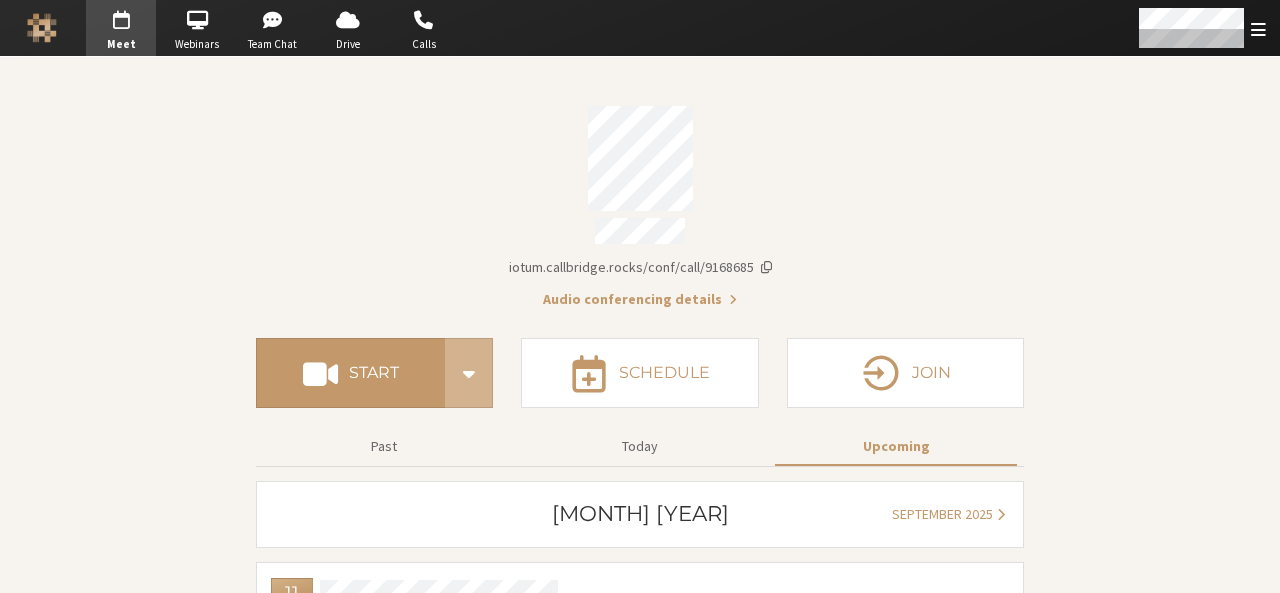 click on "Meeting link iotum.callbridge.rocks/conf/call/9168685 Audio conferencing details Start Schedule Join Past Today Upcoming August 2025 September 2025 Monday, Aug 11, 2025 11 Mon 7:00 PM - 7:30 PM  |  Sara Atteby  - iotum Sara Atteby  - iotum  invited you to this meeting. Wednesday, Aug 13, 2025 13 Wed 7:00 PM - 7:30 PM  |  Sara Atteby  - iotum Sara Atteby  - iotum  invited you to this meeting. Monday, Aug 18, 2025 18 Mon 7:00 PM - 7:30 PM  |  Sara Atteby  - iotum Sara Atteby  - iotum  invited you to this meeting. Wednesday, Aug 20, 2025 20 Wed 7:00 PM - 7:30 PM  |  Sara Atteby  - iotum Sara Atteby  - iotum  invited you to this meeting. Monday, Aug 25, 2025 25 Mon 7:00 PM - 7:30 PM  |  Sara Atteby  - iotum Sara Atteby  - iotum  invited you to this meeting. Wednesday, Aug 27, 2025 27 Wed 7:00 PM - 7:30 PM  |  Sara Atteby  - iotum Sara Atteby  - iotum  invited you to this meeting." at bounding box center (640, 578) 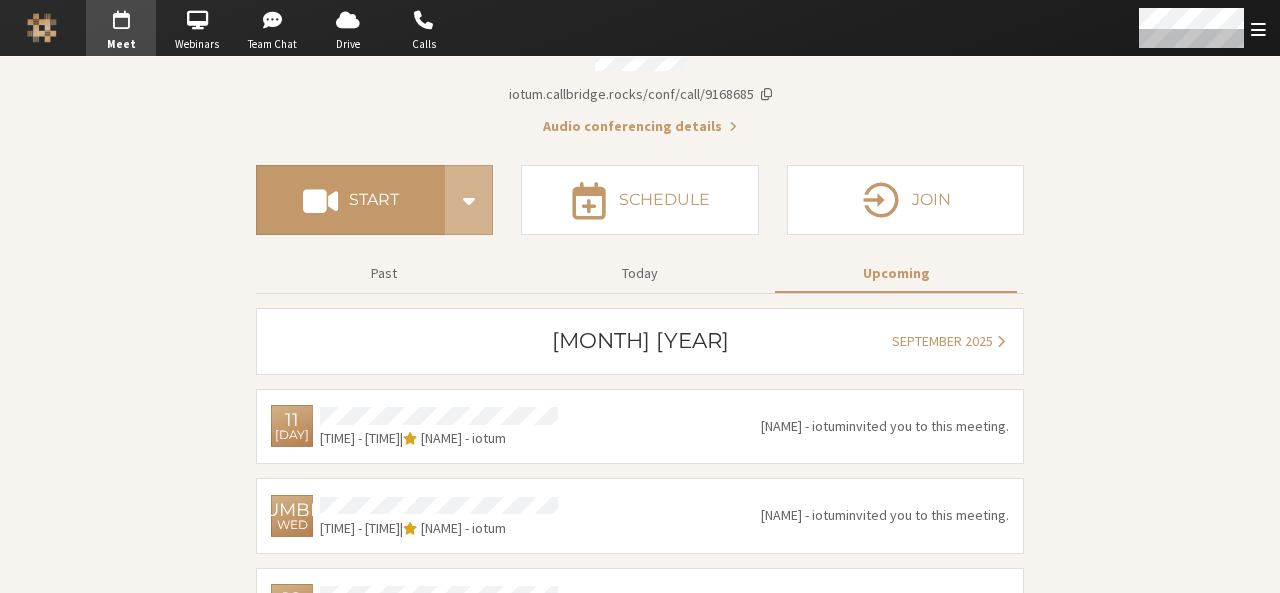 scroll, scrollTop: 174, scrollLeft: 0, axis: vertical 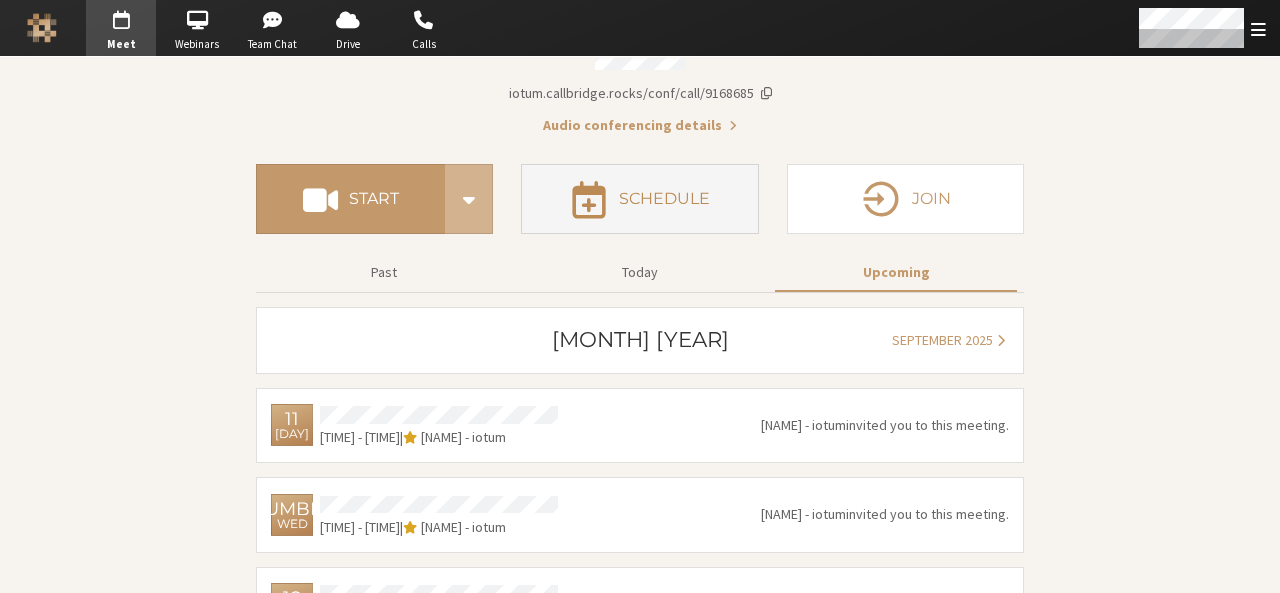 click on "Schedule" at bounding box center (639, 199) 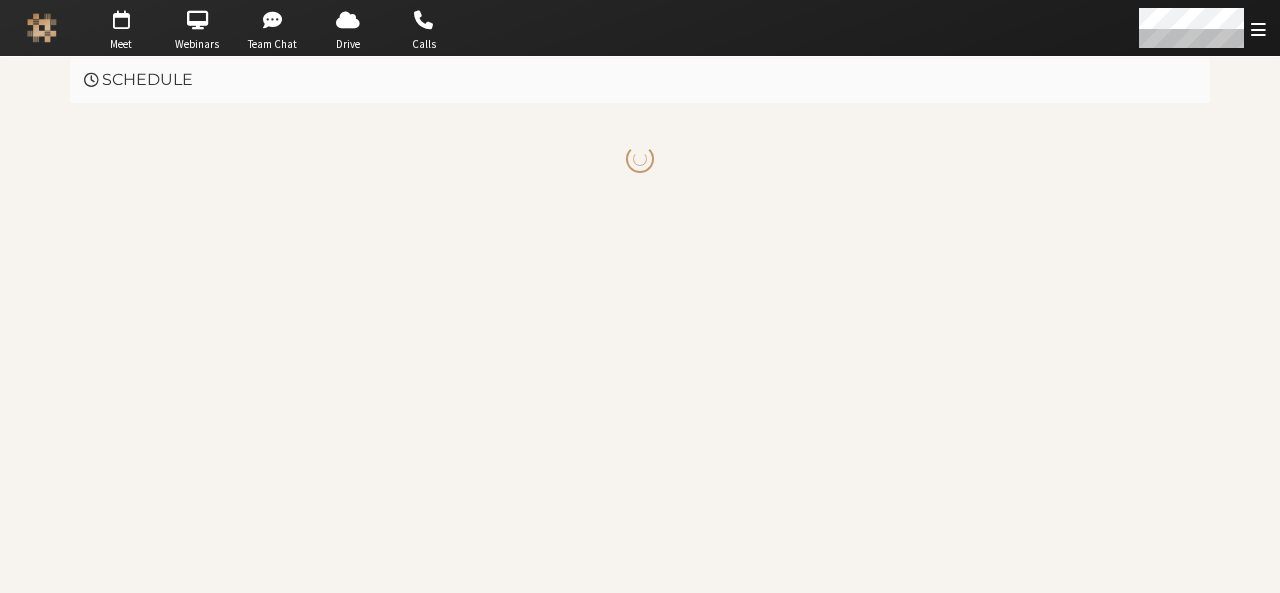scroll, scrollTop: 0, scrollLeft: 0, axis: both 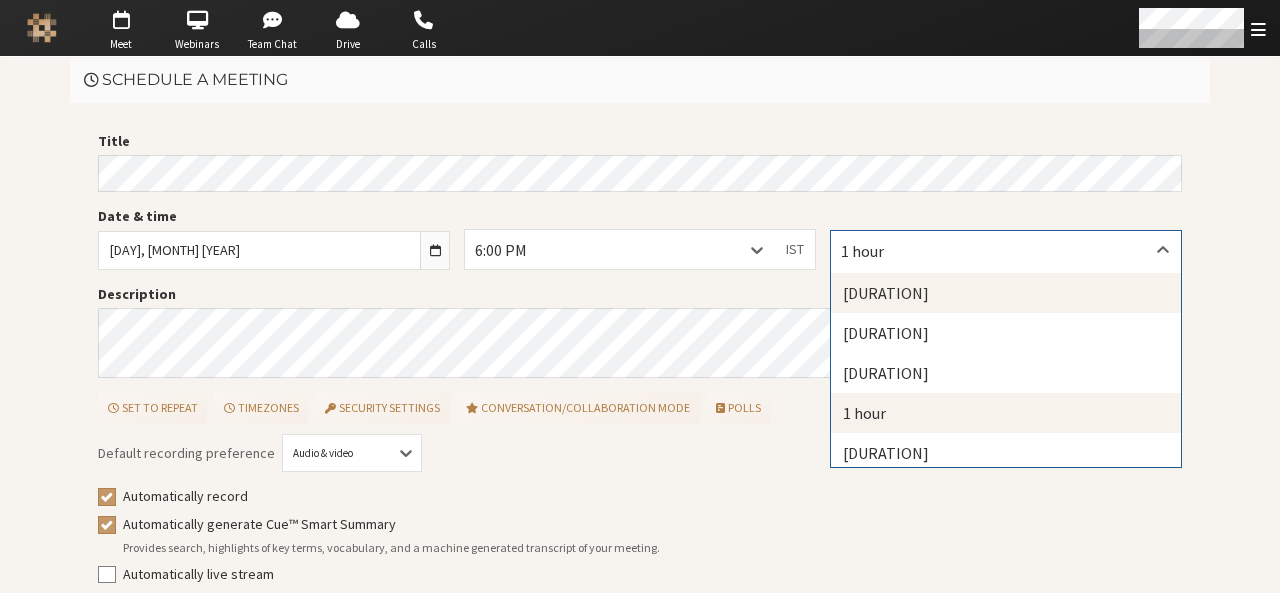 click on "15 minutes" at bounding box center [1006, 293] 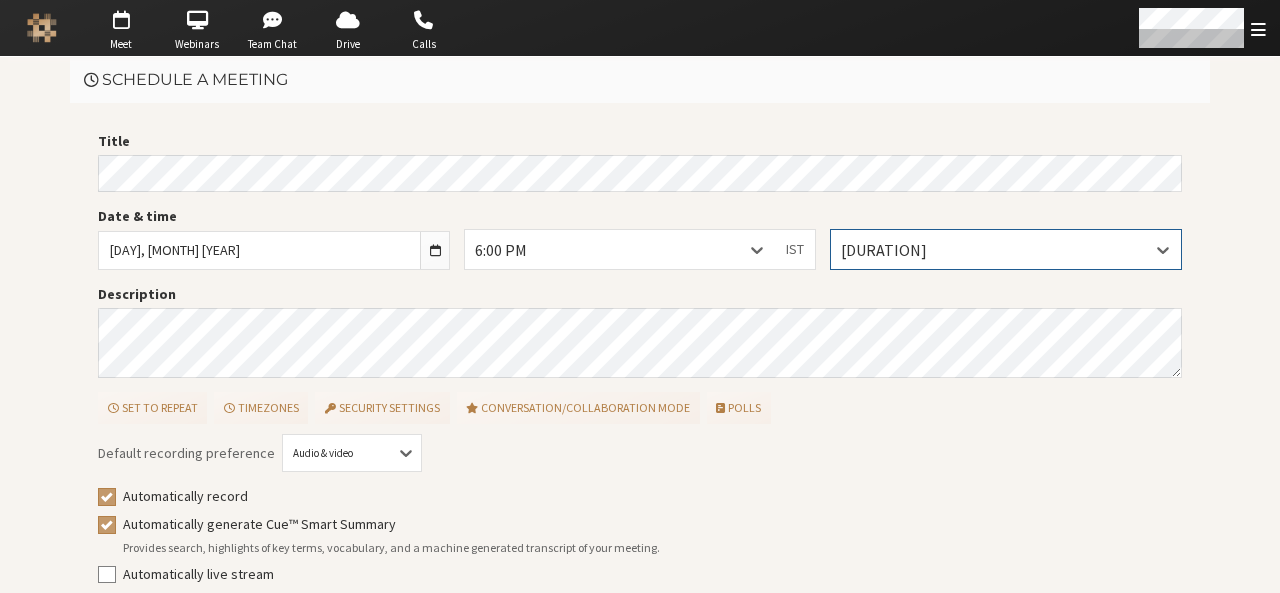 scroll, scrollTop: 90, scrollLeft: 0, axis: vertical 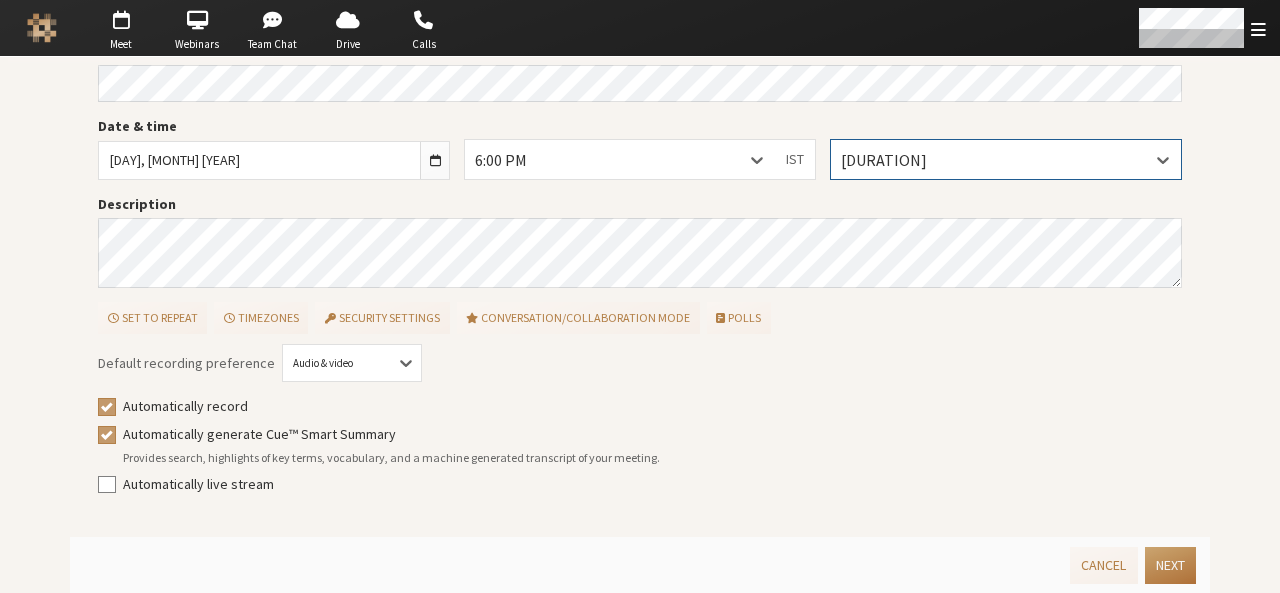 click on "Next" at bounding box center [1170, 565] 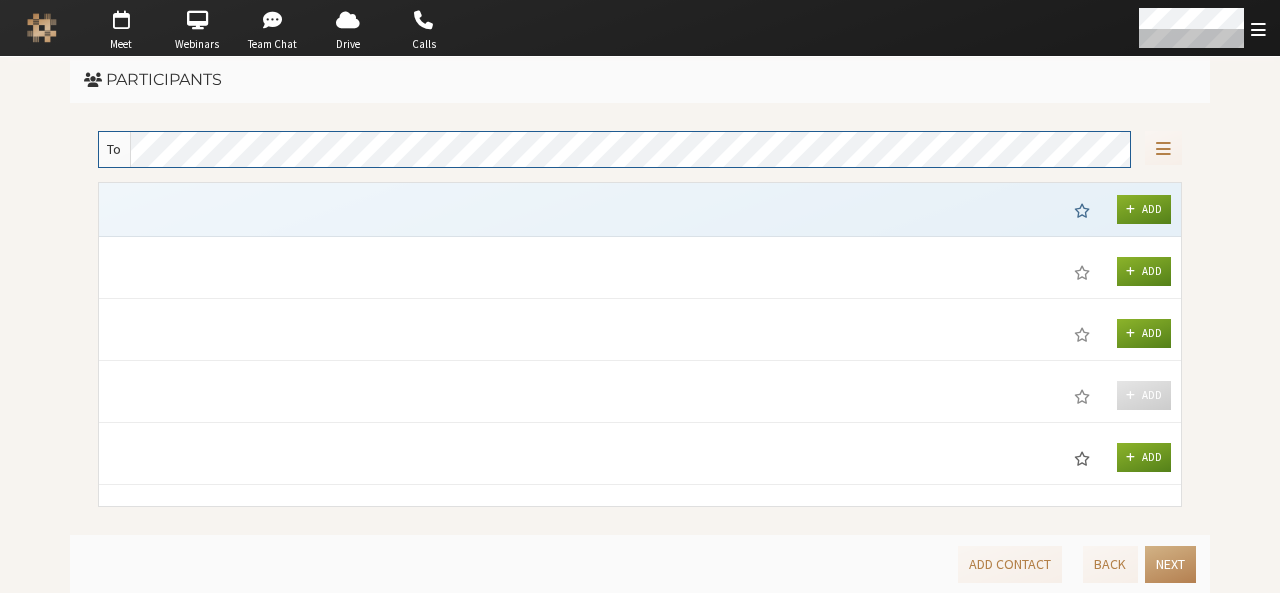 scroll, scrollTop: 0, scrollLeft: 0, axis: both 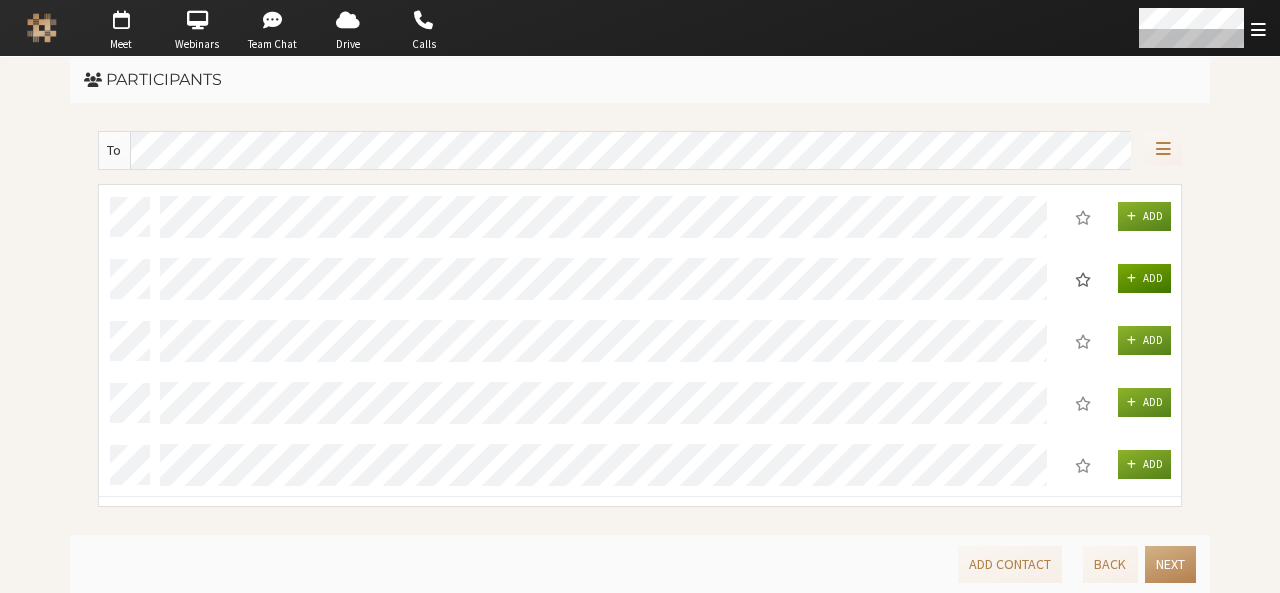 click on "Add" at bounding box center [1145, 278] 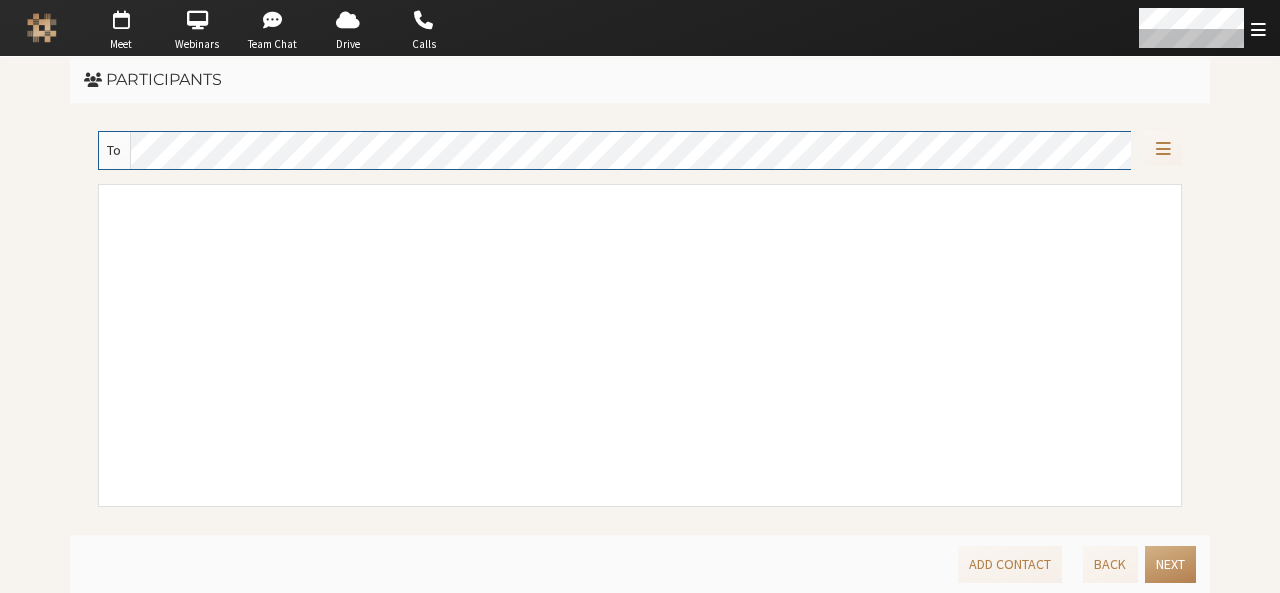 scroll, scrollTop: 2500, scrollLeft: 0, axis: vertical 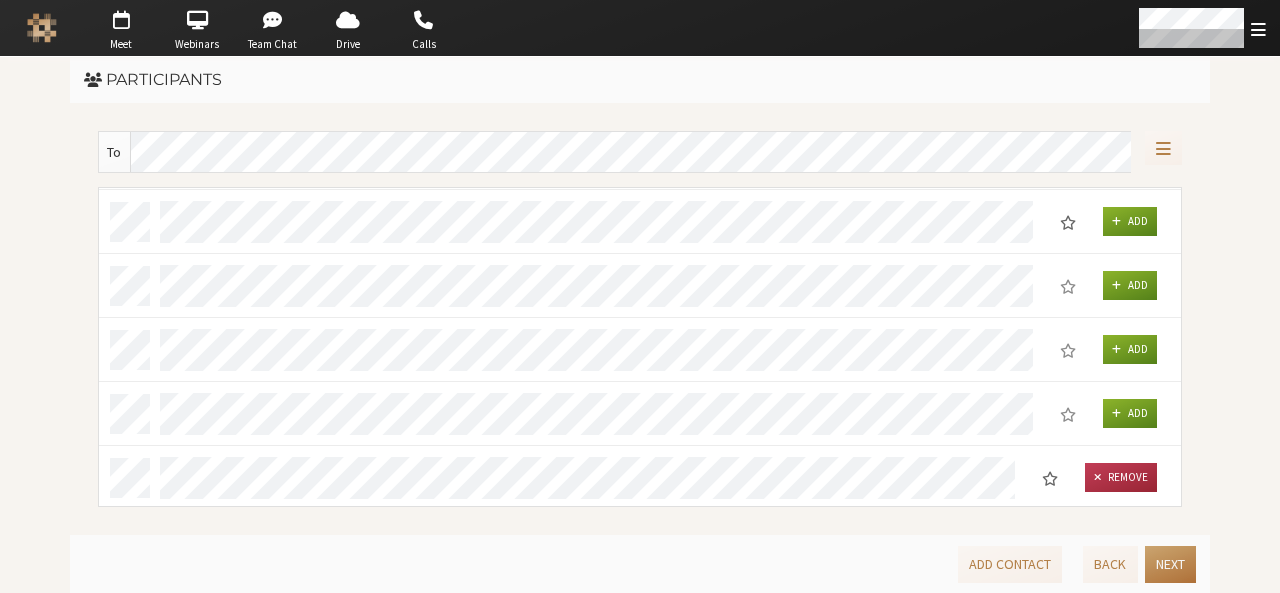 click on "Next" at bounding box center [1170, 564] 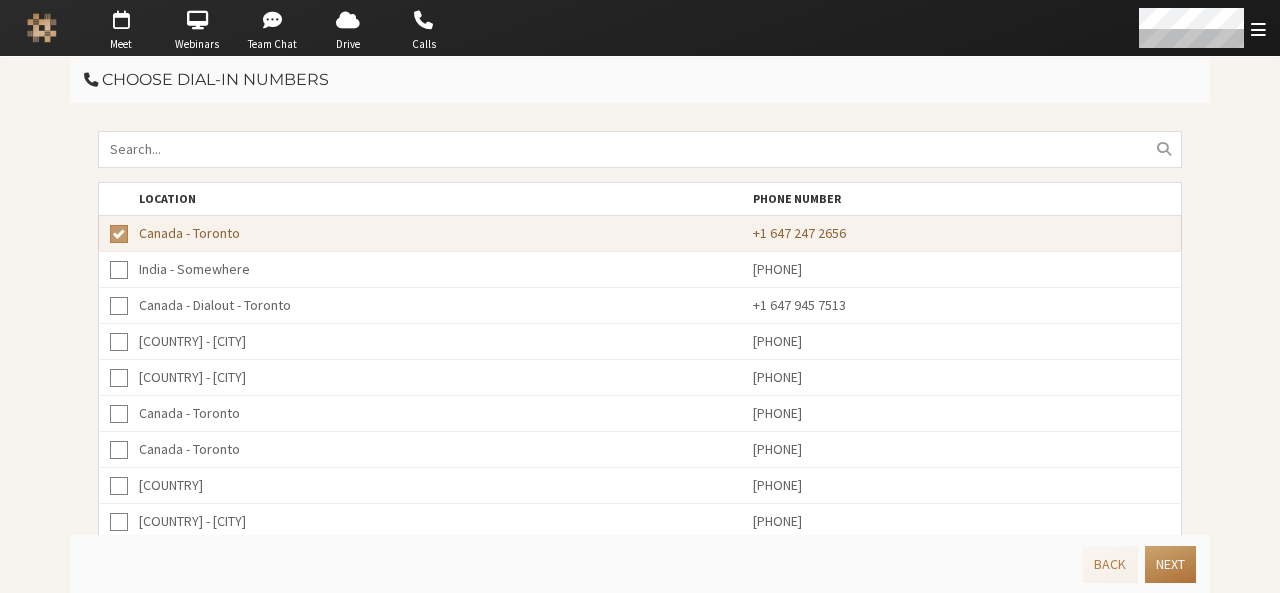 click on "Next" at bounding box center [1170, 564] 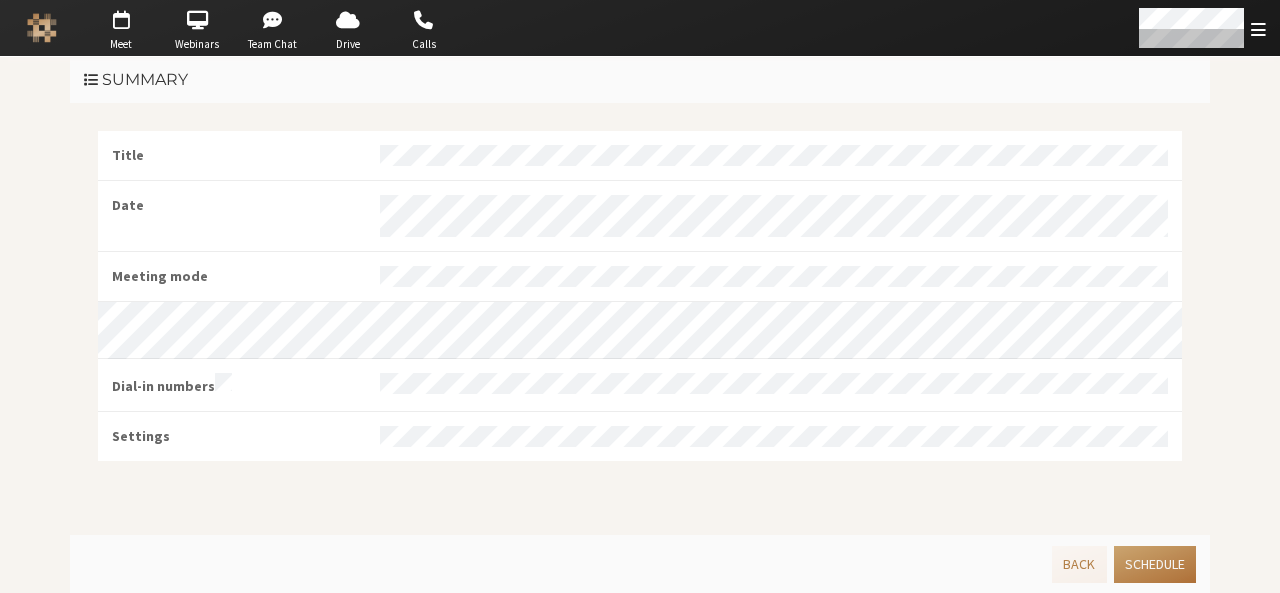 click on "Schedule" at bounding box center [1155, 564] 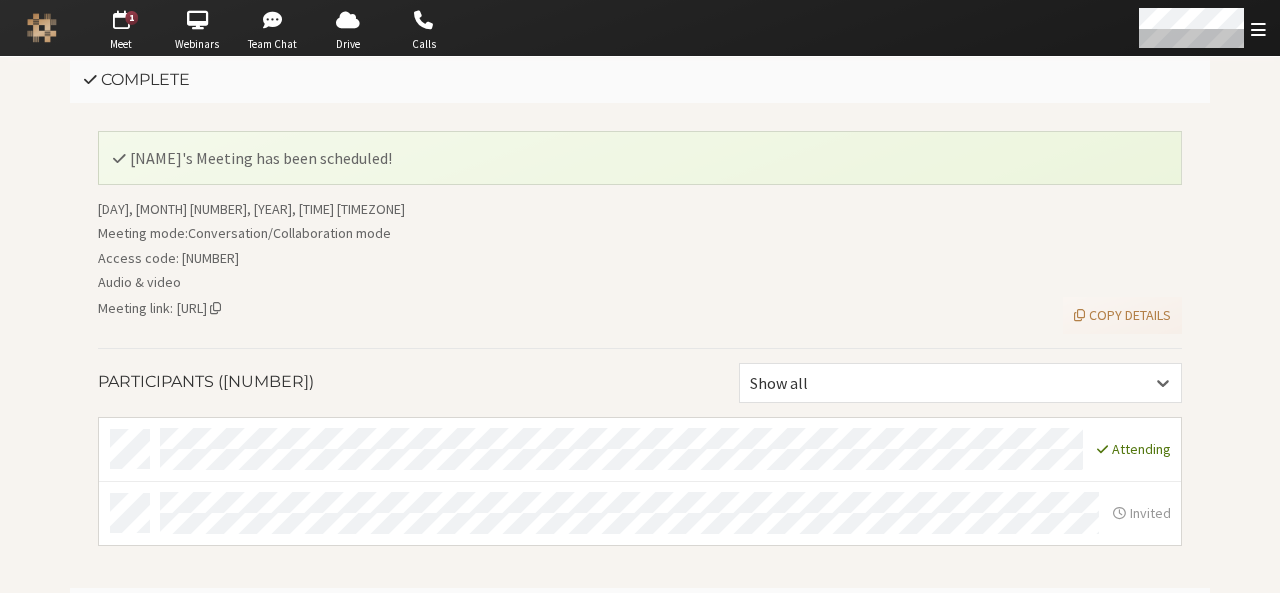 scroll, scrollTop: 48, scrollLeft: 0, axis: vertical 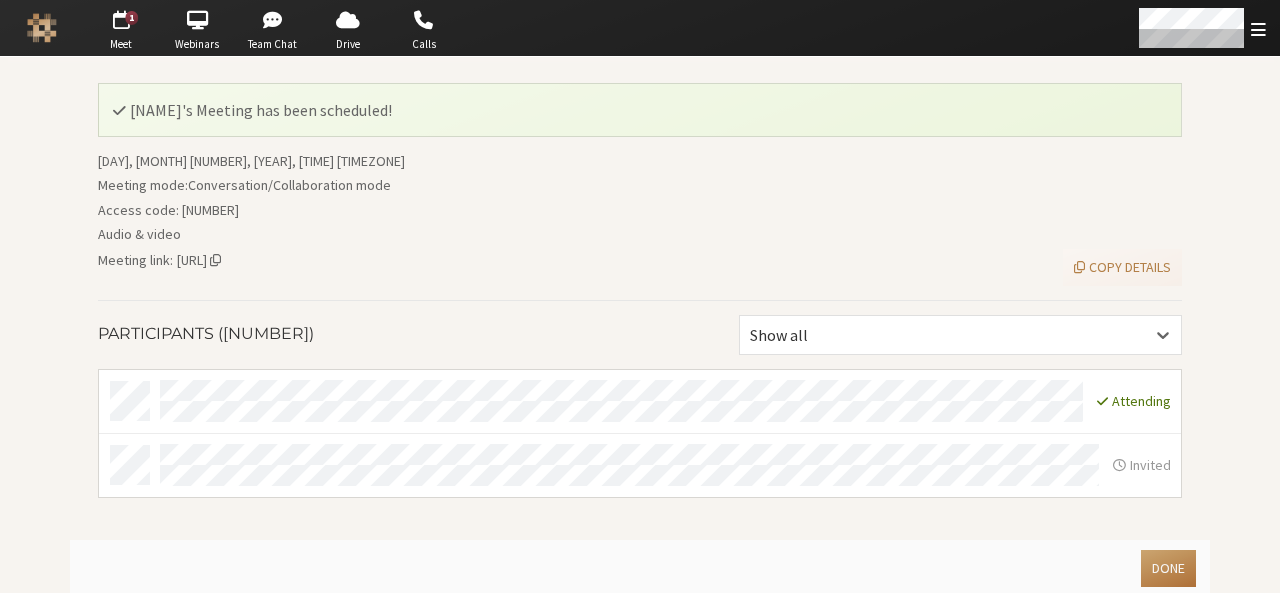 click on "Done" at bounding box center [1168, 568] 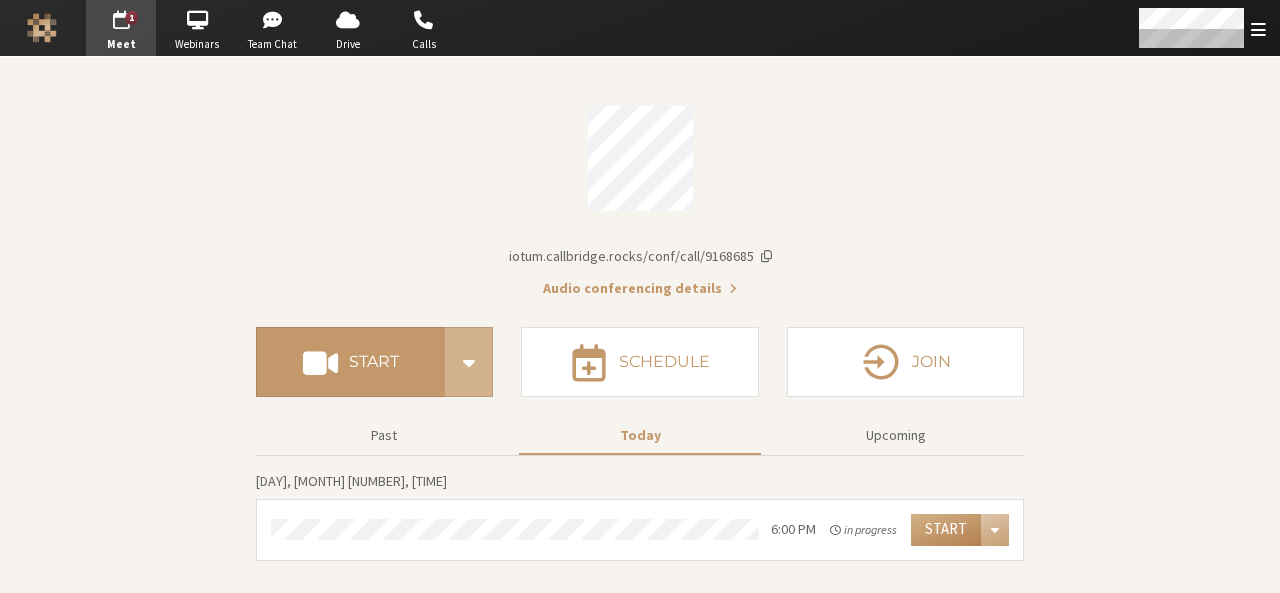 scroll, scrollTop: 0, scrollLeft: 0, axis: both 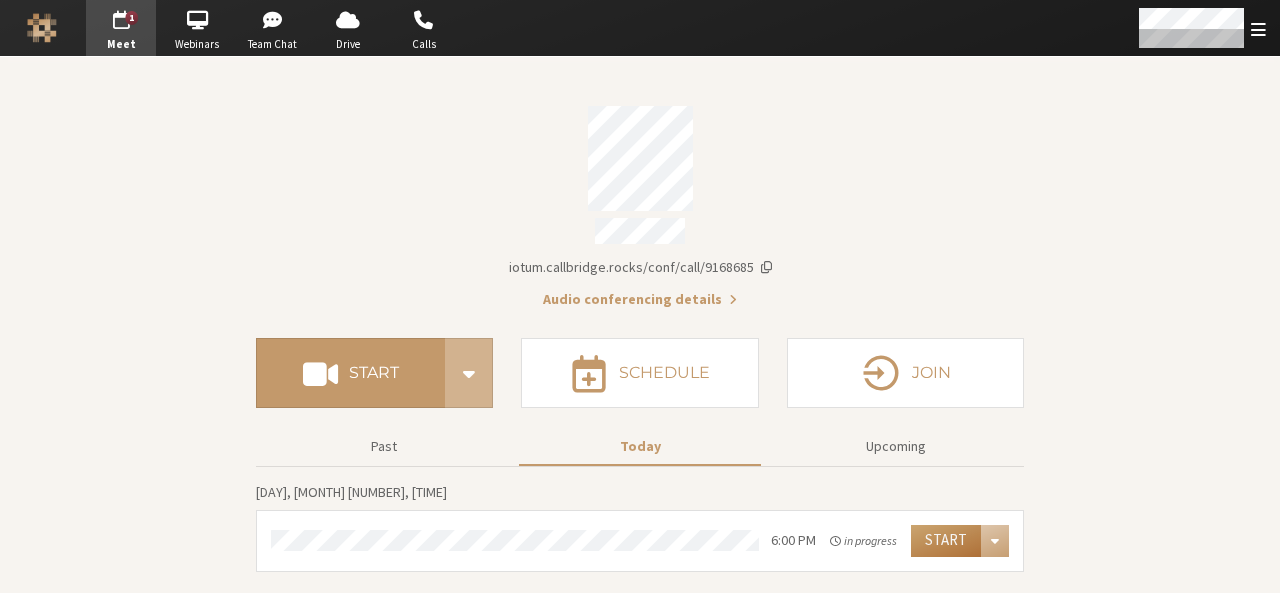 click on "Start" at bounding box center (946, 541) 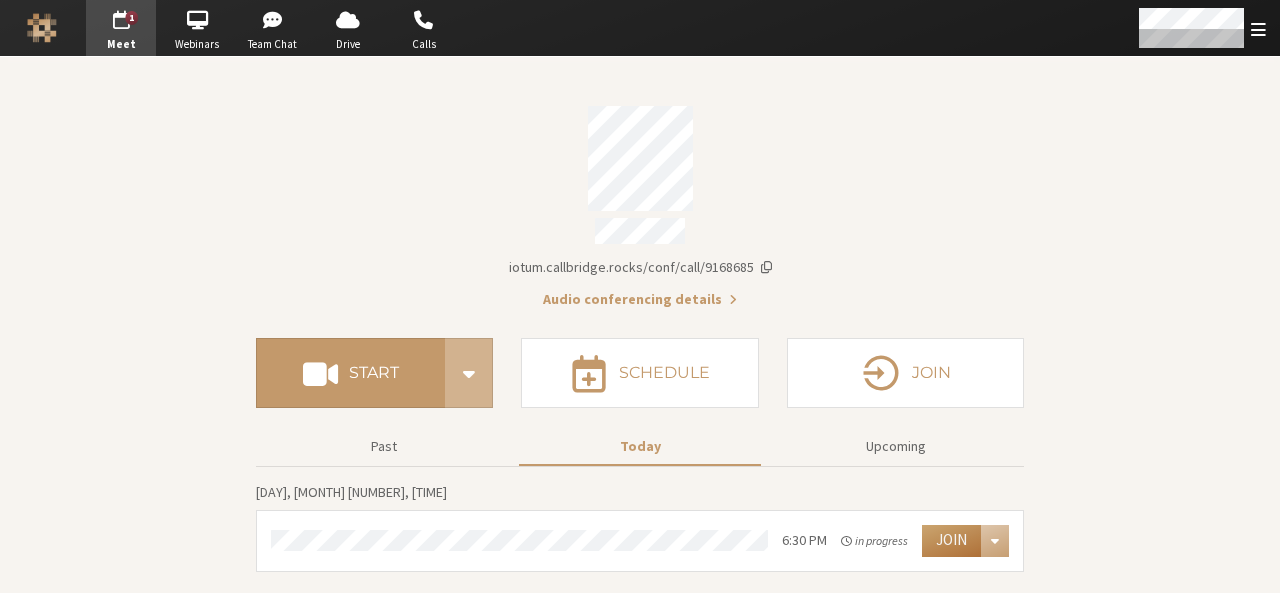 click on "Join" at bounding box center (951, 541) 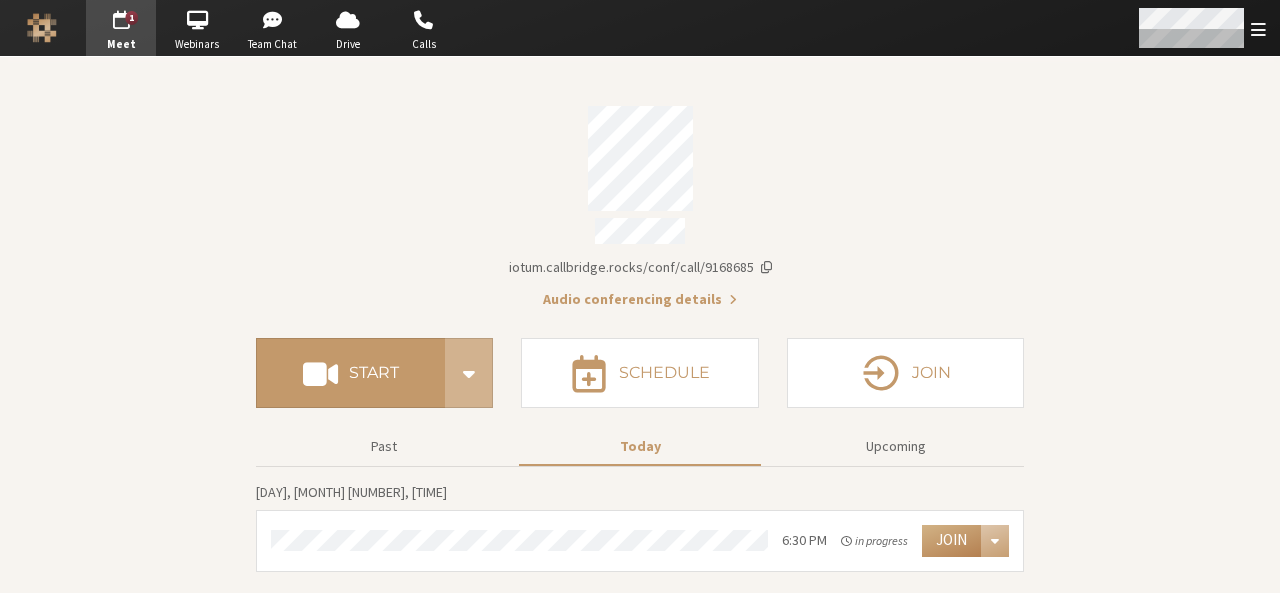 click at bounding box center (1201, 28) 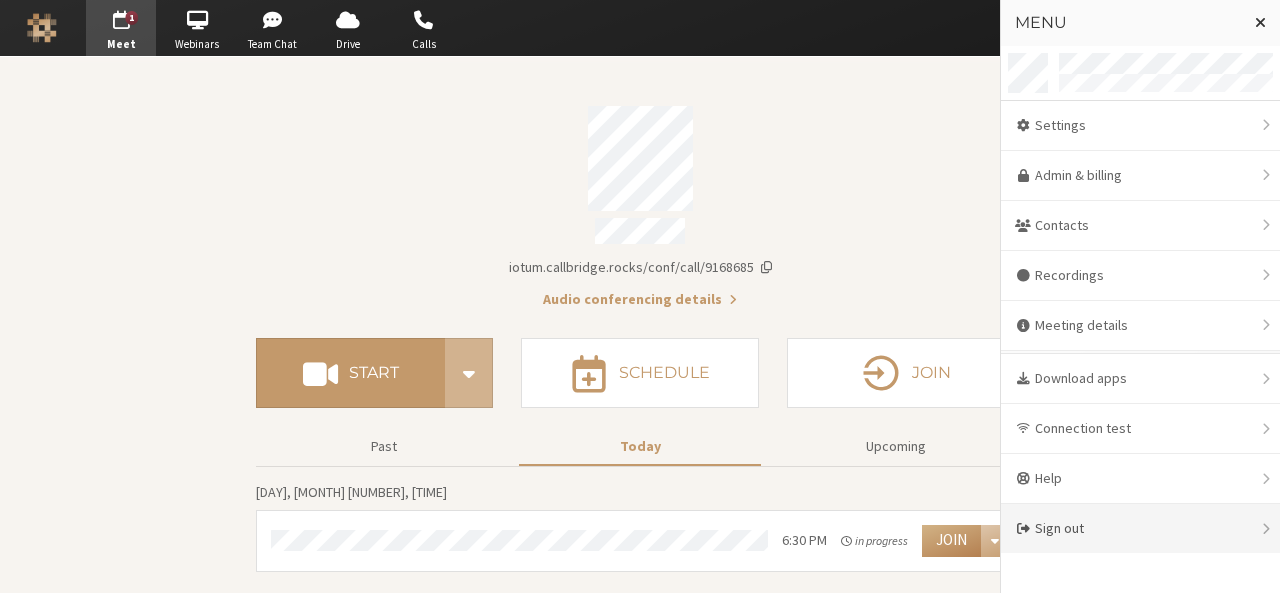 click on "Sign out" at bounding box center [1140, 528] 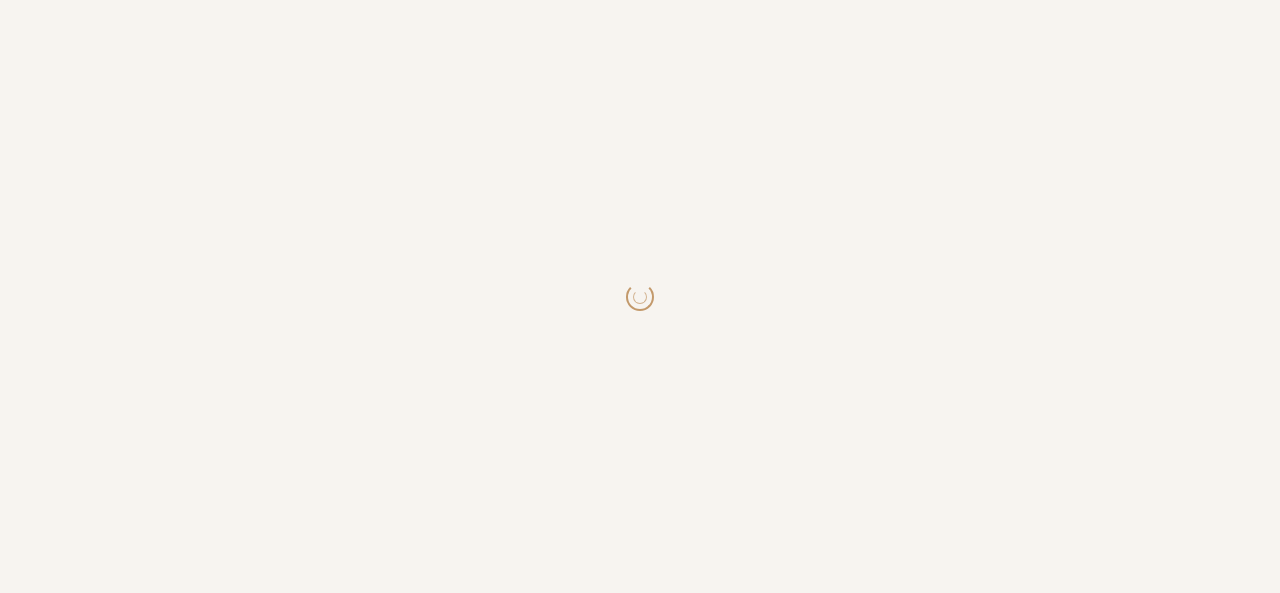 scroll, scrollTop: 0, scrollLeft: 0, axis: both 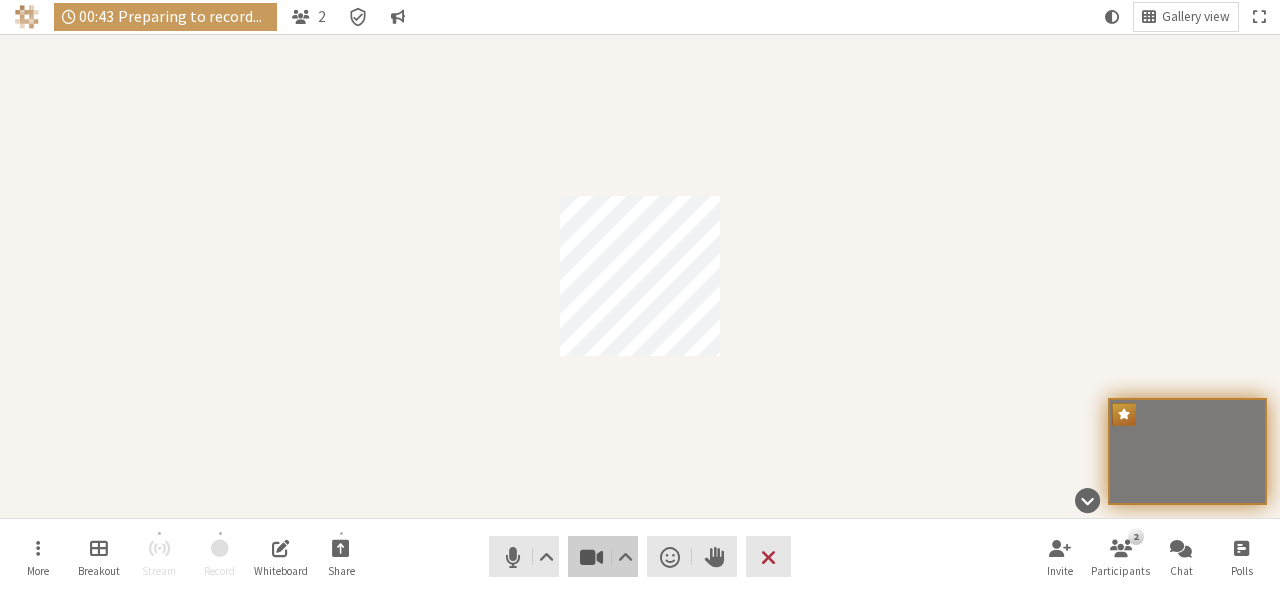 click at bounding box center [592, 557] 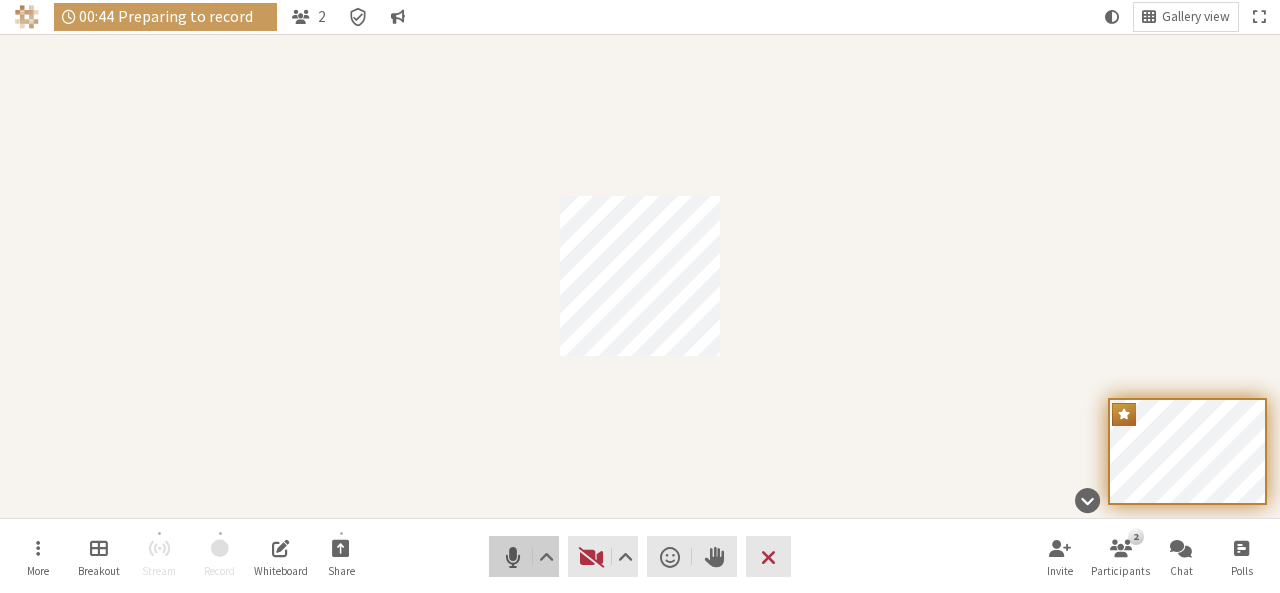 click at bounding box center (513, 557) 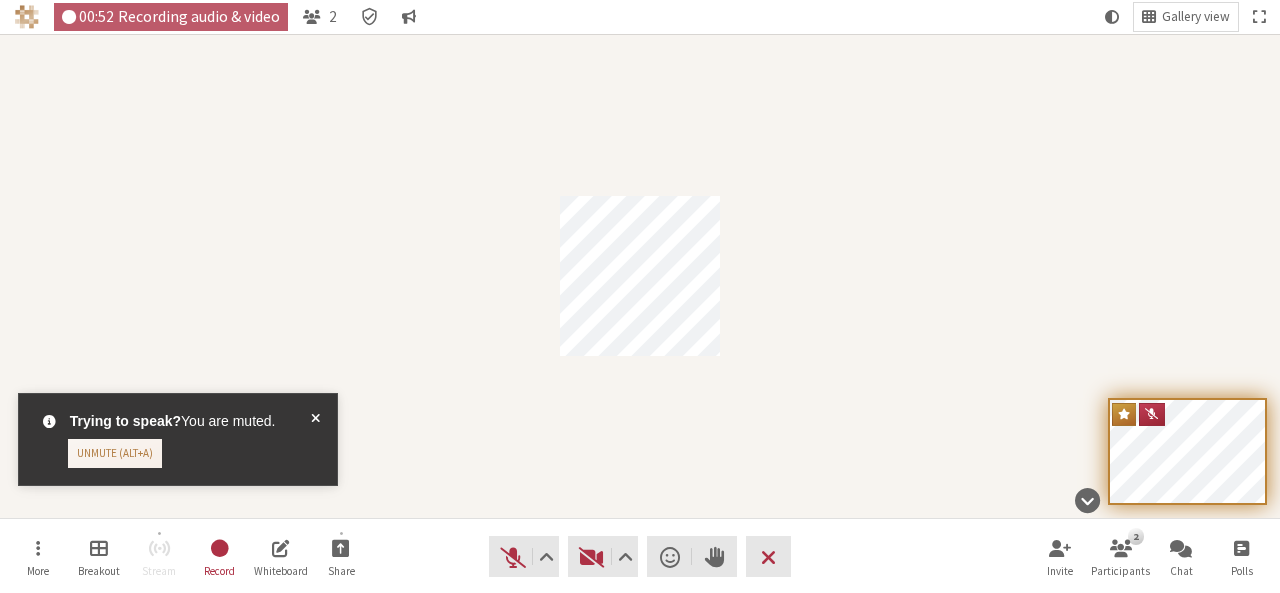 click at bounding box center [315, 439] 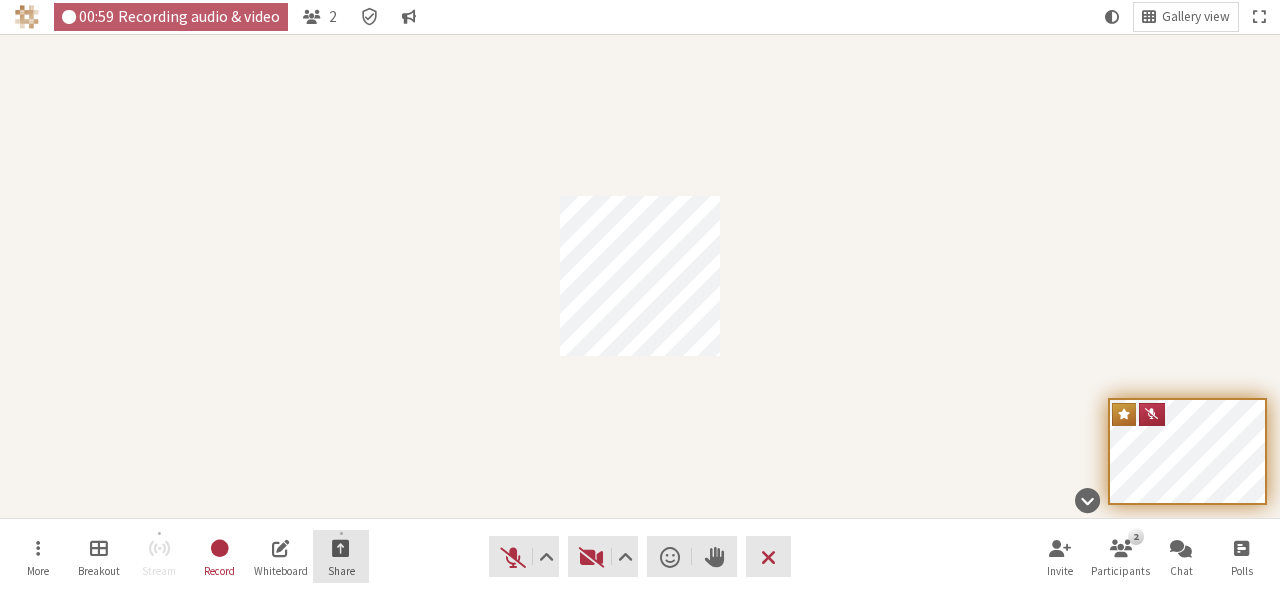 click on "Share" at bounding box center [341, 557] 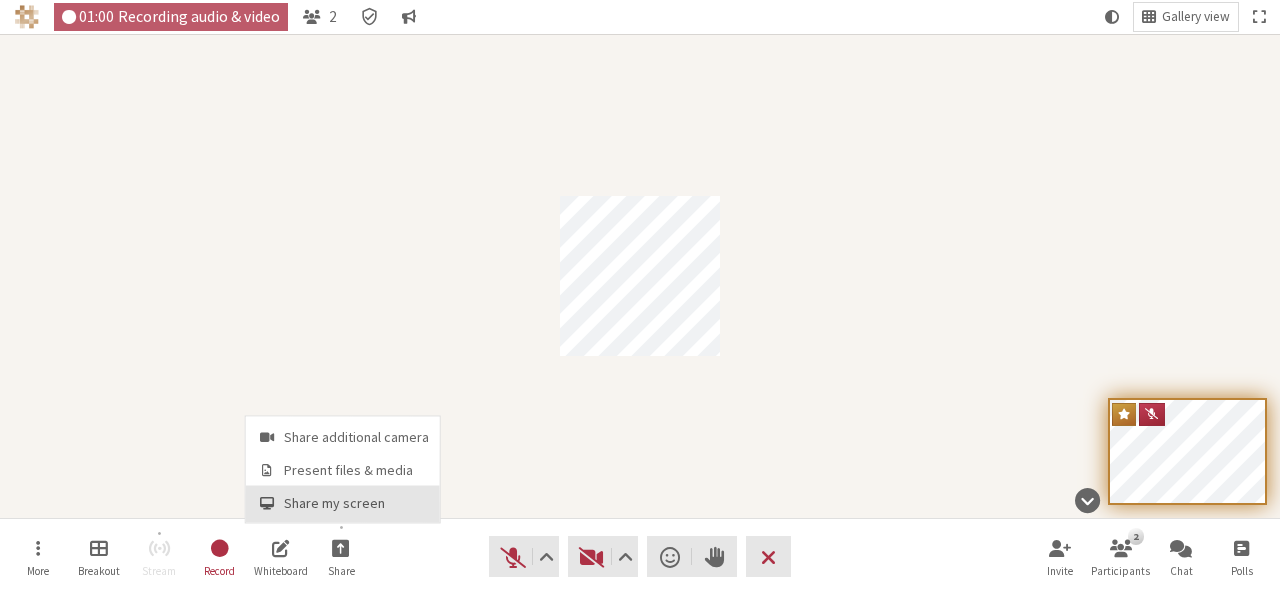 click on "Share my screen" at bounding box center [356, 503] 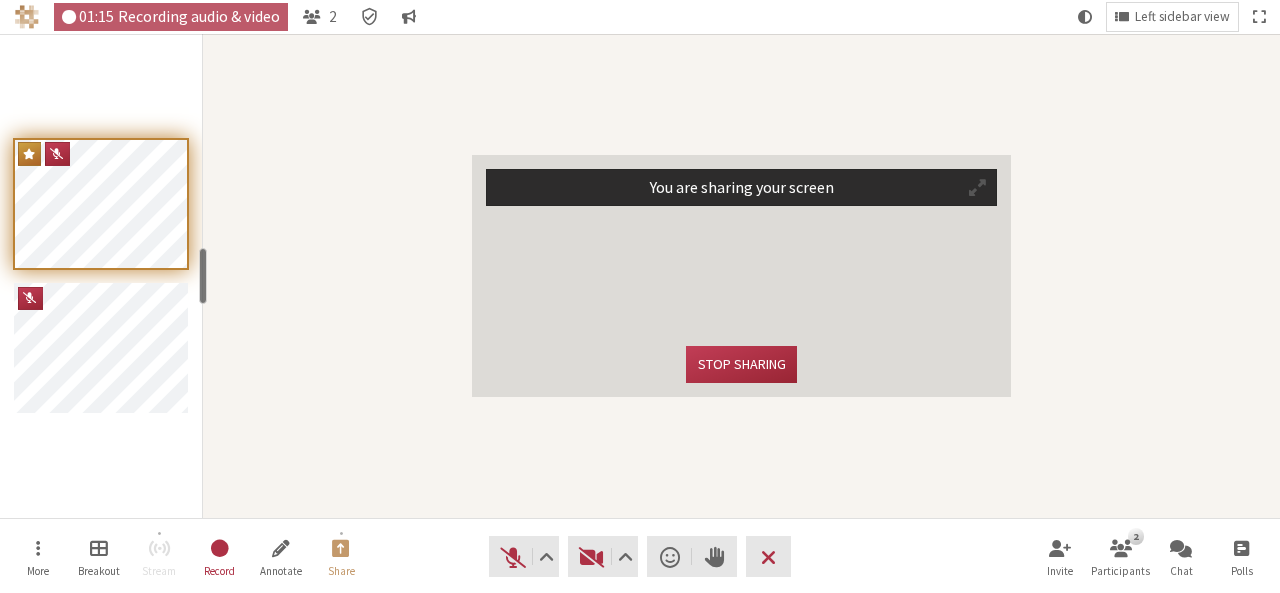 click at bounding box center [977, 187] 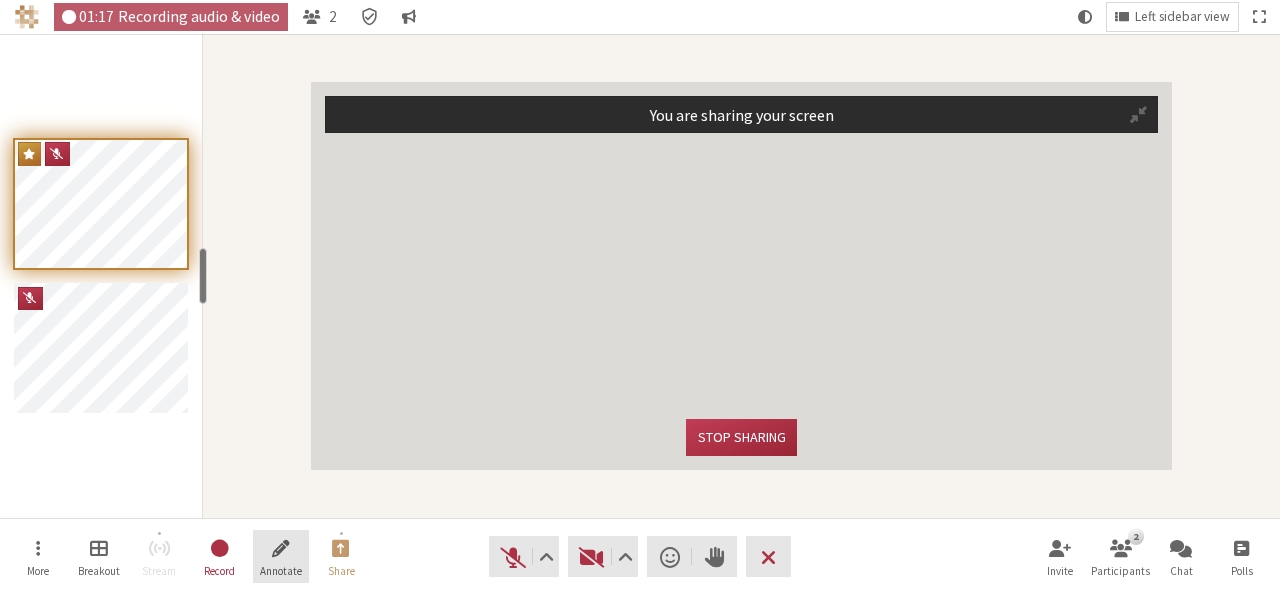 click at bounding box center (281, 547) 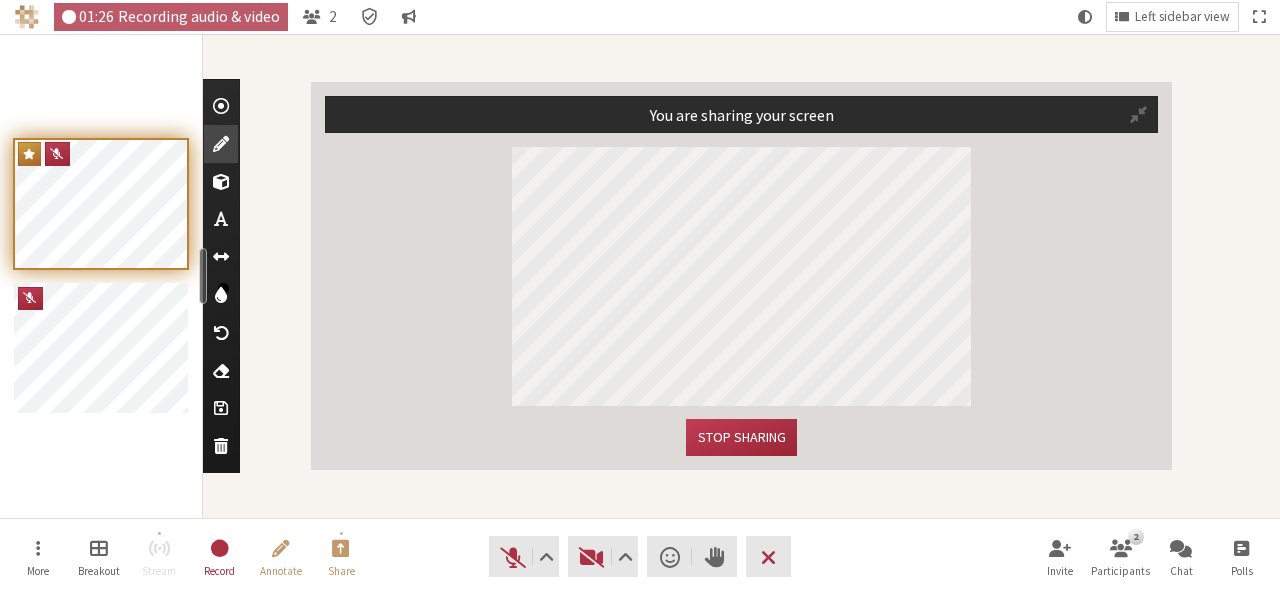 click at bounding box center [221, 219] 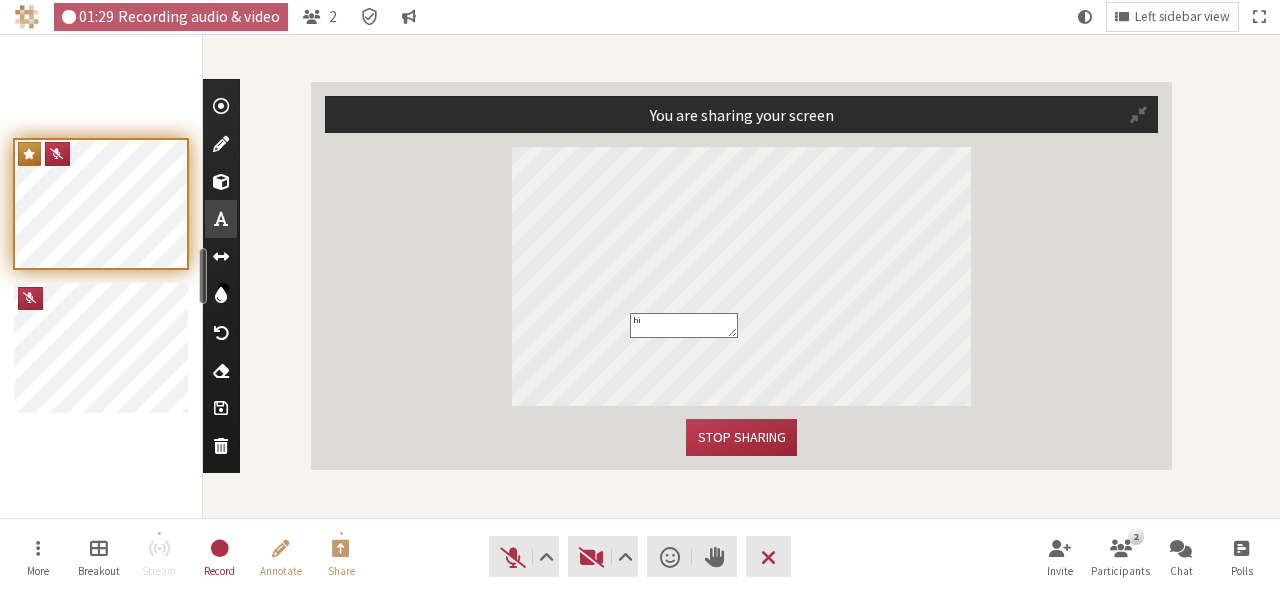 type on "hi" 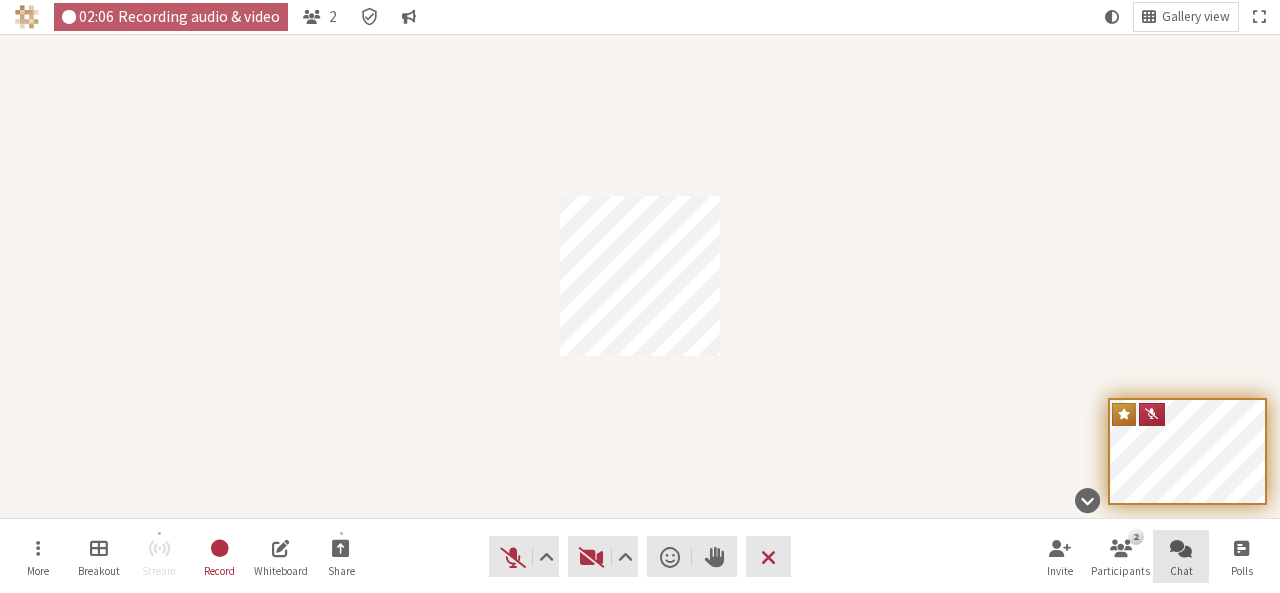 click at bounding box center [1181, 547] 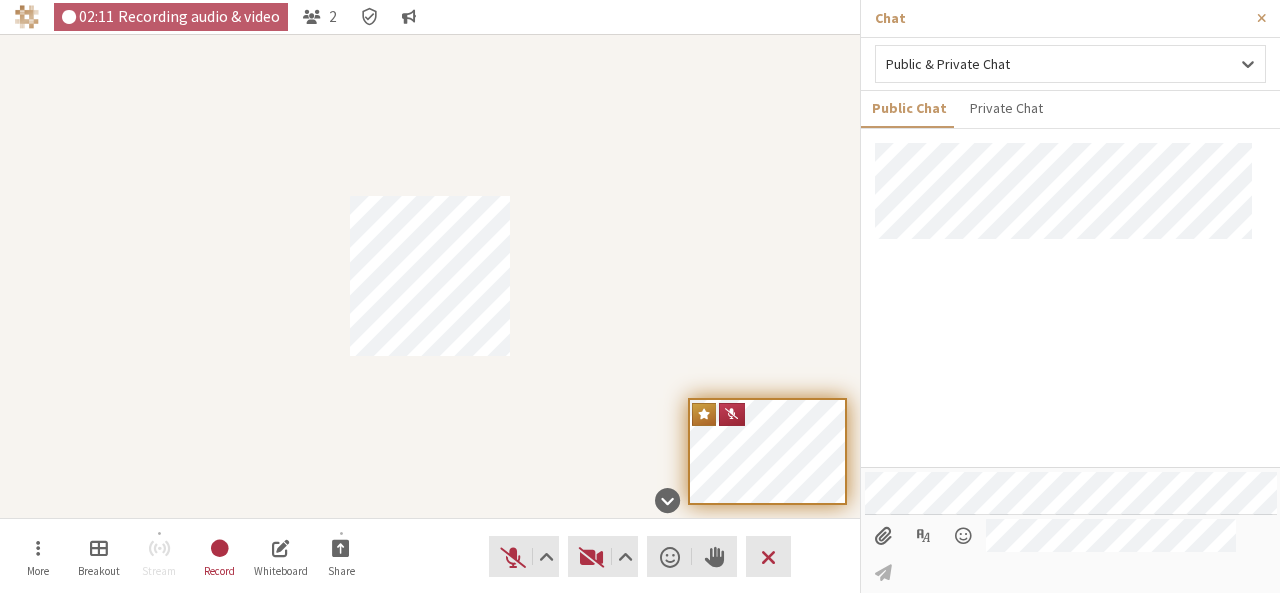 click at bounding box center (883, 536) 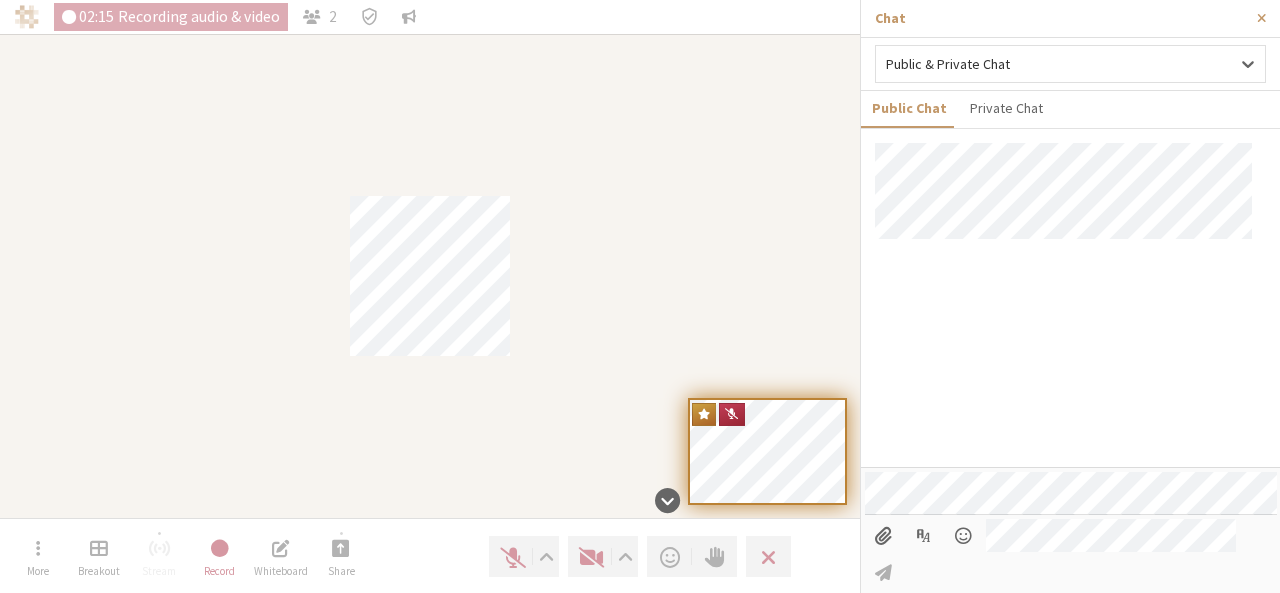 type on "C:\fakepath\pa link.png" 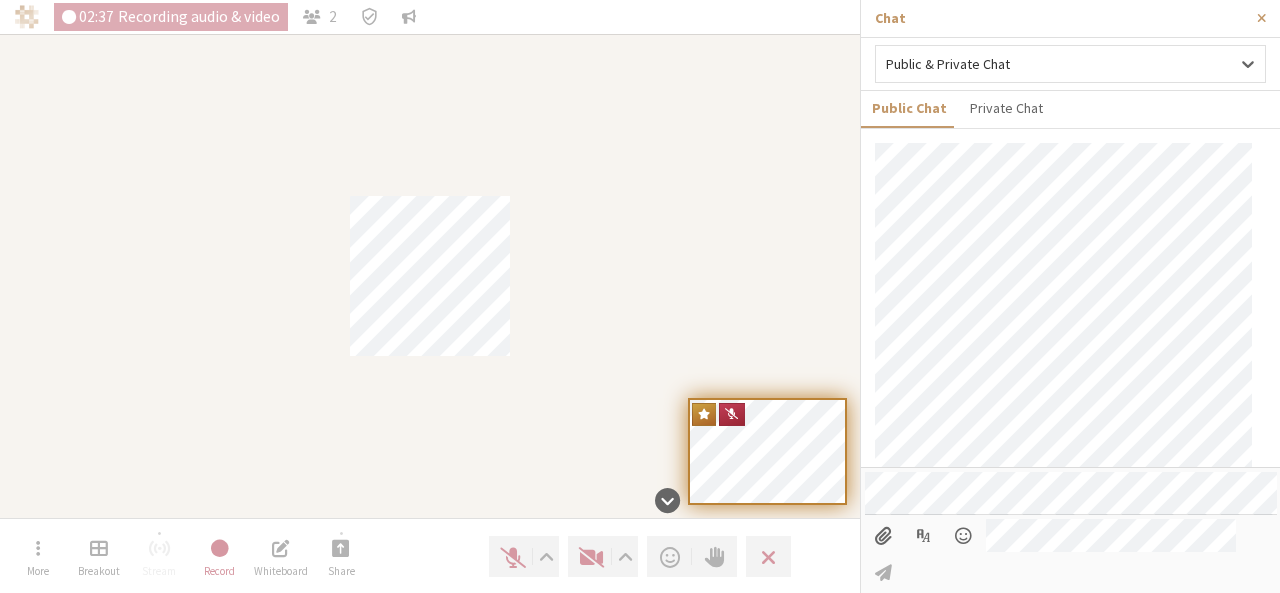 scroll, scrollTop: 54, scrollLeft: 0, axis: vertical 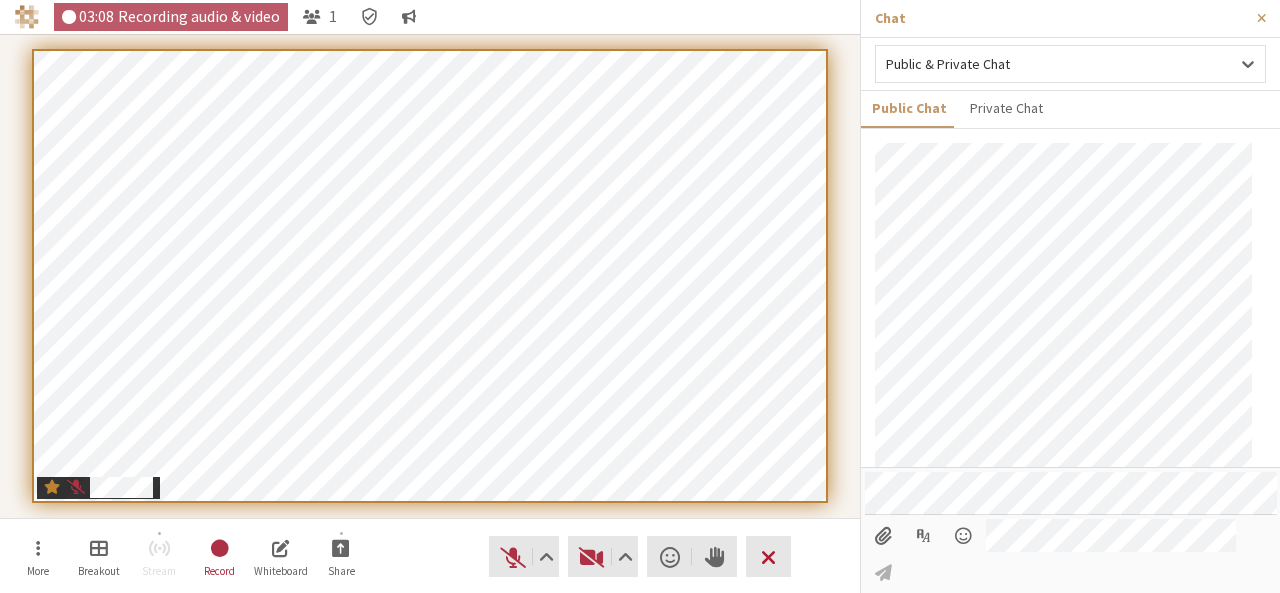 click on "Leave" at bounding box center (768, 556) 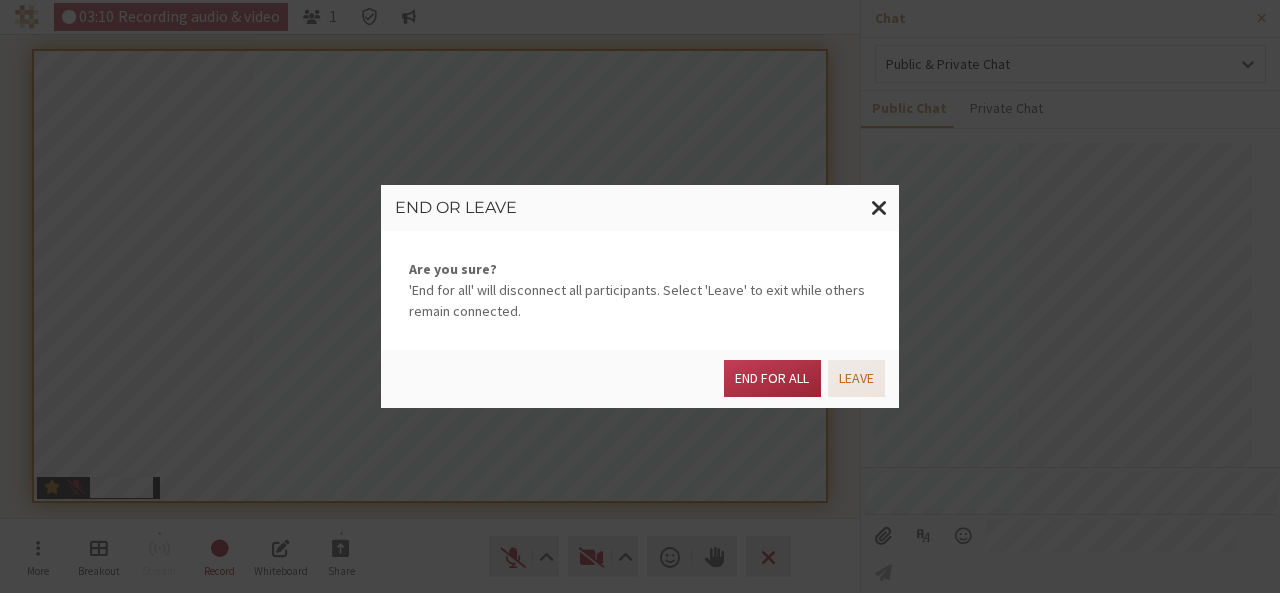 click on "Leave" at bounding box center [856, 378] 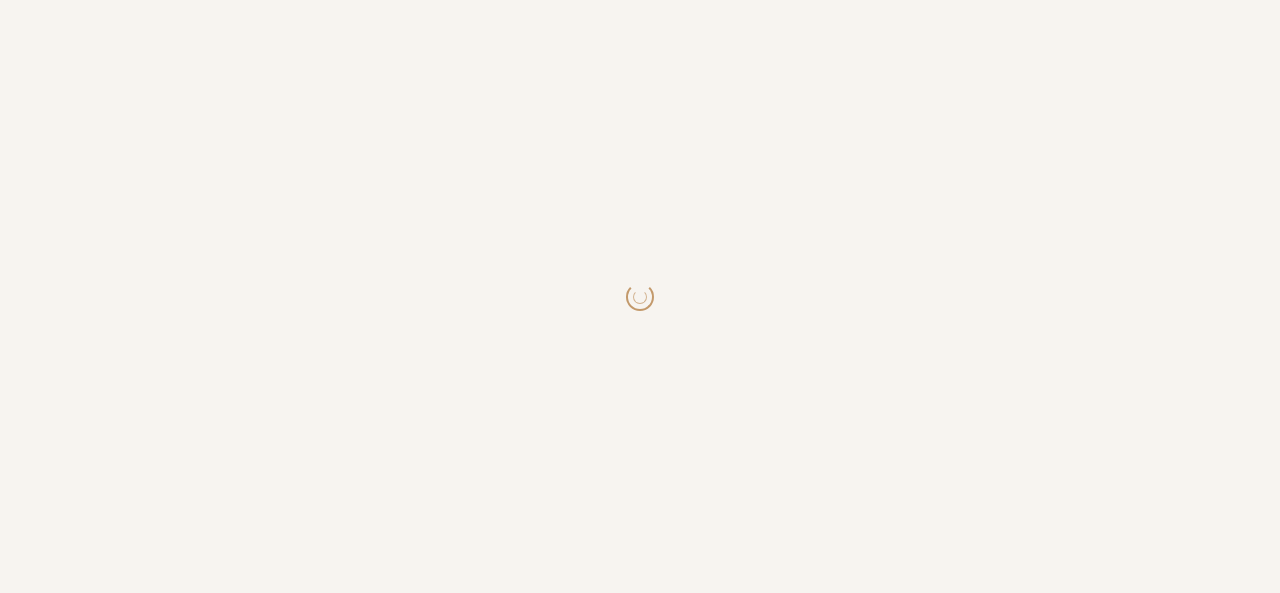 scroll, scrollTop: 0, scrollLeft: 0, axis: both 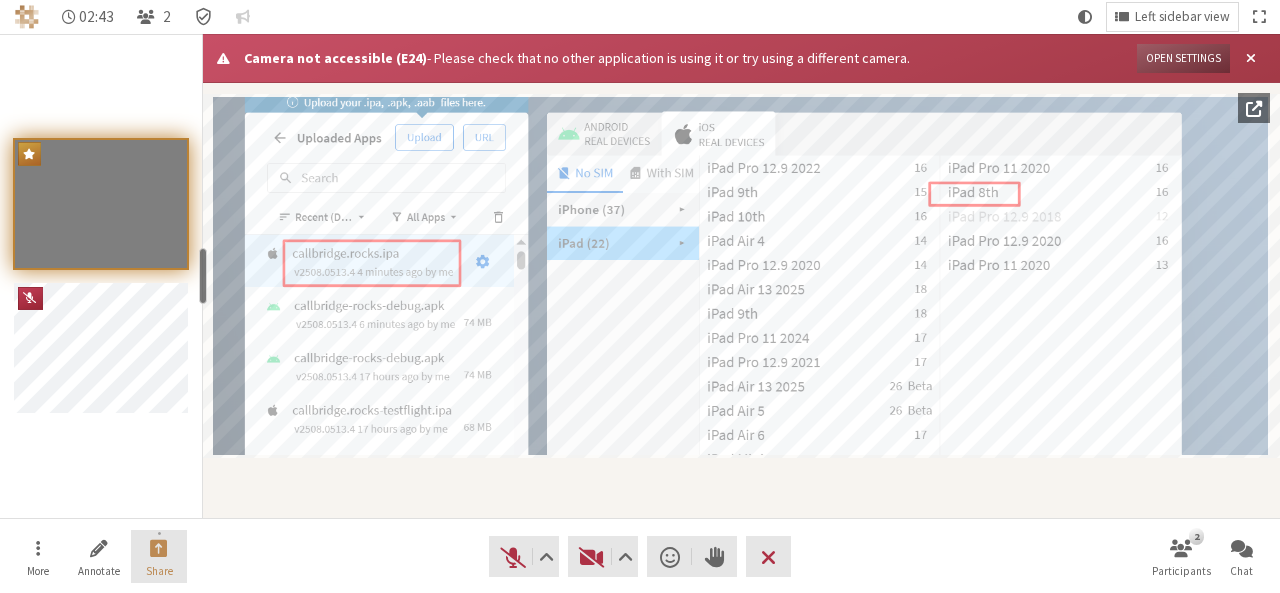 click at bounding box center (159, 547) 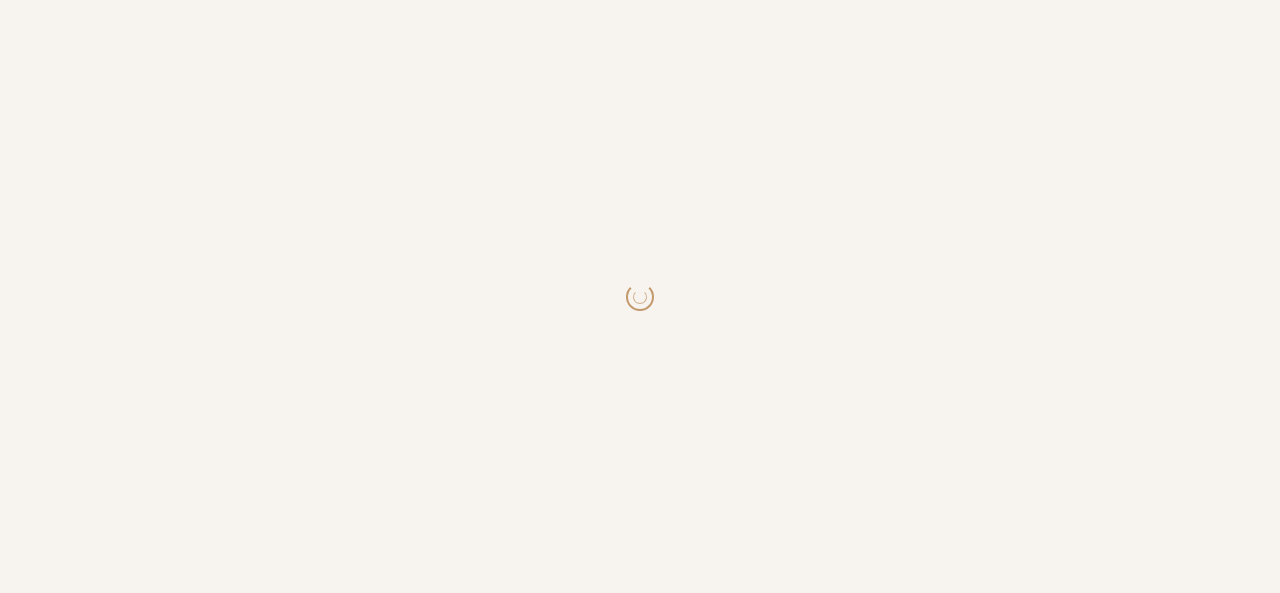 scroll, scrollTop: 0, scrollLeft: 0, axis: both 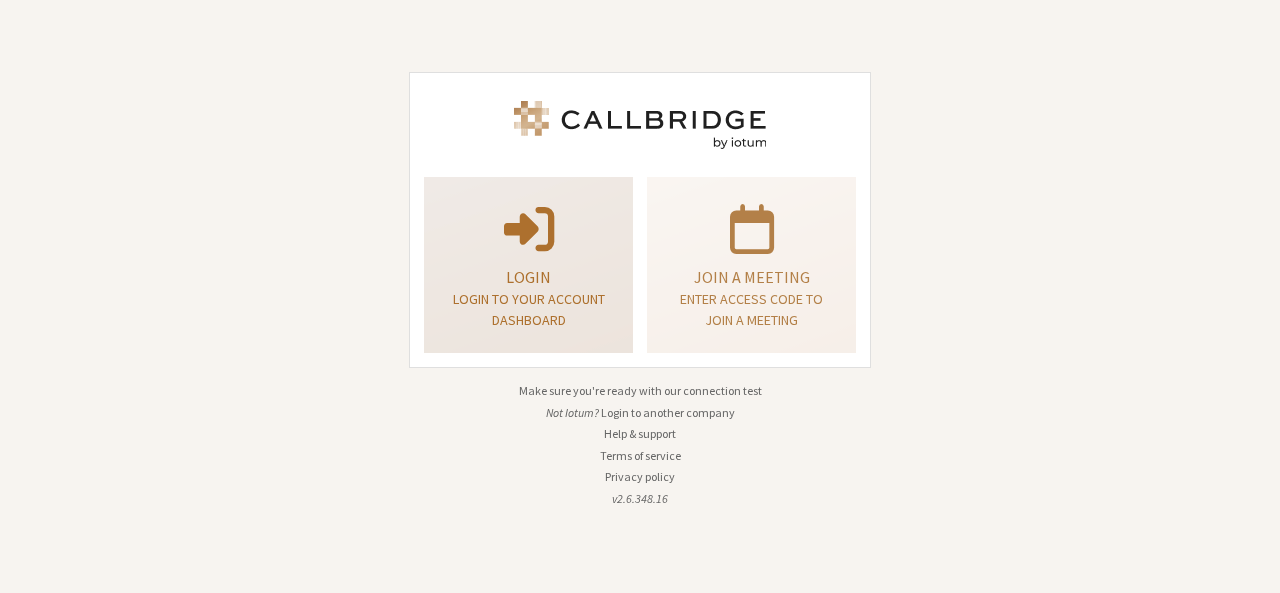 click on "Login to your account dashboard" at bounding box center [528, 310] 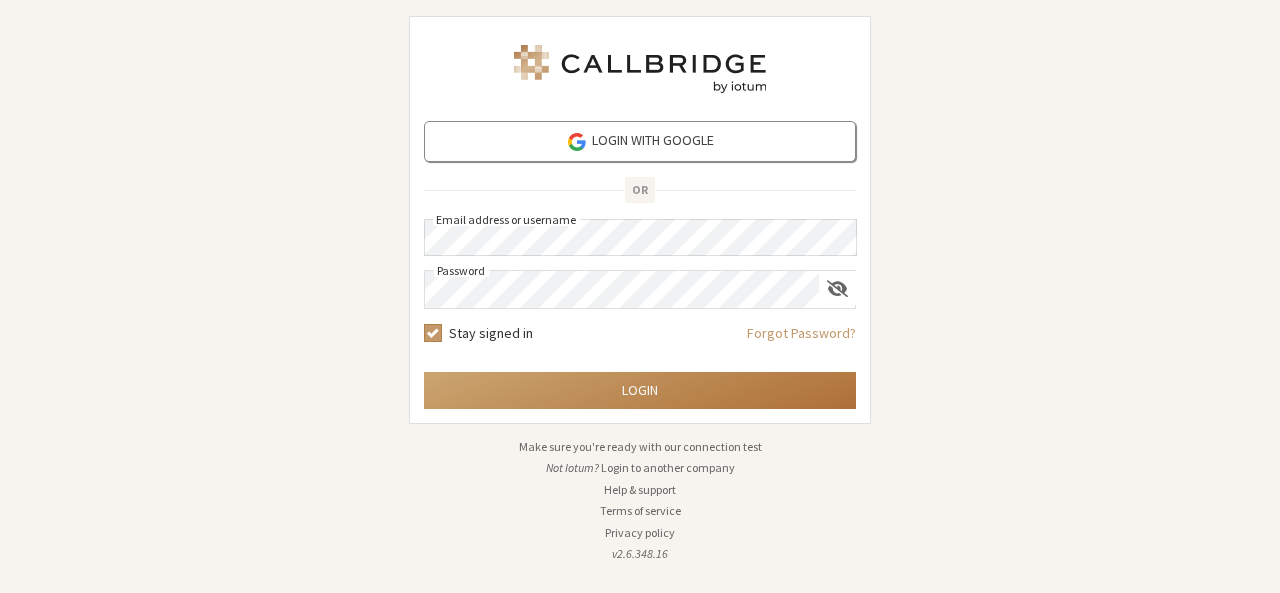 click on "Login" at bounding box center [640, 390] 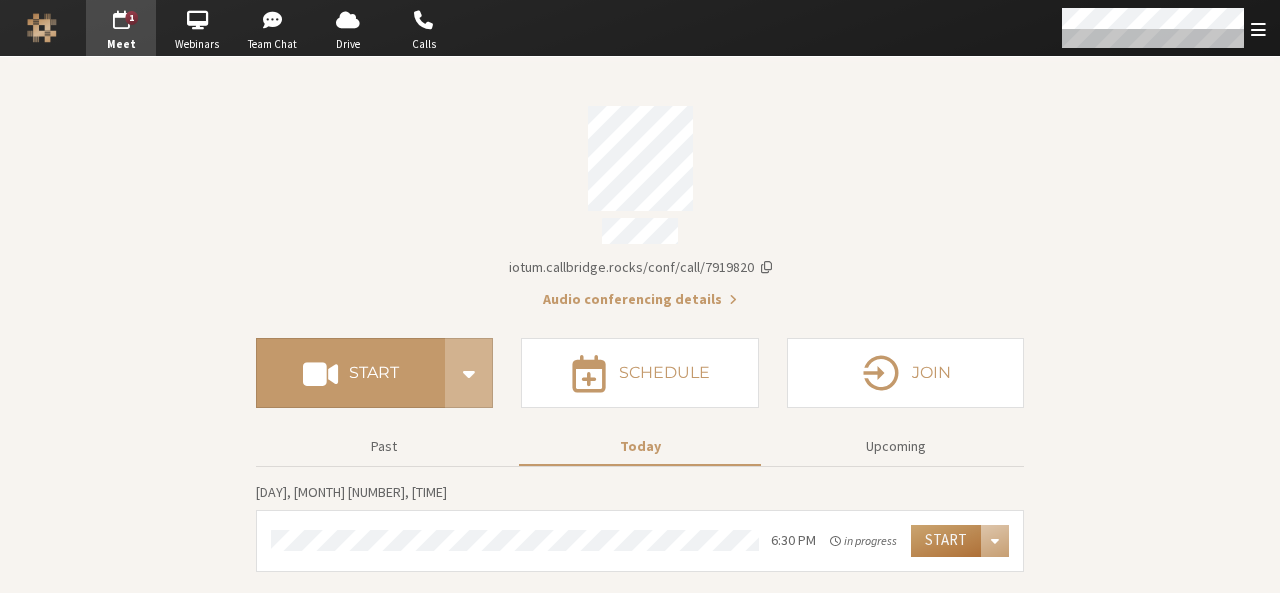 click on "Start" at bounding box center (946, 541) 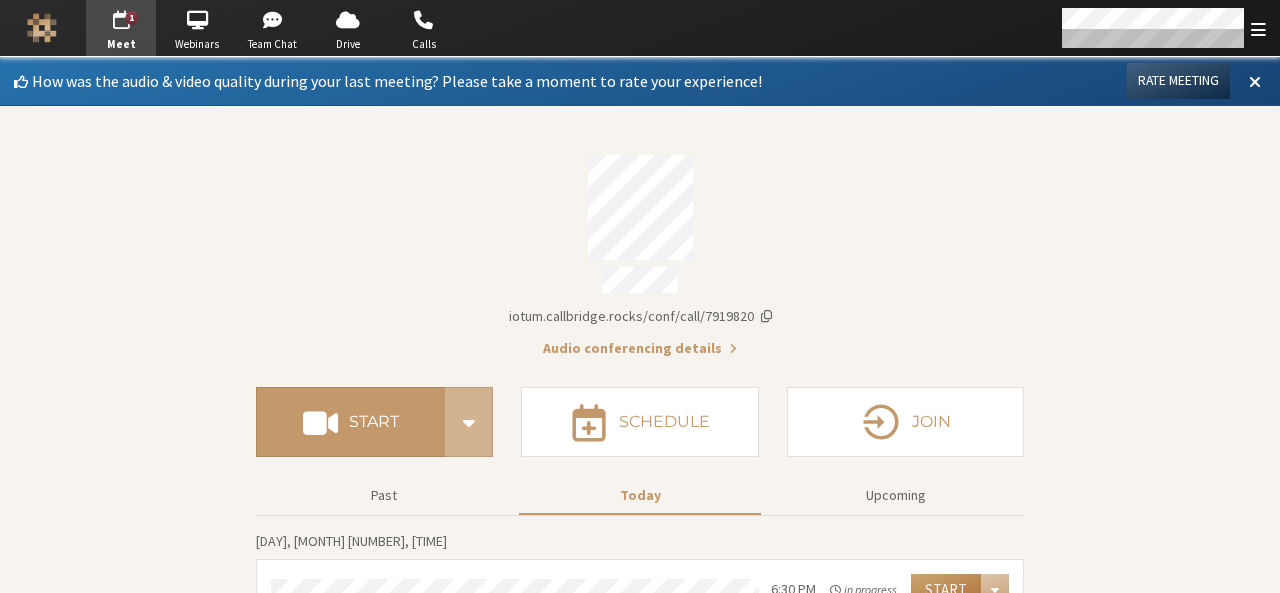 scroll, scrollTop: 32, scrollLeft: 0, axis: vertical 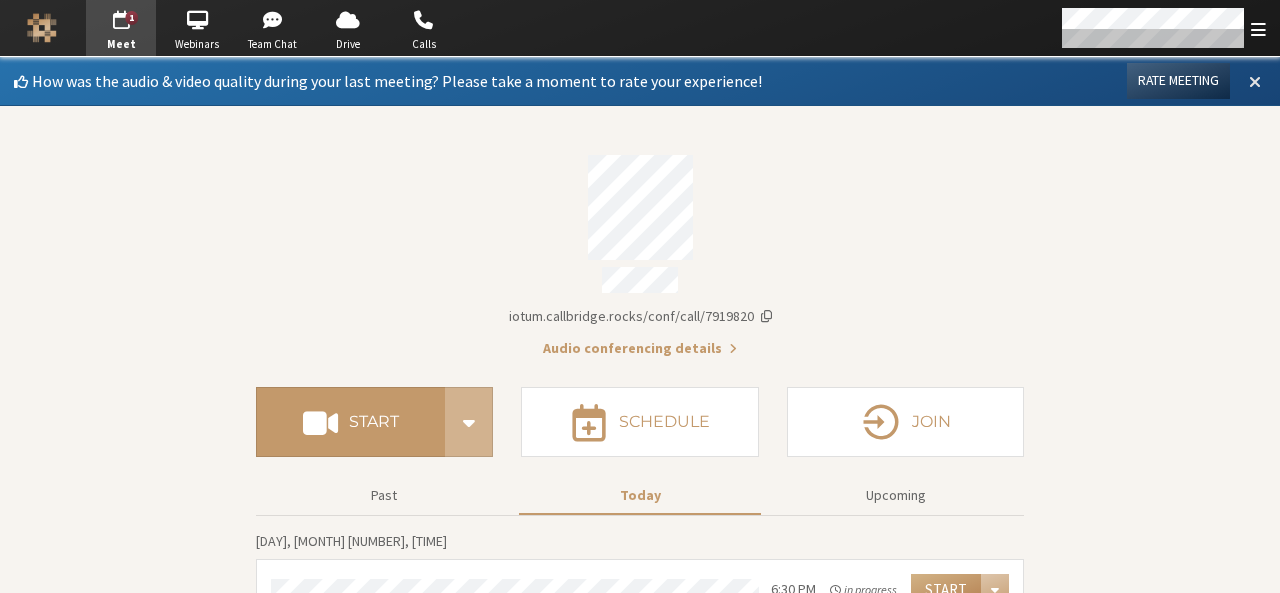 click at bounding box center [1255, 81] 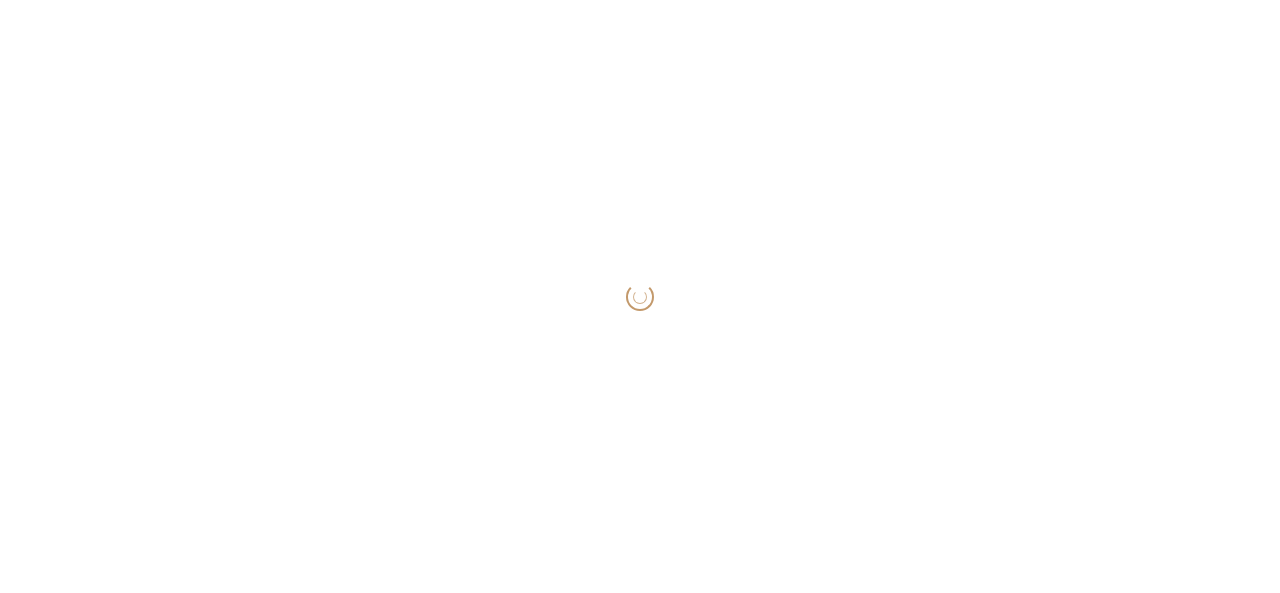 scroll, scrollTop: 0, scrollLeft: 0, axis: both 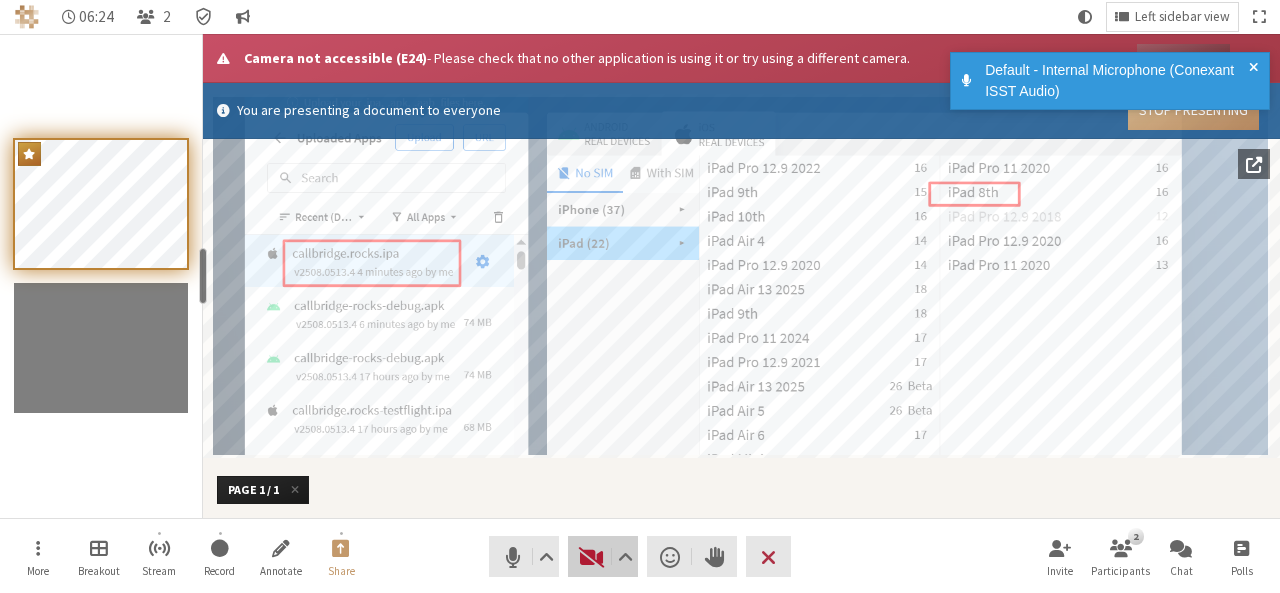 click at bounding box center (592, 557) 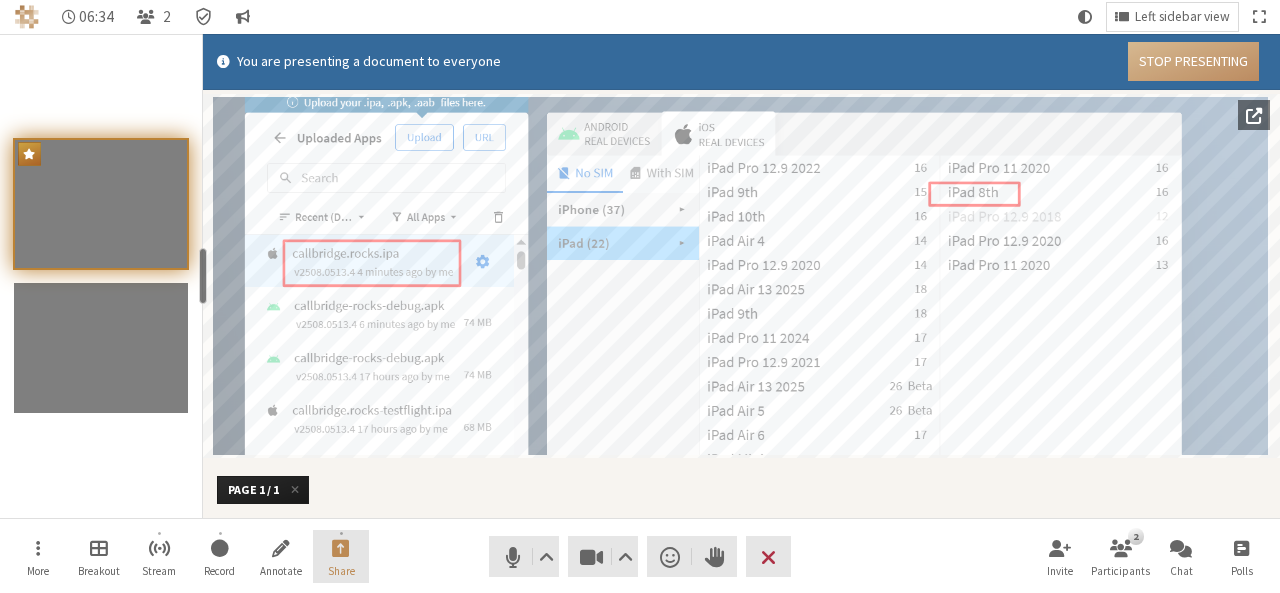 click at bounding box center (341, 547) 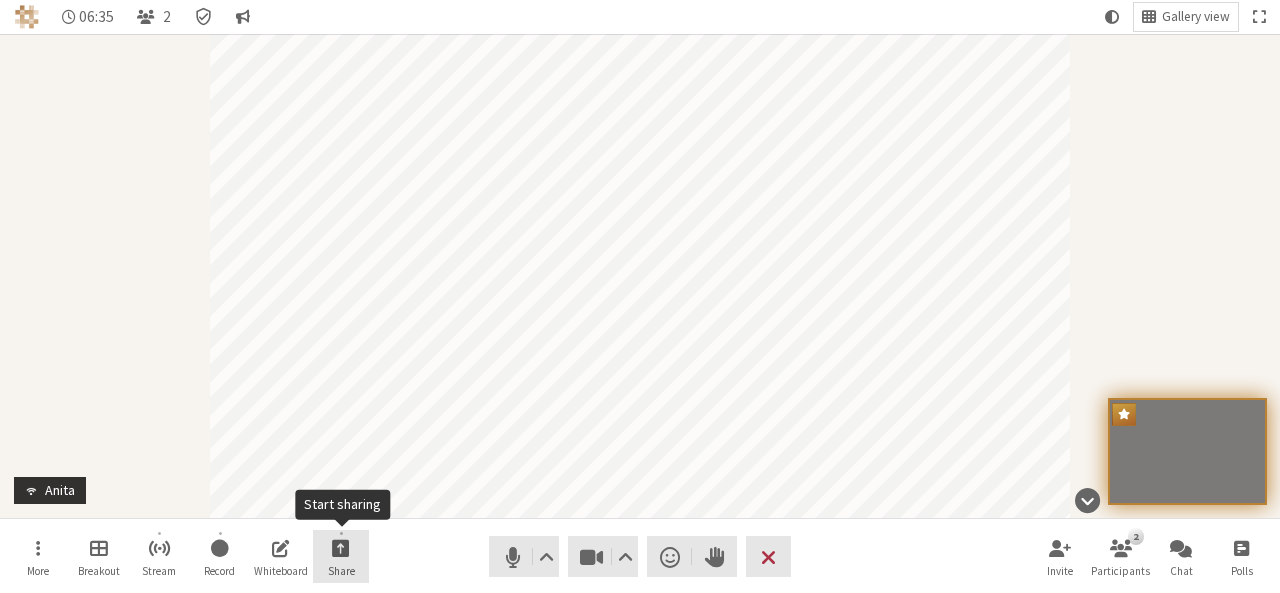 click at bounding box center (341, 547) 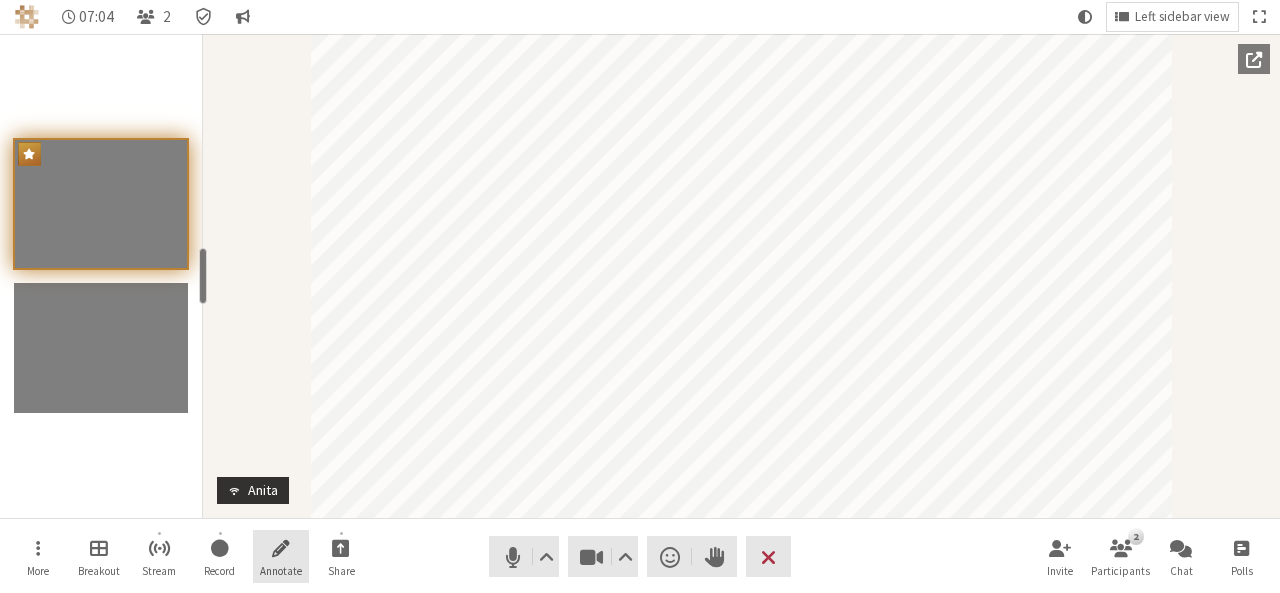 click at bounding box center (281, 547) 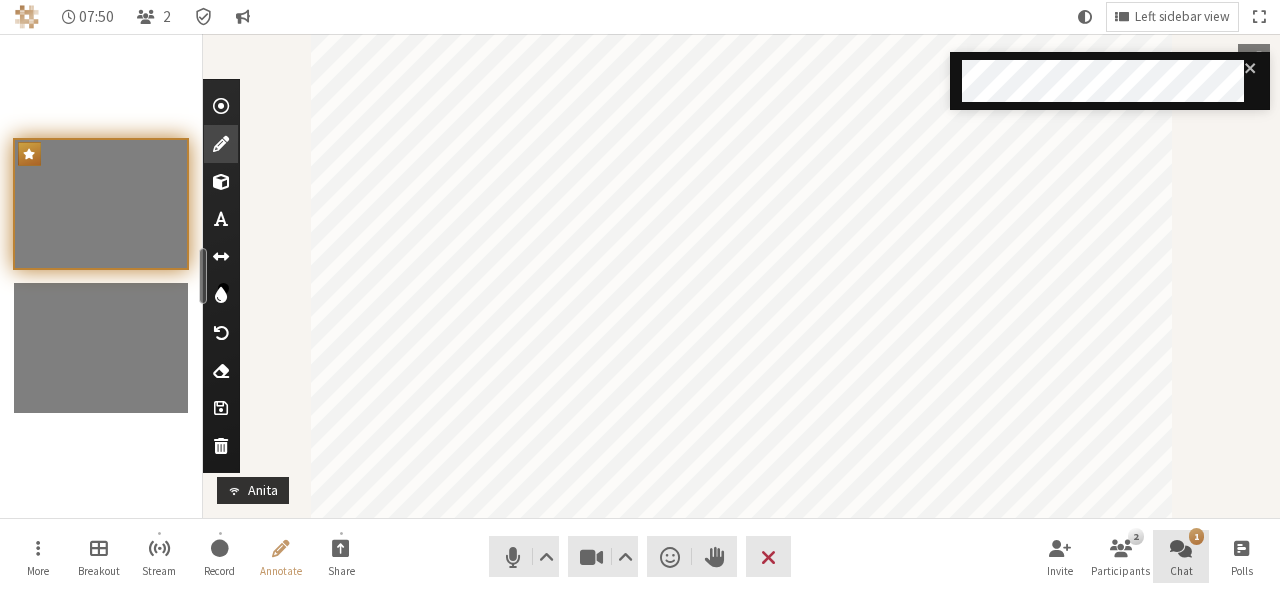 click at bounding box center (1181, 547) 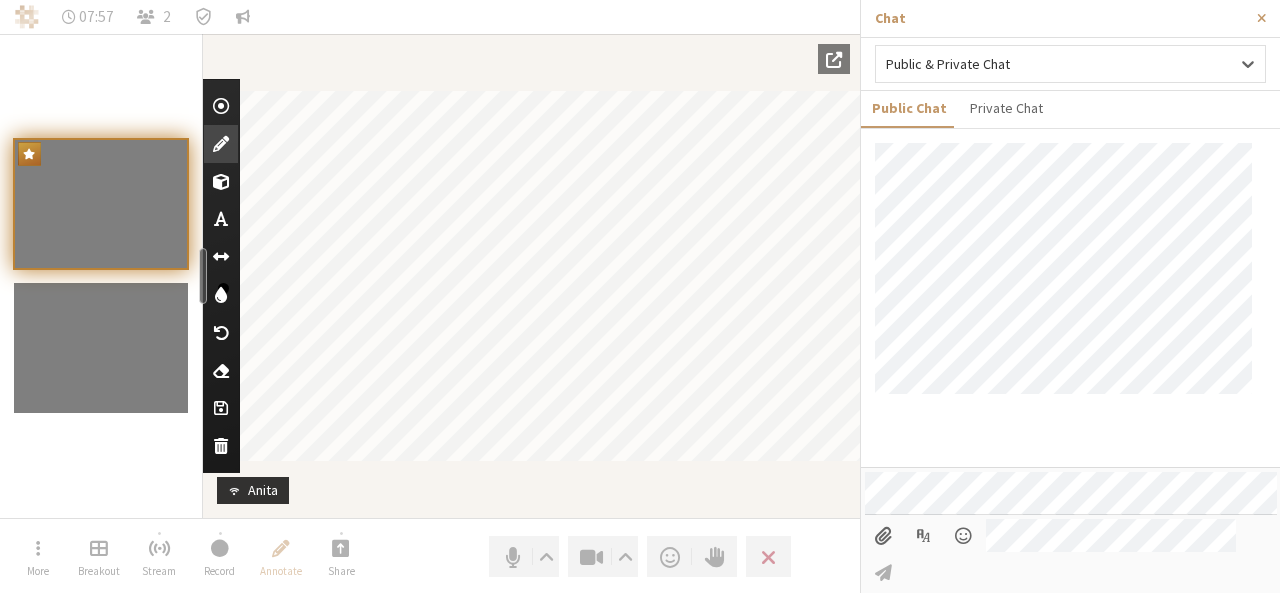 click at bounding box center [883, 536] 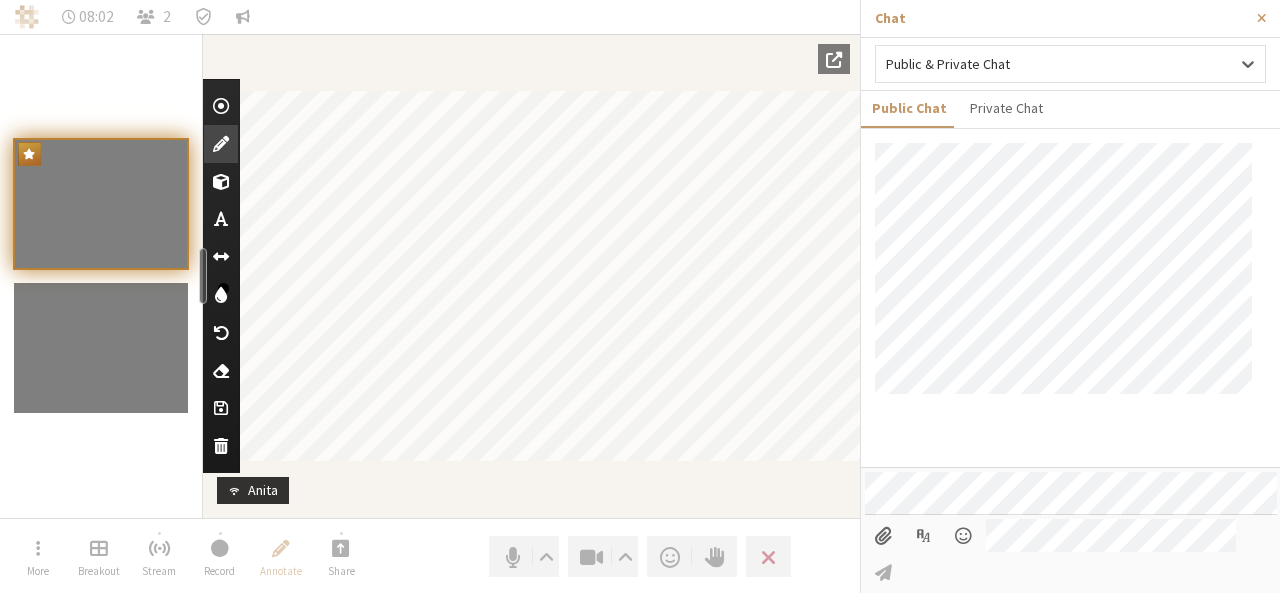 type on "C:\fakepath\ipad camera.png" 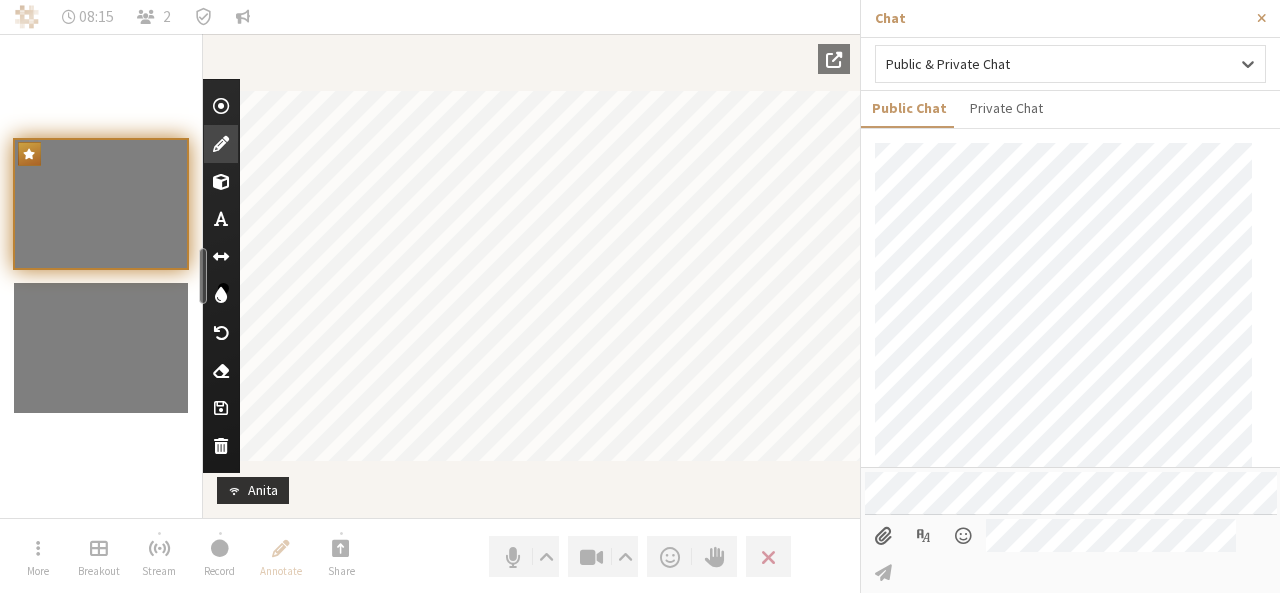 scroll, scrollTop: 0, scrollLeft: 0, axis: both 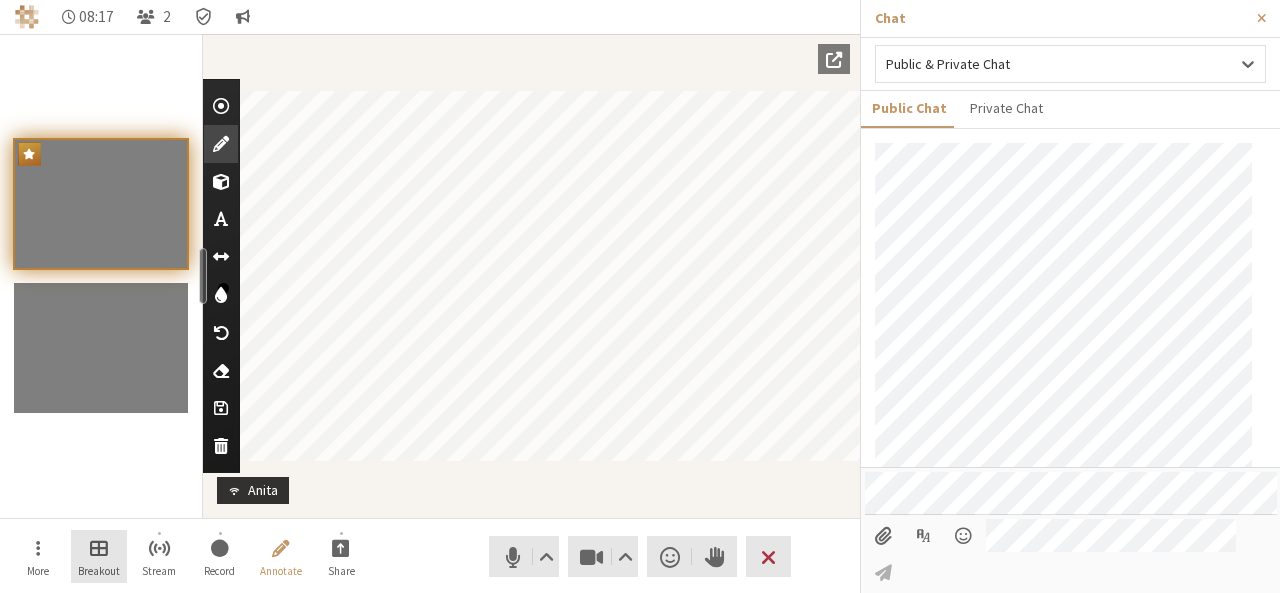 click on "Breakout" at bounding box center (99, 571) 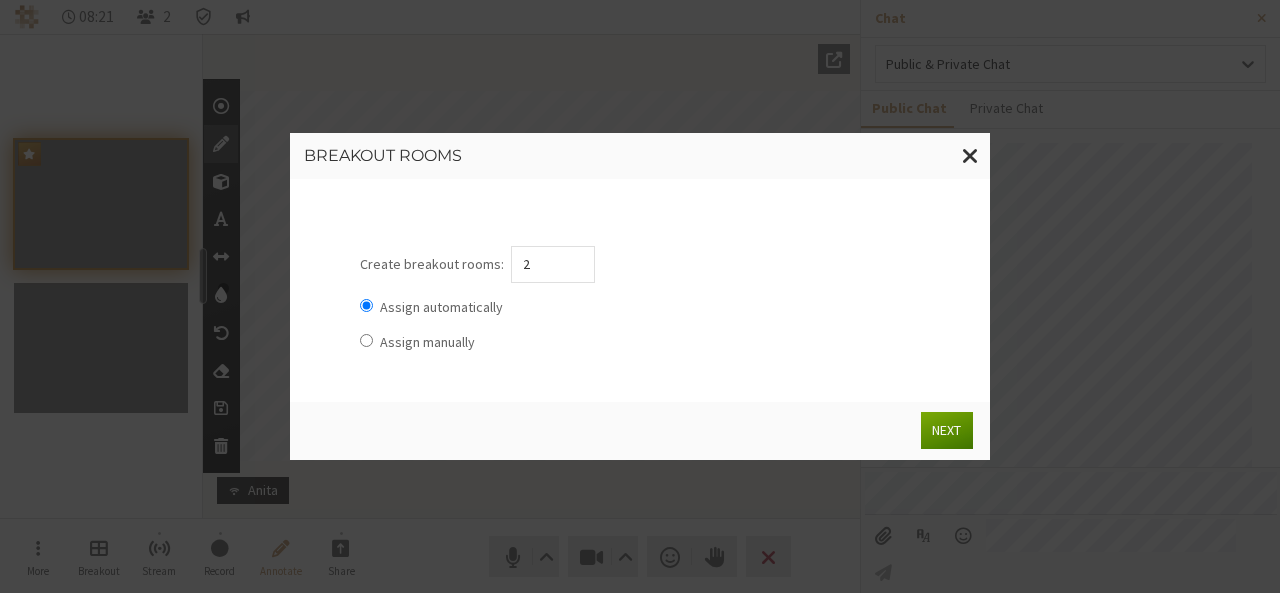 click on "Next" at bounding box center (946, 430) 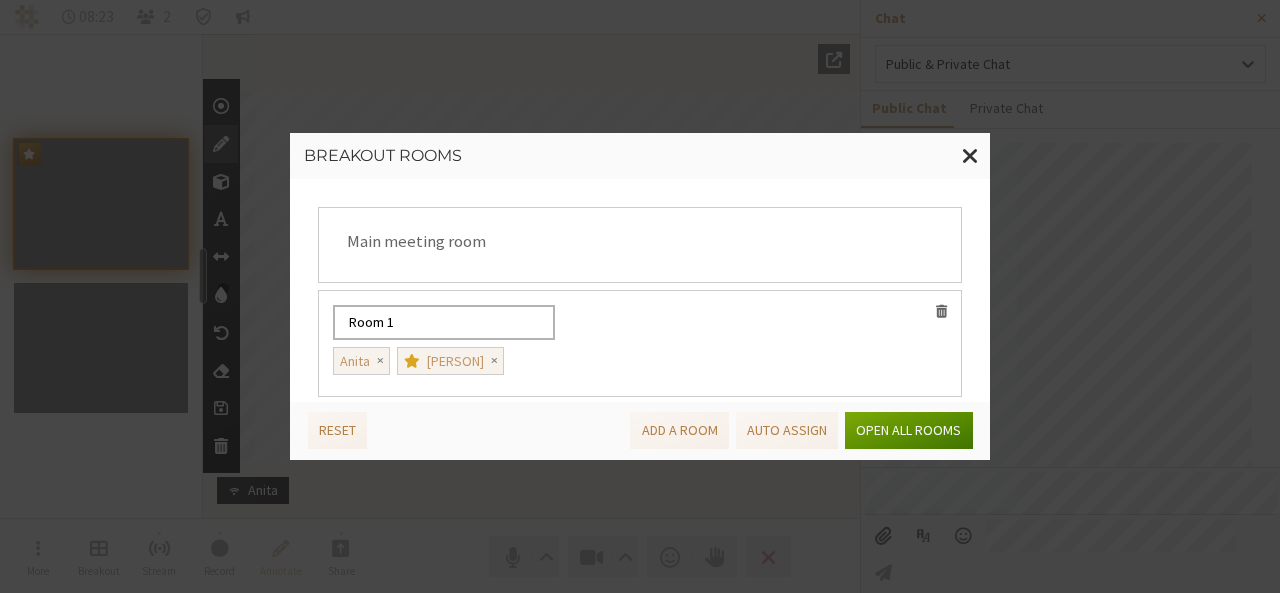 click on "Open all rooms" at bounding box center (908, 430) 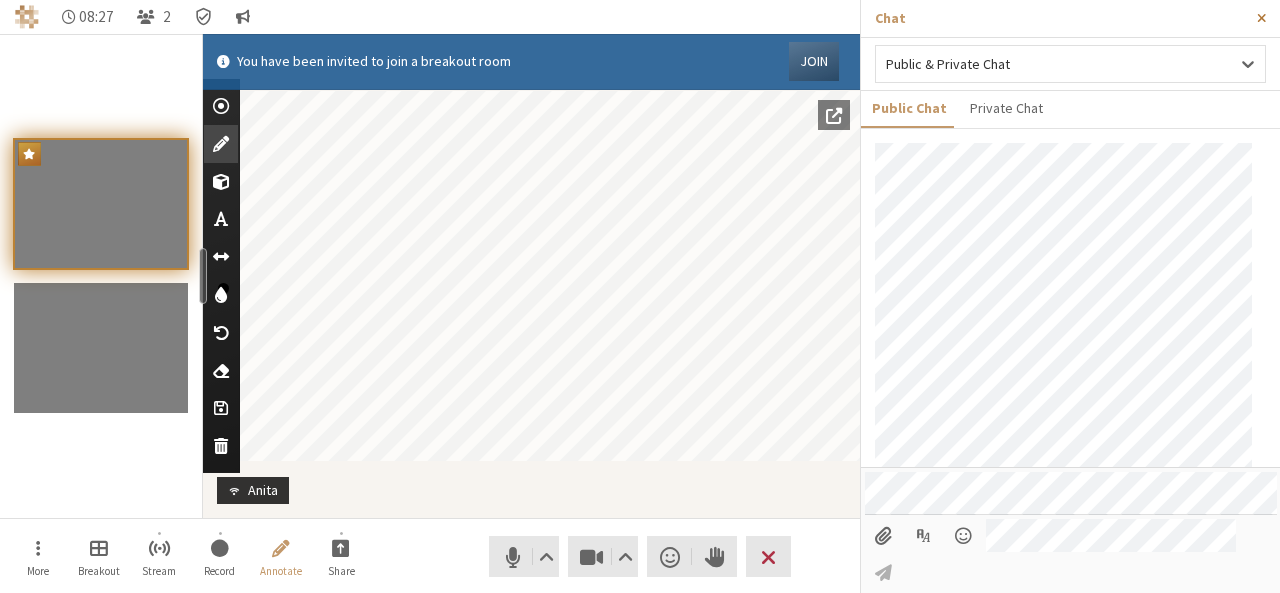click at bounding box center (1261, 18) 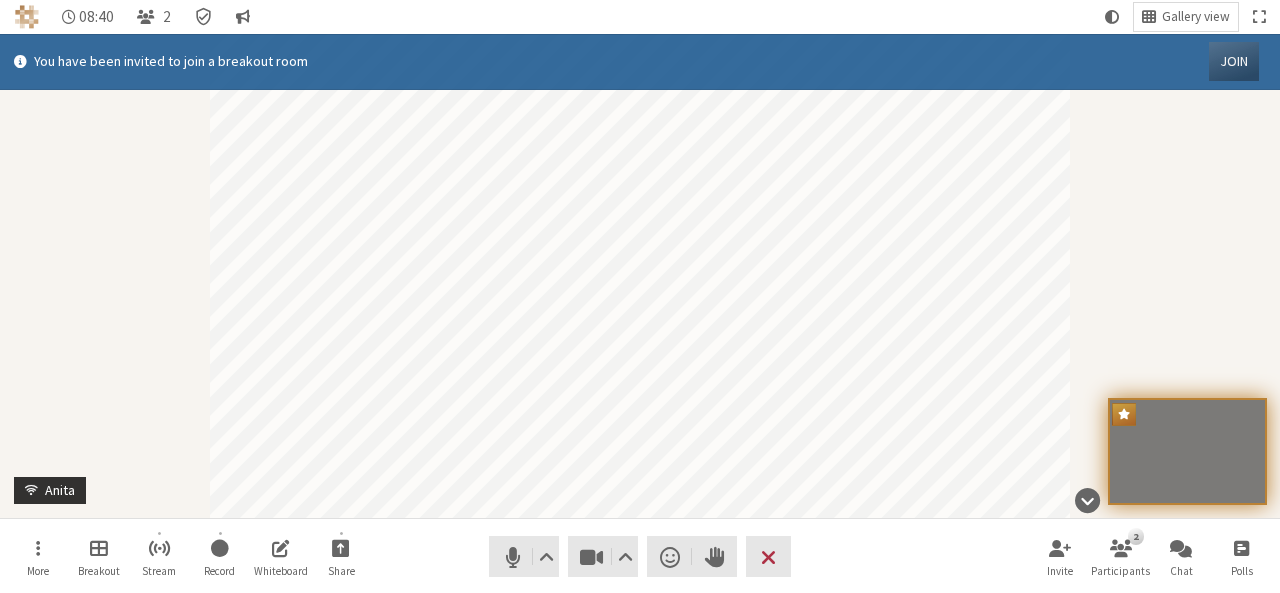 click on "Join" at bounding box center [1234, 61] 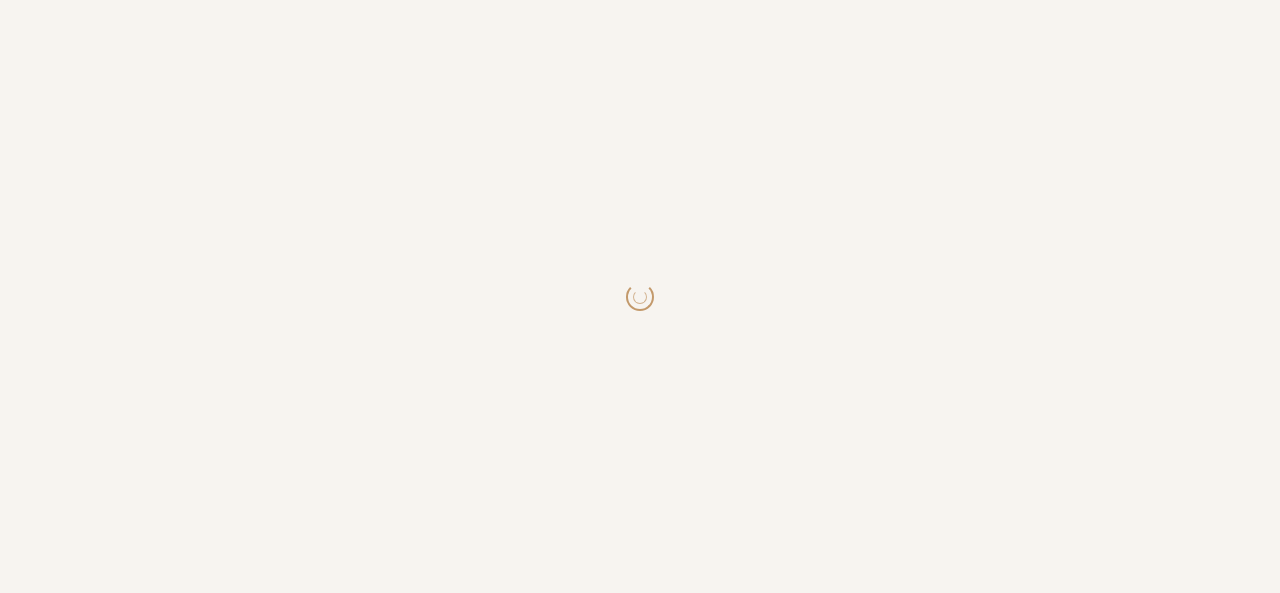scroll, scrollTop: 0, scrollLeft: 0, axis: both 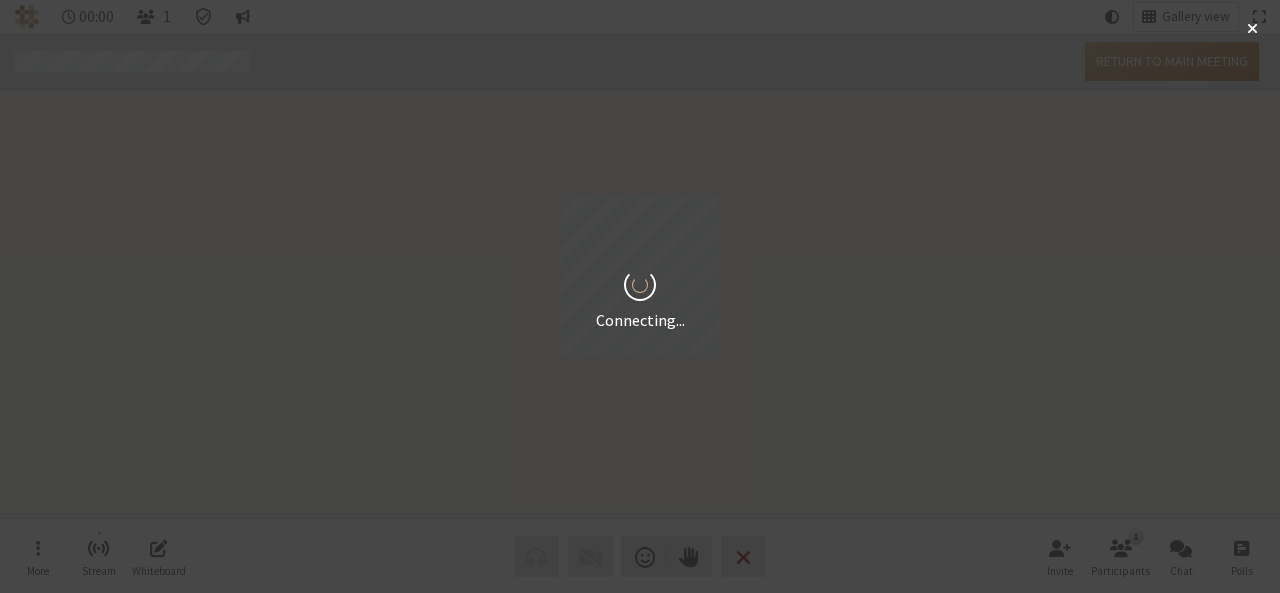 click on "Connecting..." at bounding box center [640, 296] 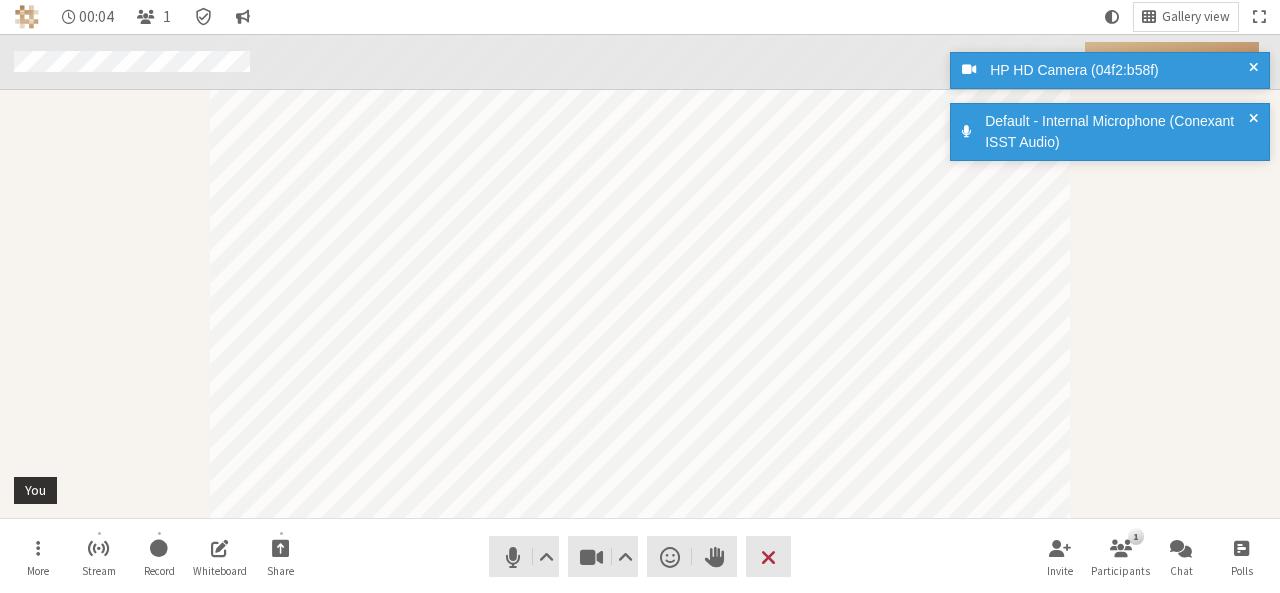 click on "Default - Internal Microphone (Conexant ISST Audio)" at bounding box center [1110, 132] 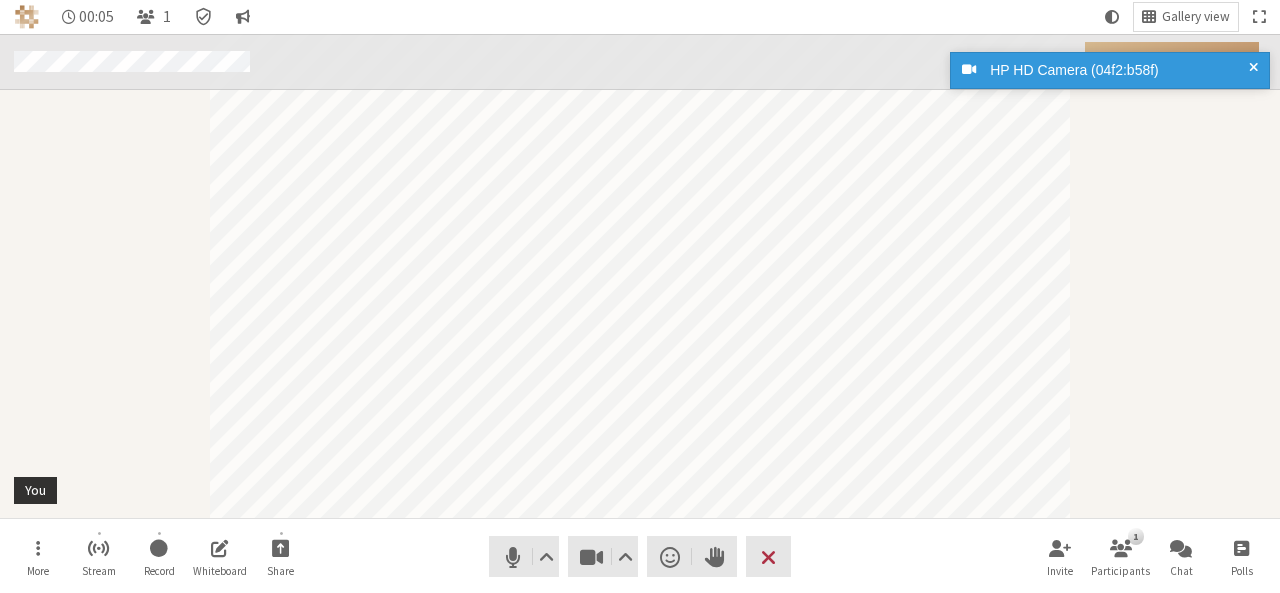 click at bounding box center [1253, 70] 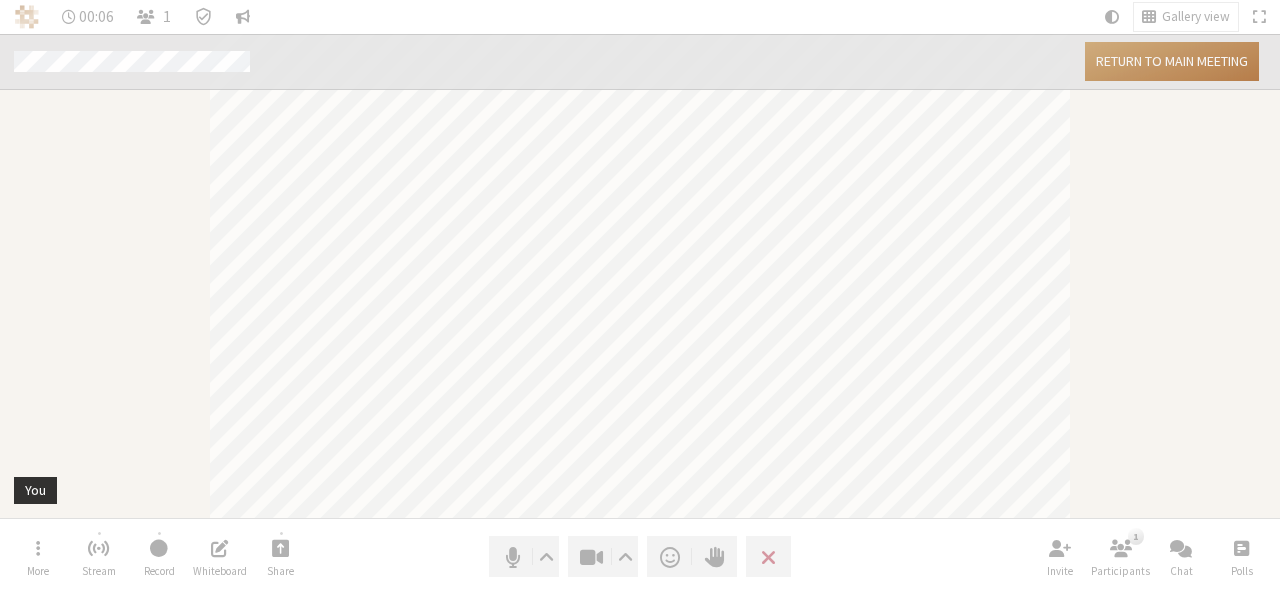 click on "Return to main meeting" at bounding box center [1172, 61] 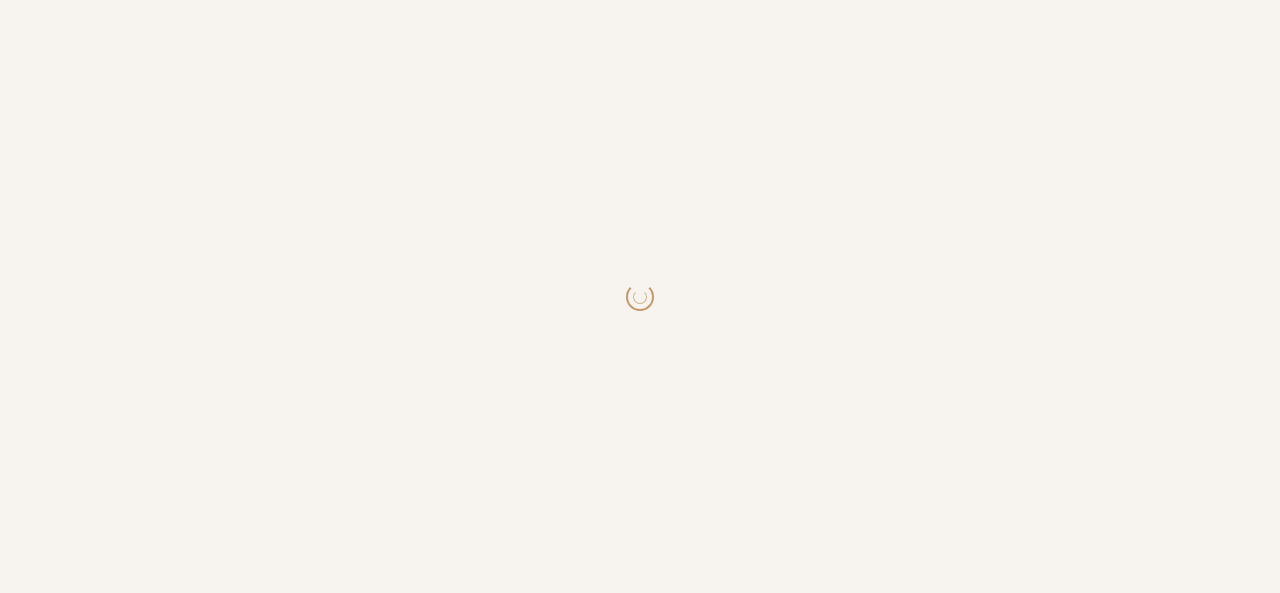 scroll, scrollTop: 0, scrollLeft: 0, axis: both 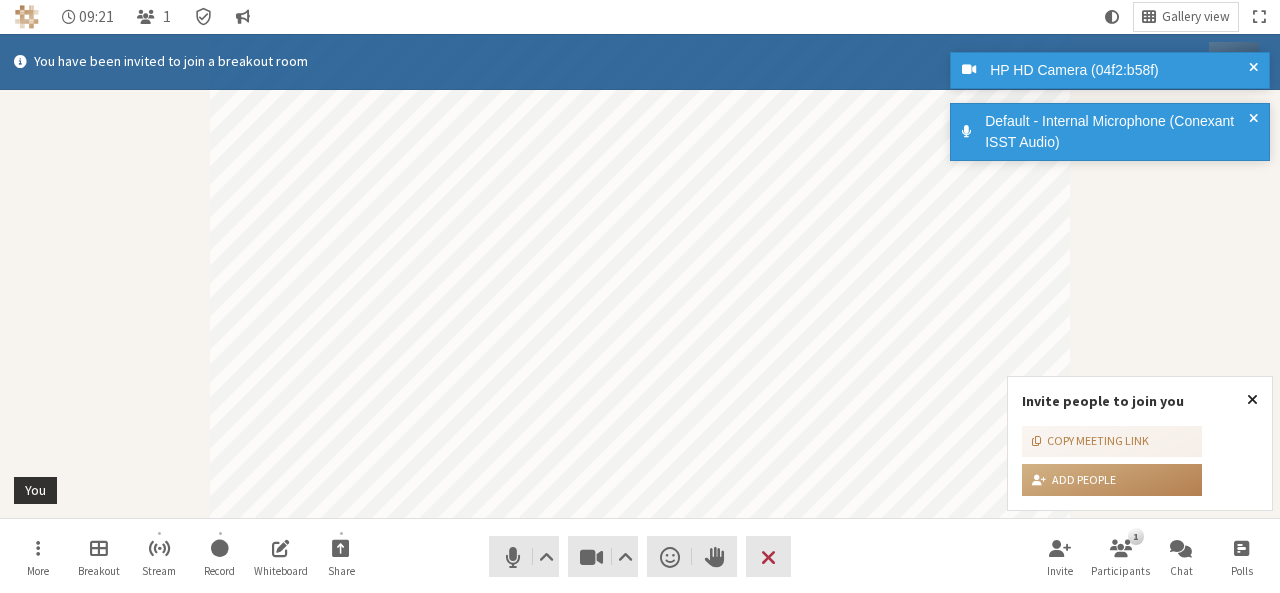 click at bounding box center [1252, 399] 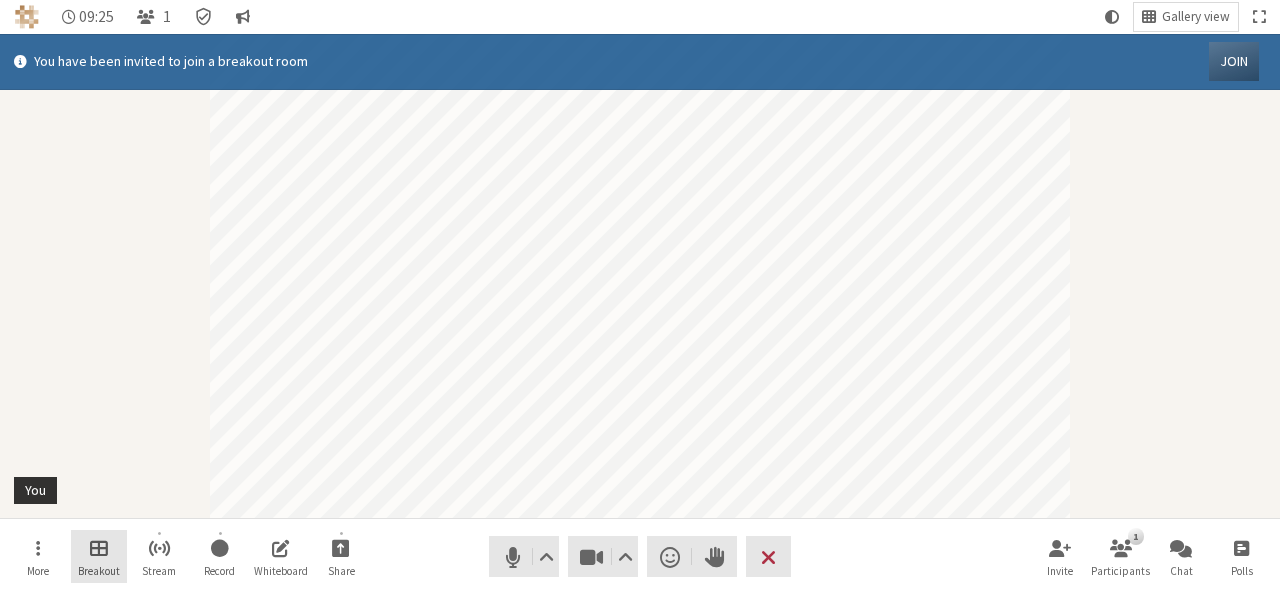 click at bounding box center (99, 547) 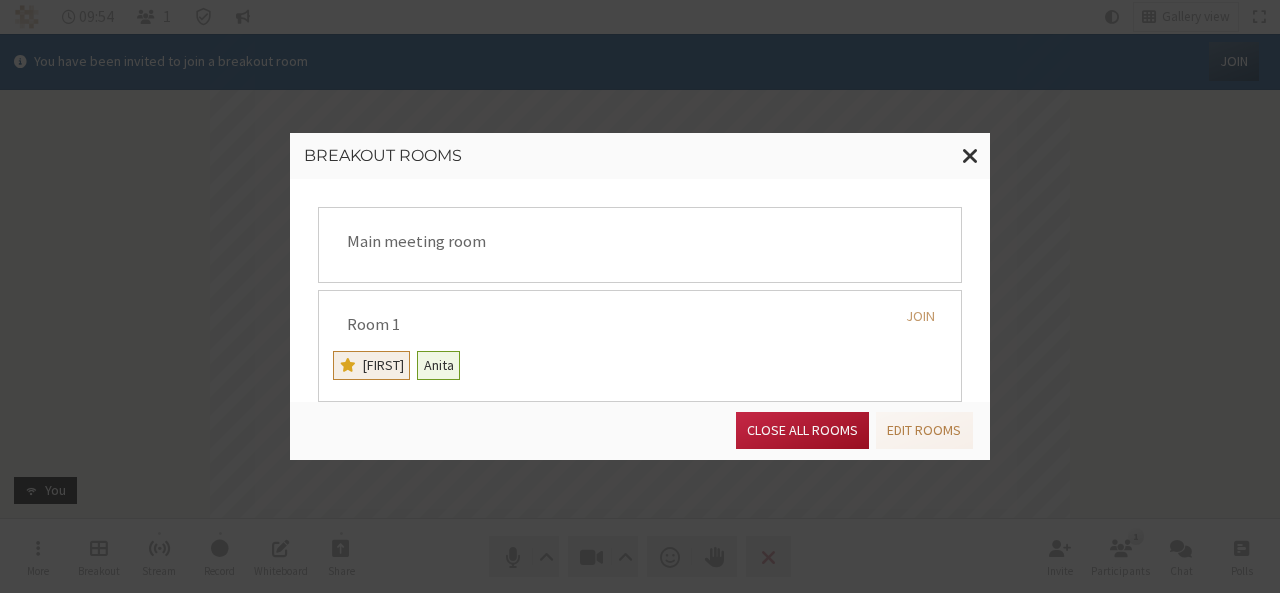 click on "Close all rooms" at bounding box center (802, 430) 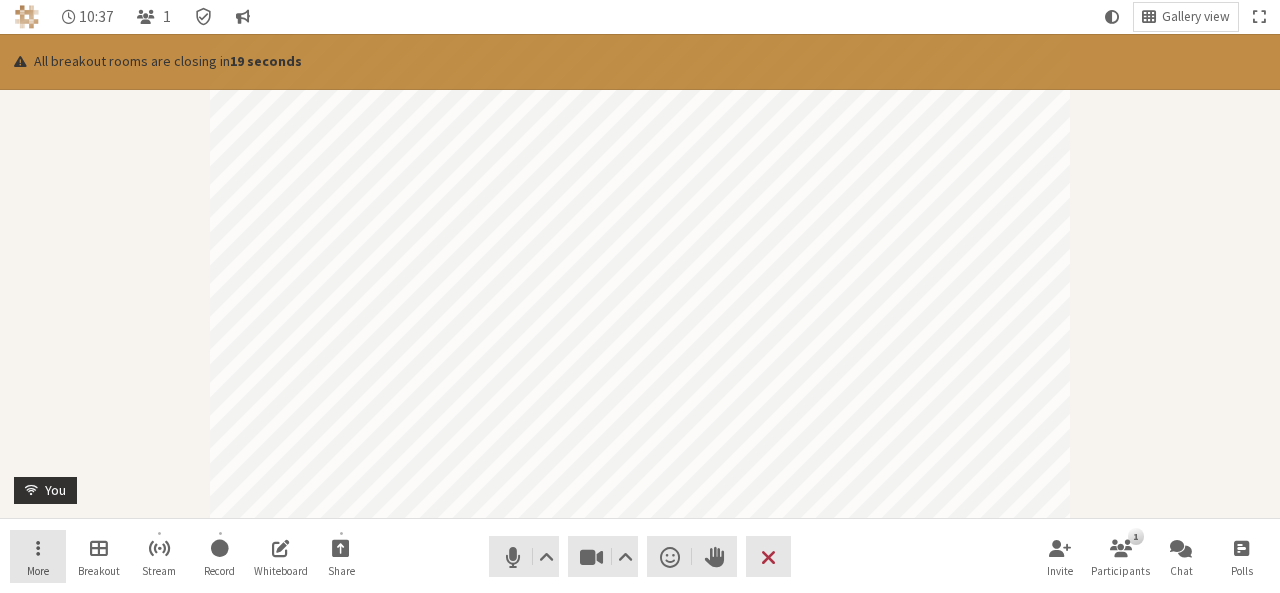 click on "More" at bounding box center [38, 571] 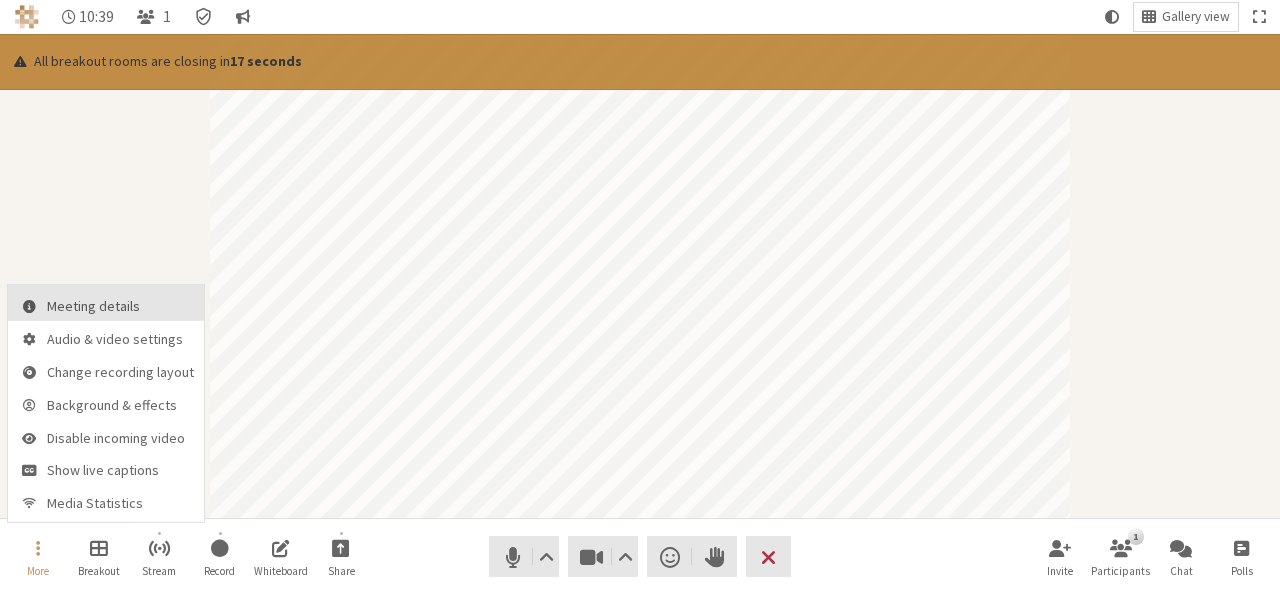 click on "Meeting details" at bounding box center [120, 306] 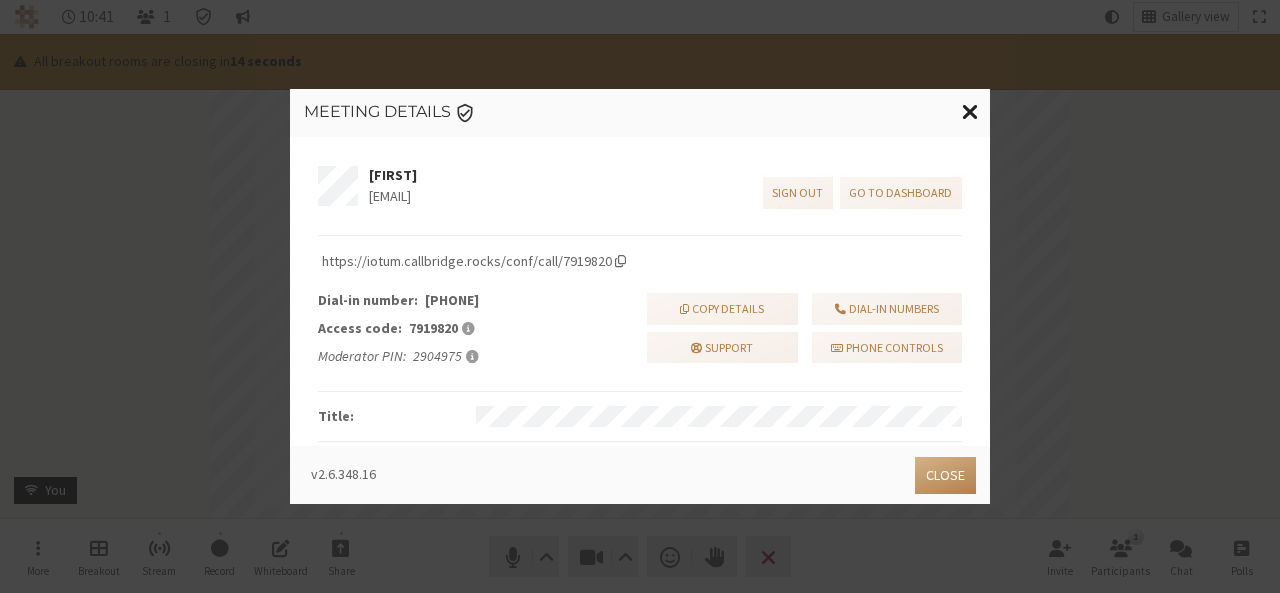 click at bounding box center [970, 111] 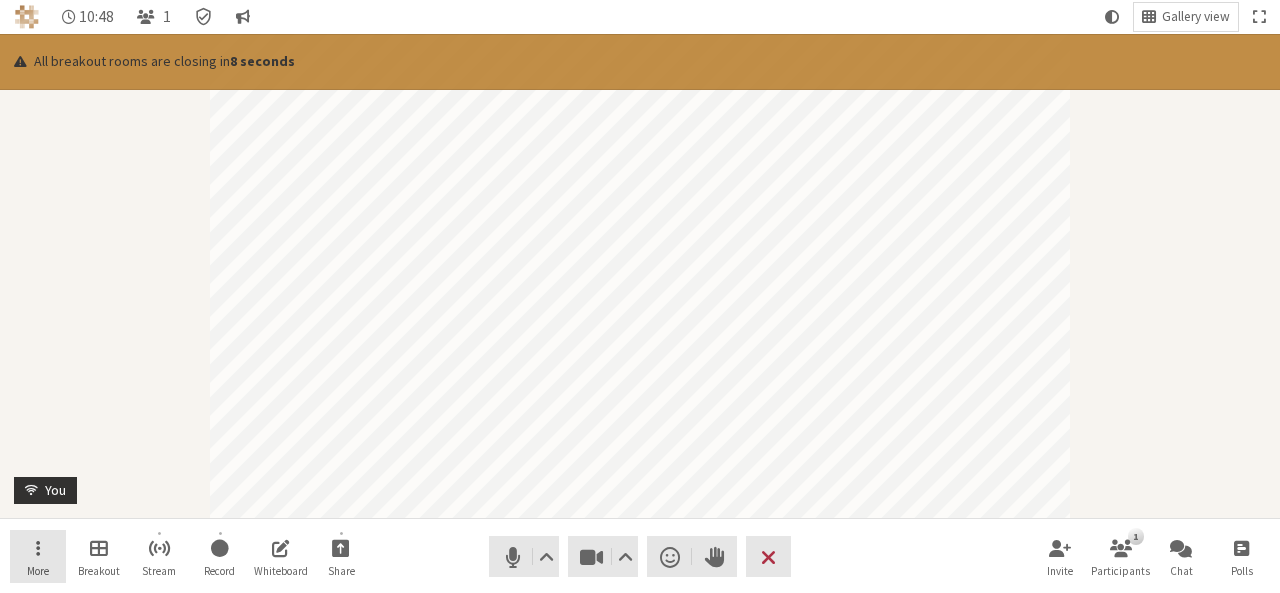 click on "More" at bounding box center [38, 557] 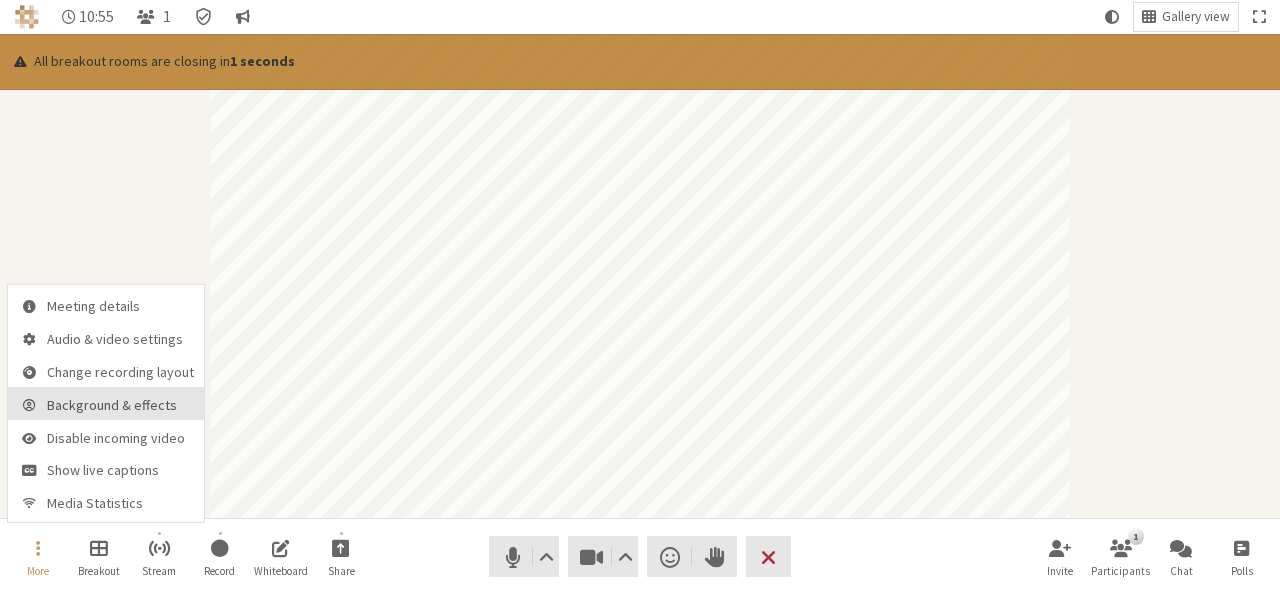 click on "Background & effects" at bounding box center (120, 405) 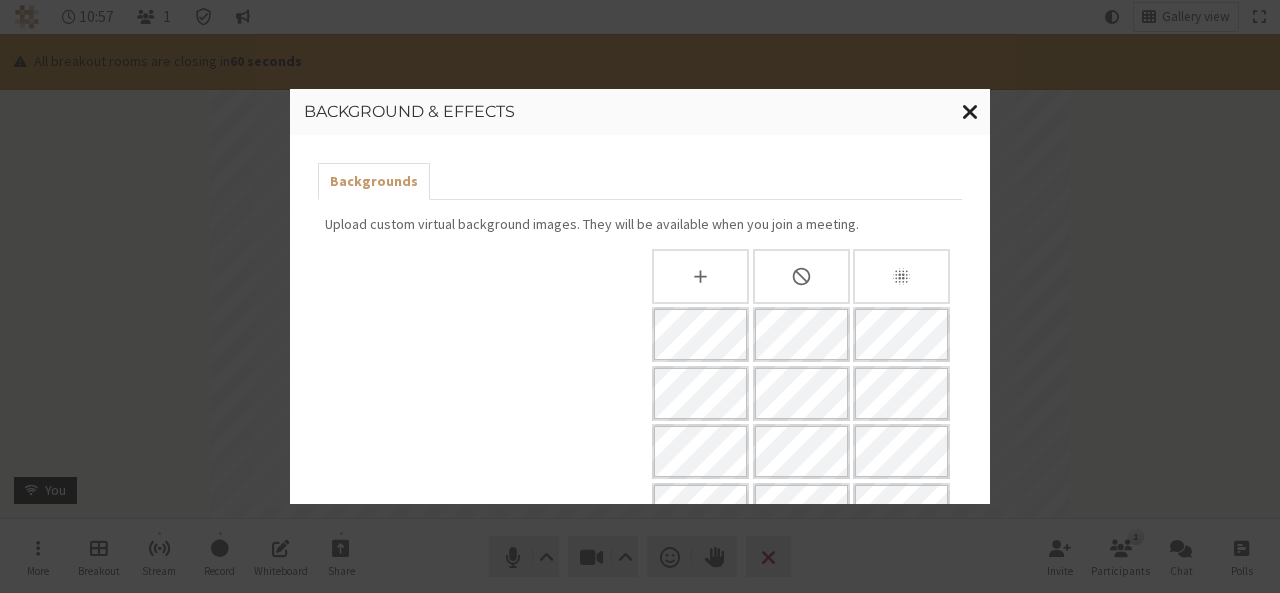 click at bounding box center [970, 111] 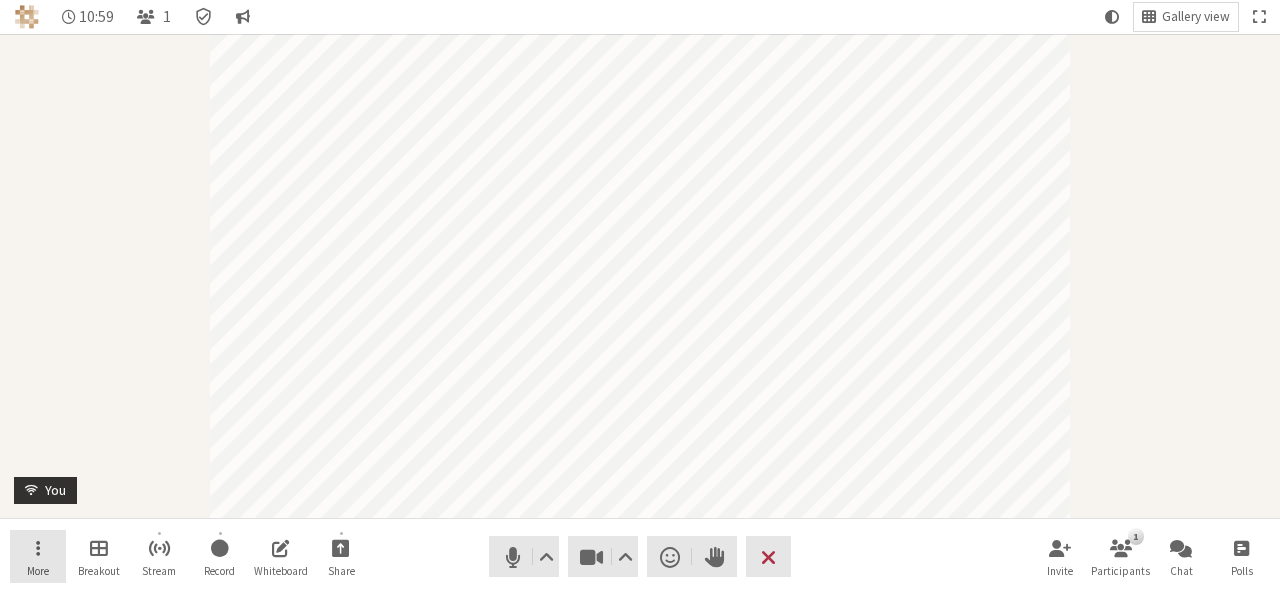 click at bounding box center (38, 547) 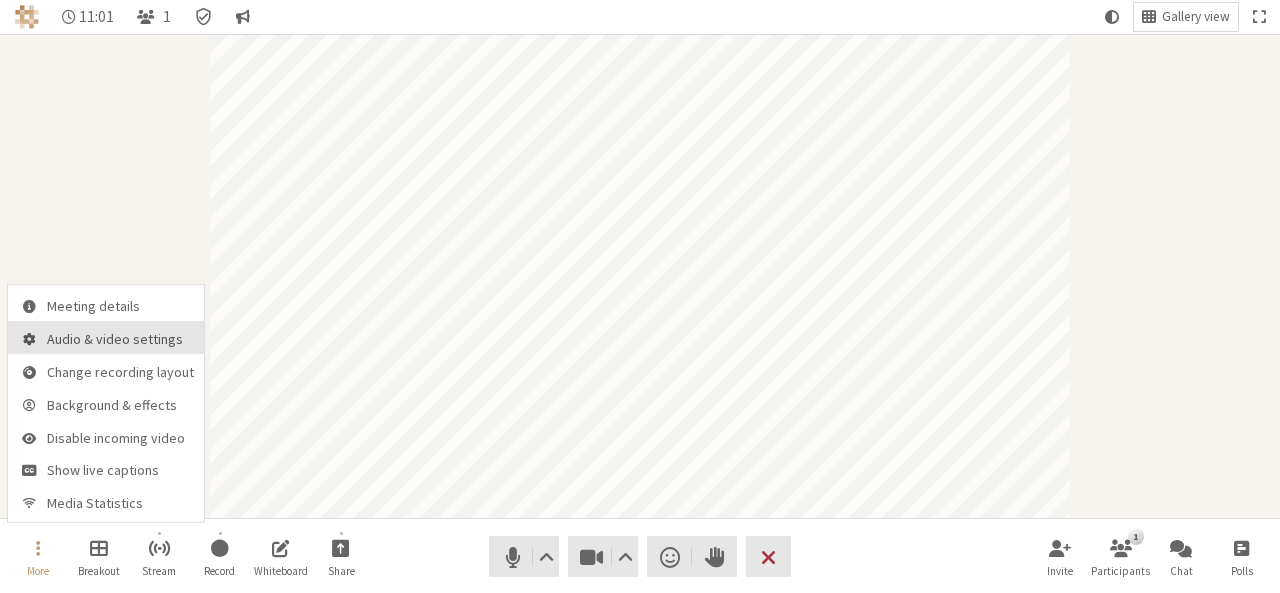click on "Audio & video settings" at bounding box center (106, 337) 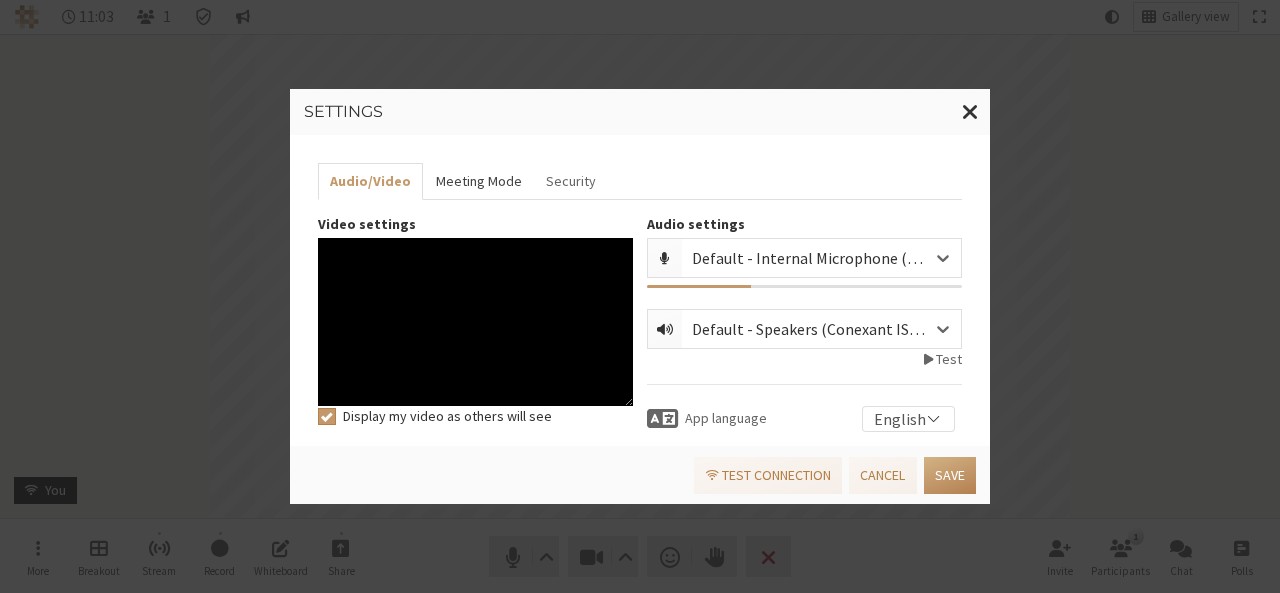 click on "Meeting Mode" at bounding box center [478, 181] 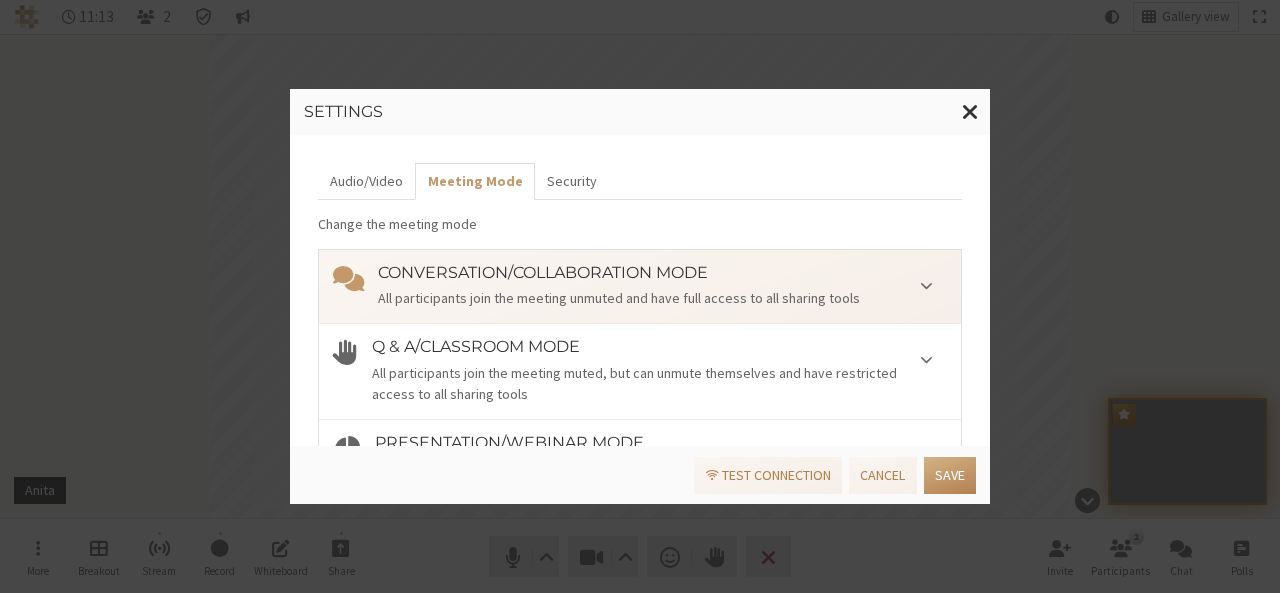 click on "All participants join the meeting muted, but can unmute themselves and have restricted access to all sharing tools" at bounding box center [659, 384] 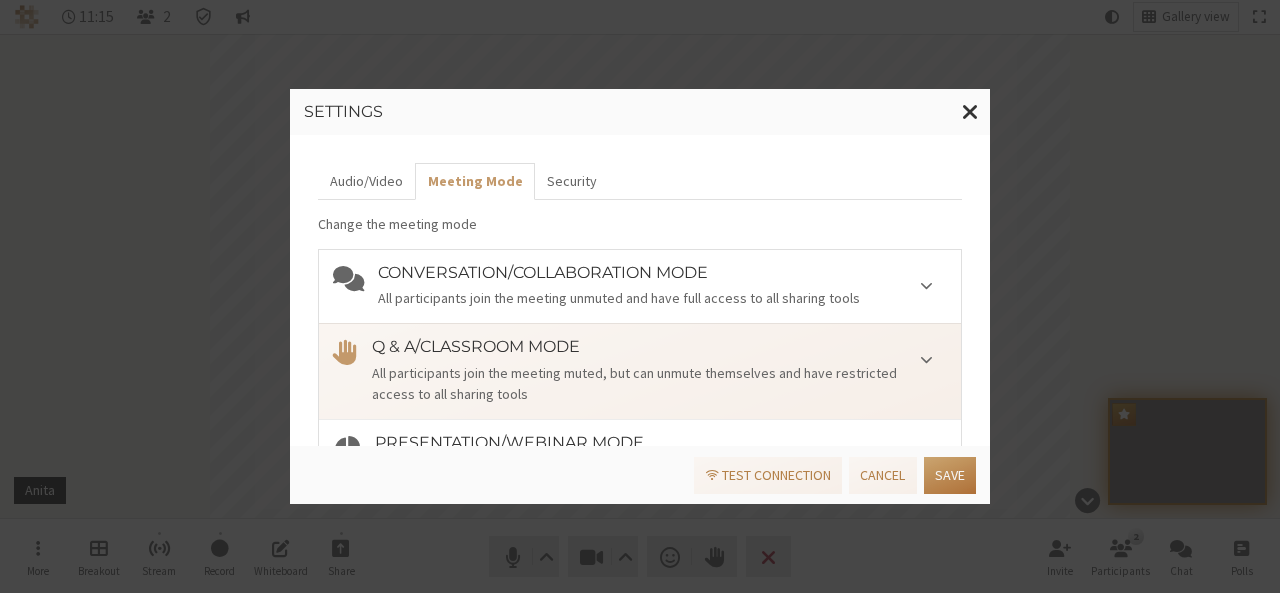 click on "Save" at bounding box center (950, 475) 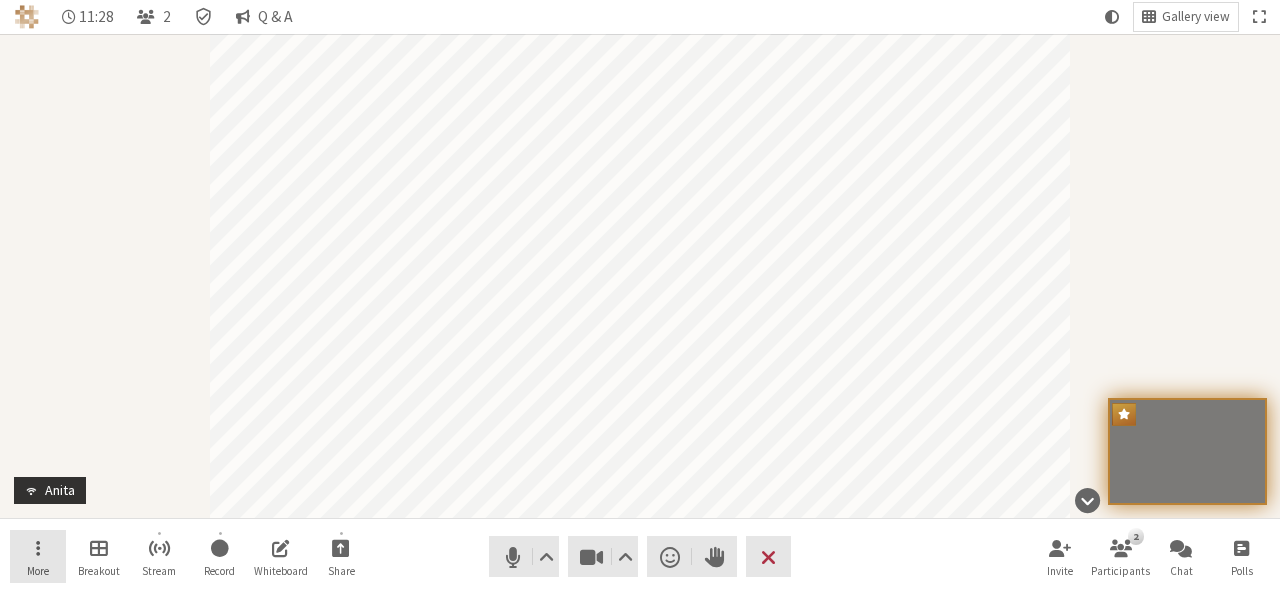click on "More" at bounding box center (38, 557) 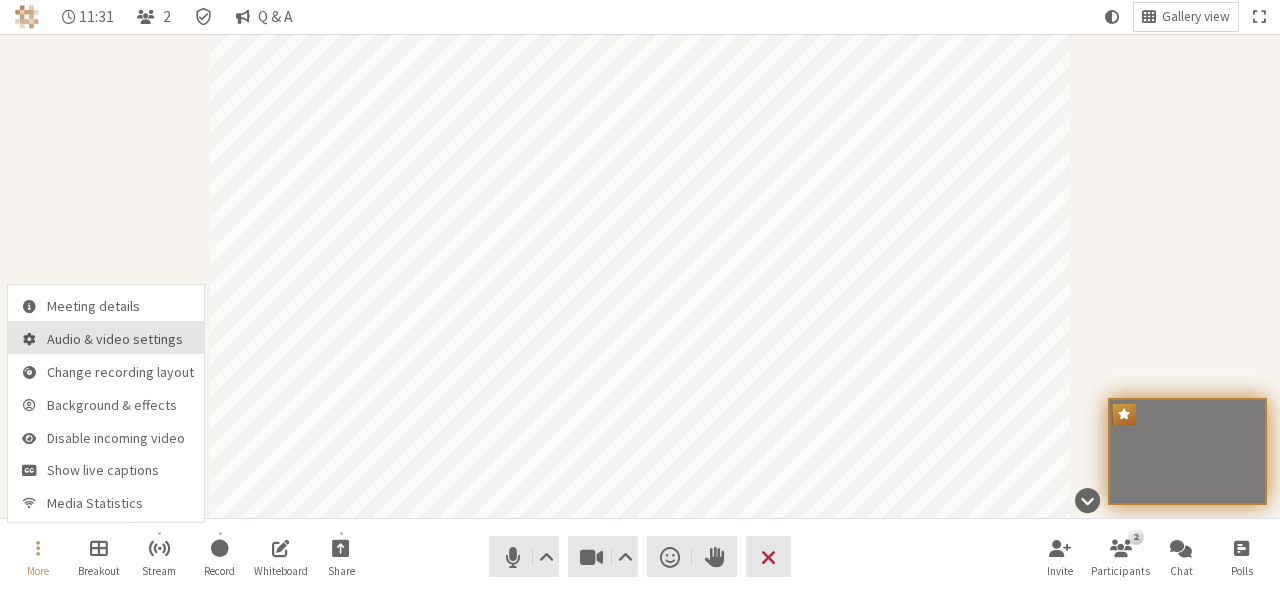 click on "Audio & video settings" at bounding box center (120, 339) 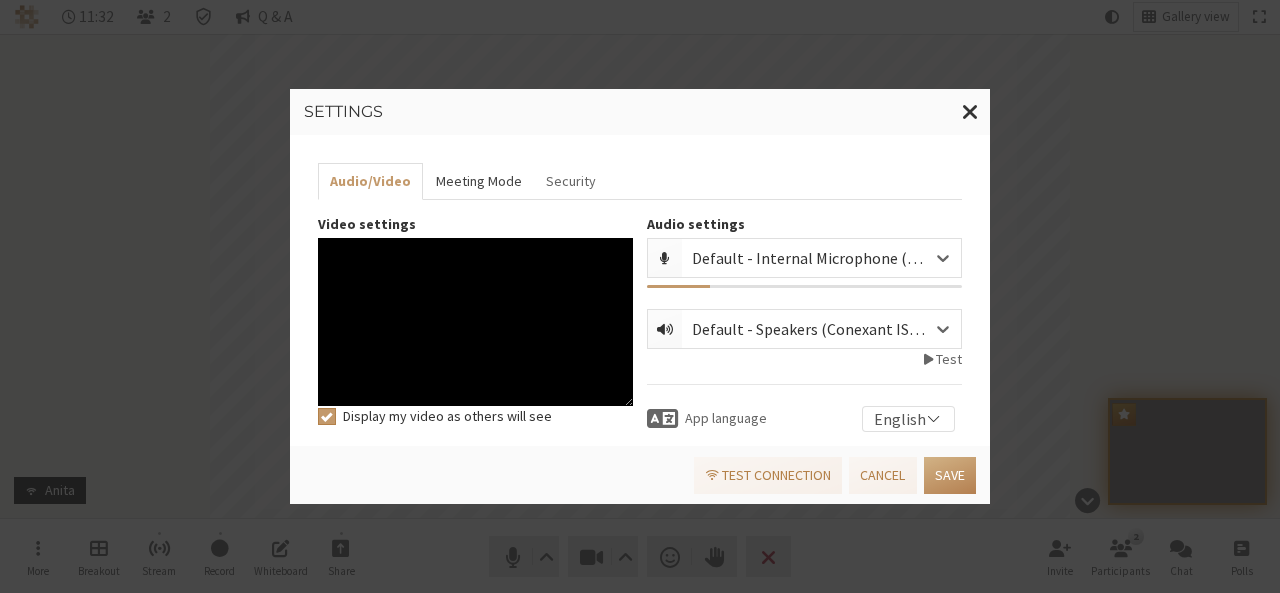 click on "Meeting Mode" at bounding box center [478, 181] 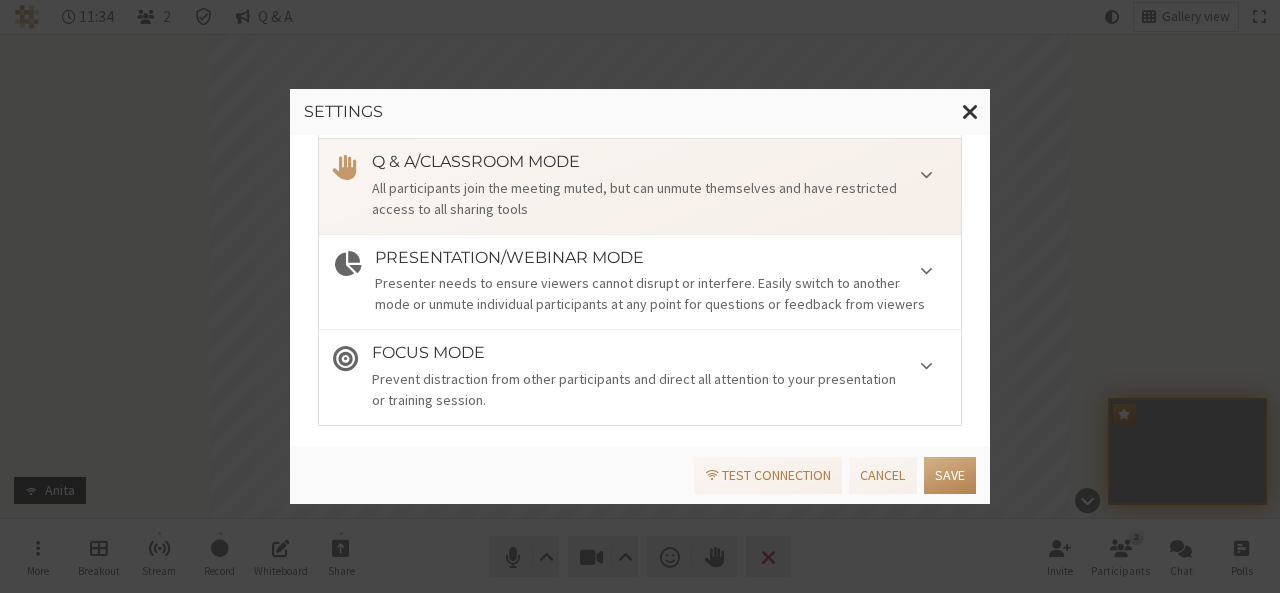 scroll, scrollTop: 190, scrollLeft: 0, axis: vertical 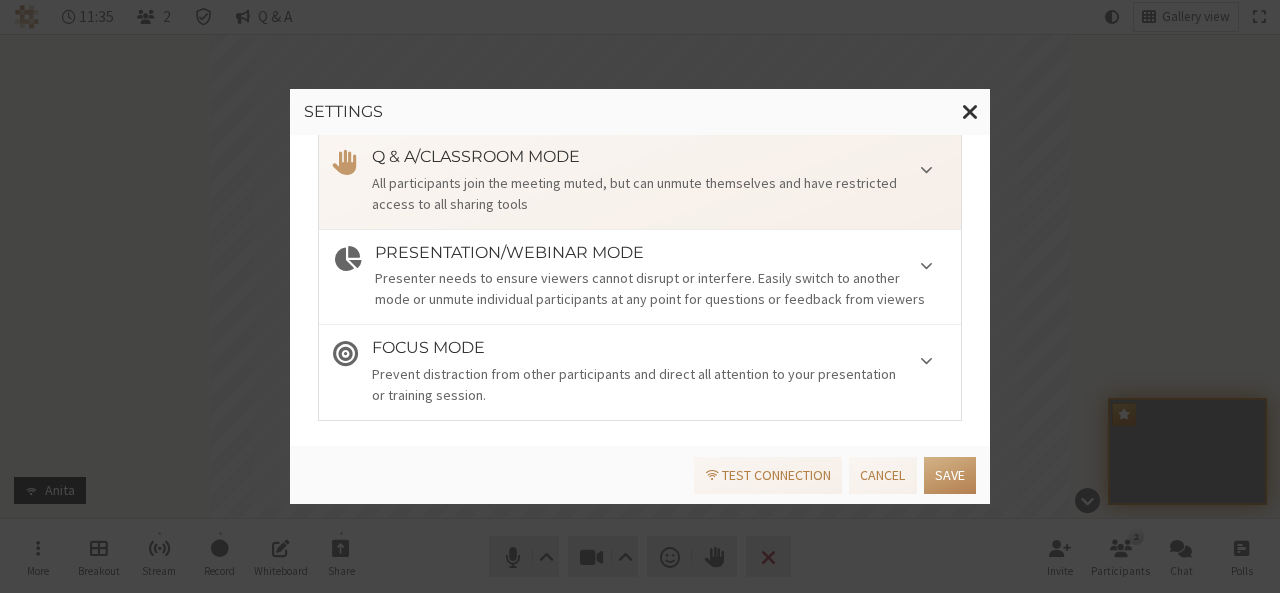 click on "Presenter needs to ensure viewers cannot disrupt or interfere. Easily switch to another mode or unmute individual participants at any point for questions or feedback from viewers" at bounding box center [661, 289] 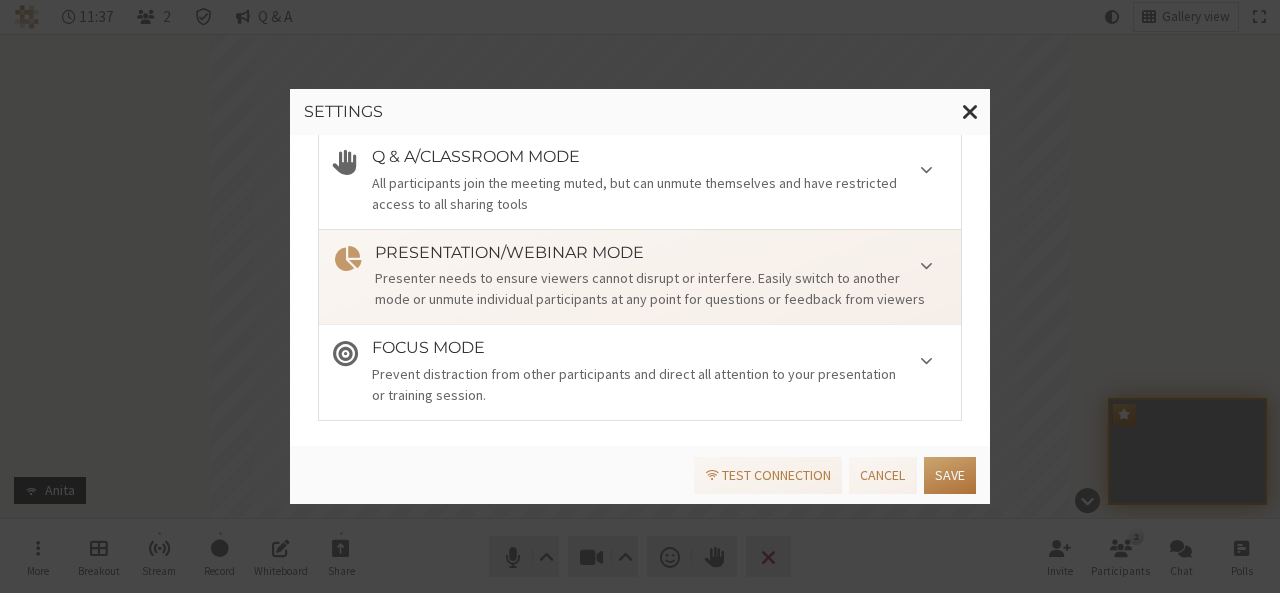 click on "Save" at bounding box center (950, 475) 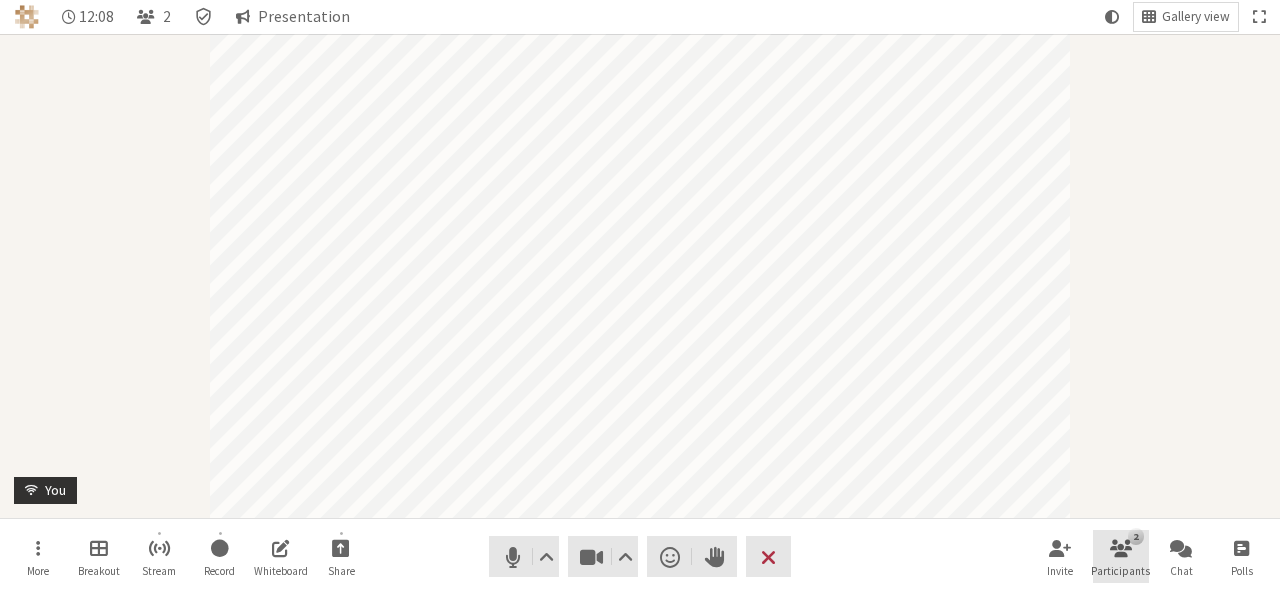 click on "2 Participants" at bounding box center [1121, 557] 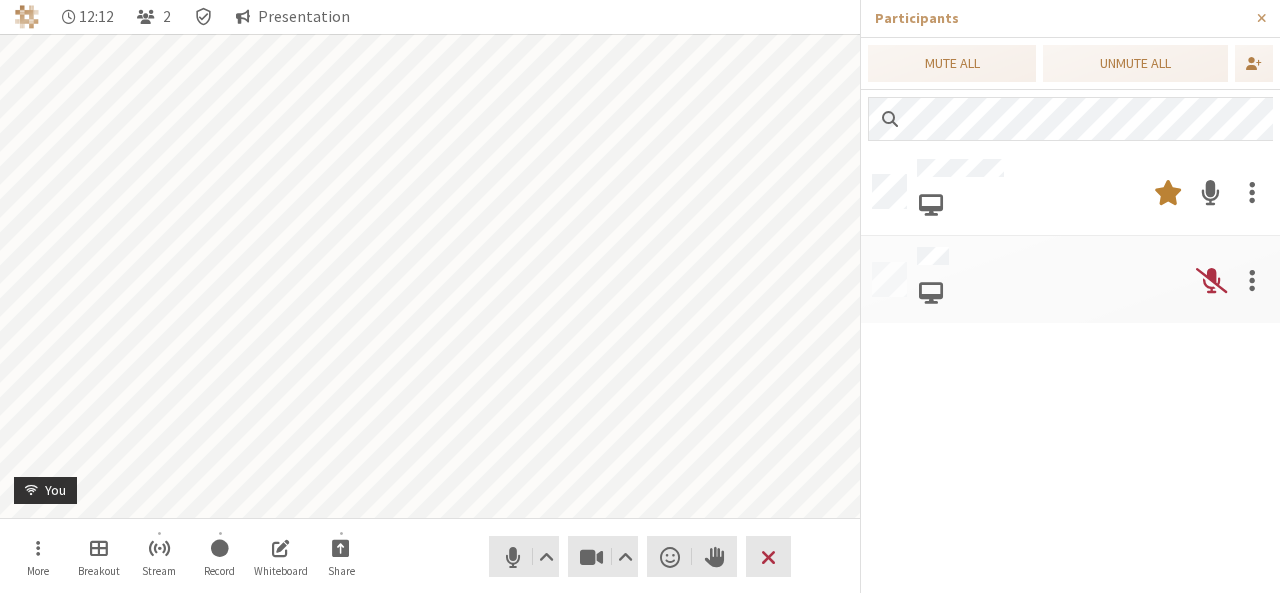 click at bounding box center [1211, 280] 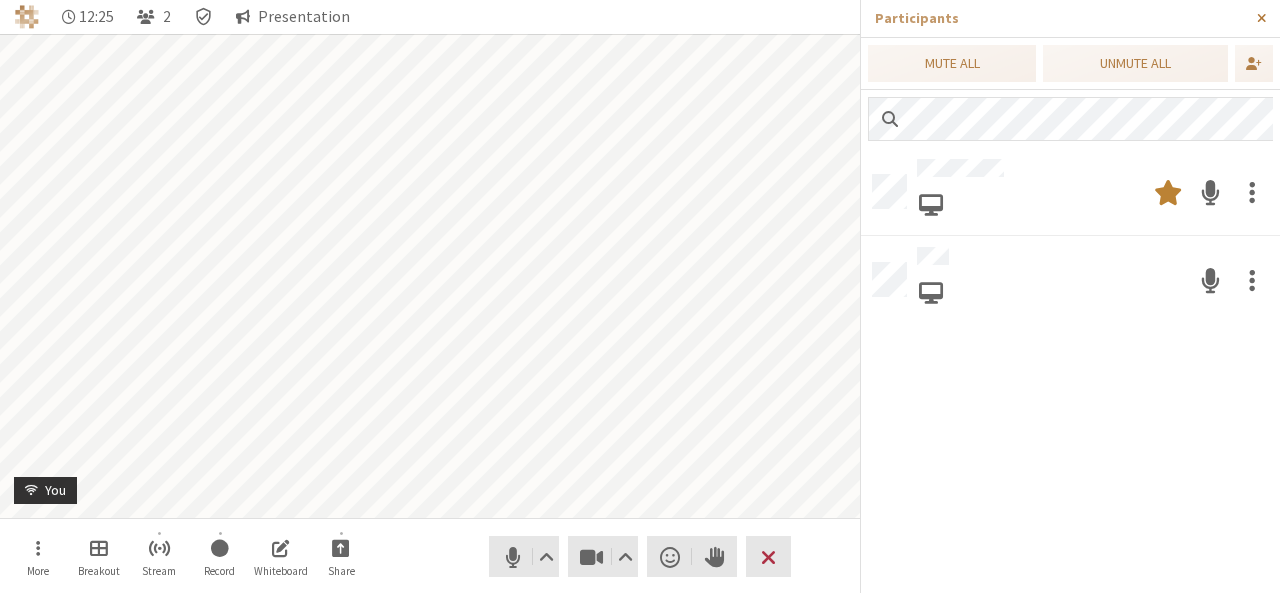 click at bounding box center [1261, 18] 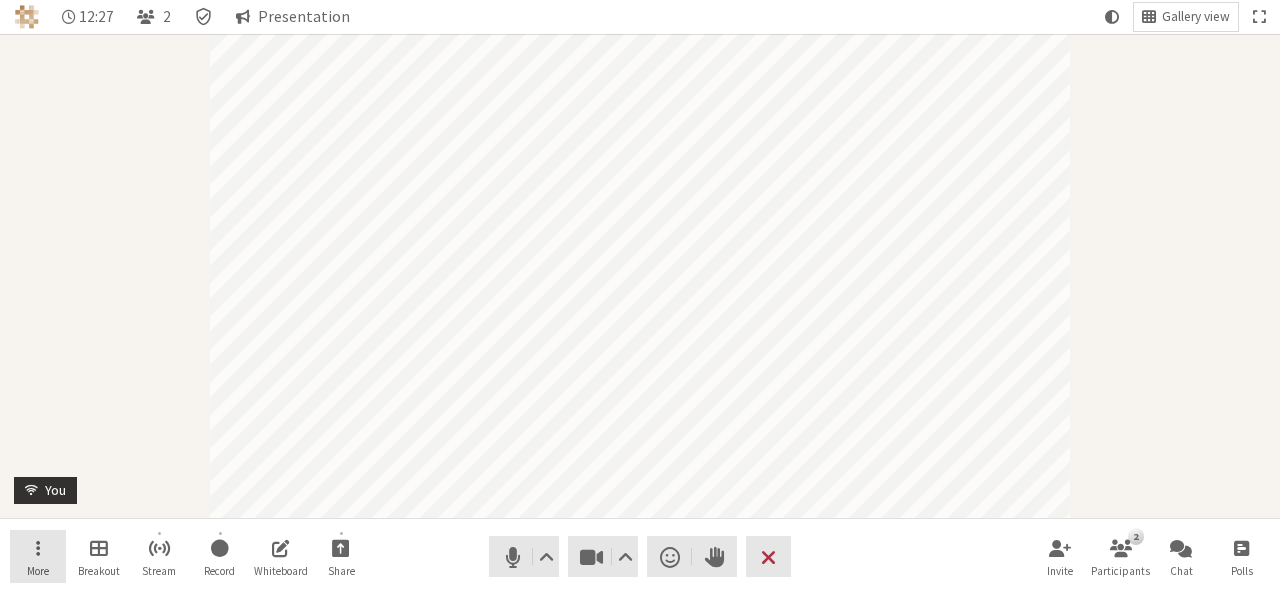 click on "More" at bounding box center (38, 557) 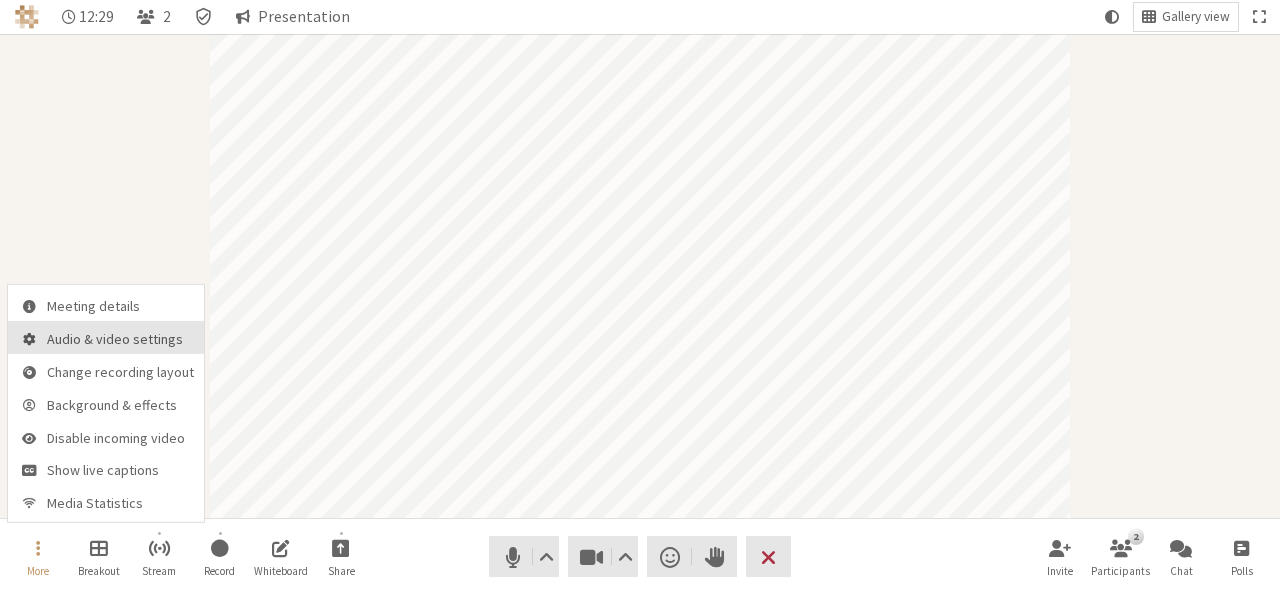 click on "Audio & video settings" at bounding box center [120, 339] 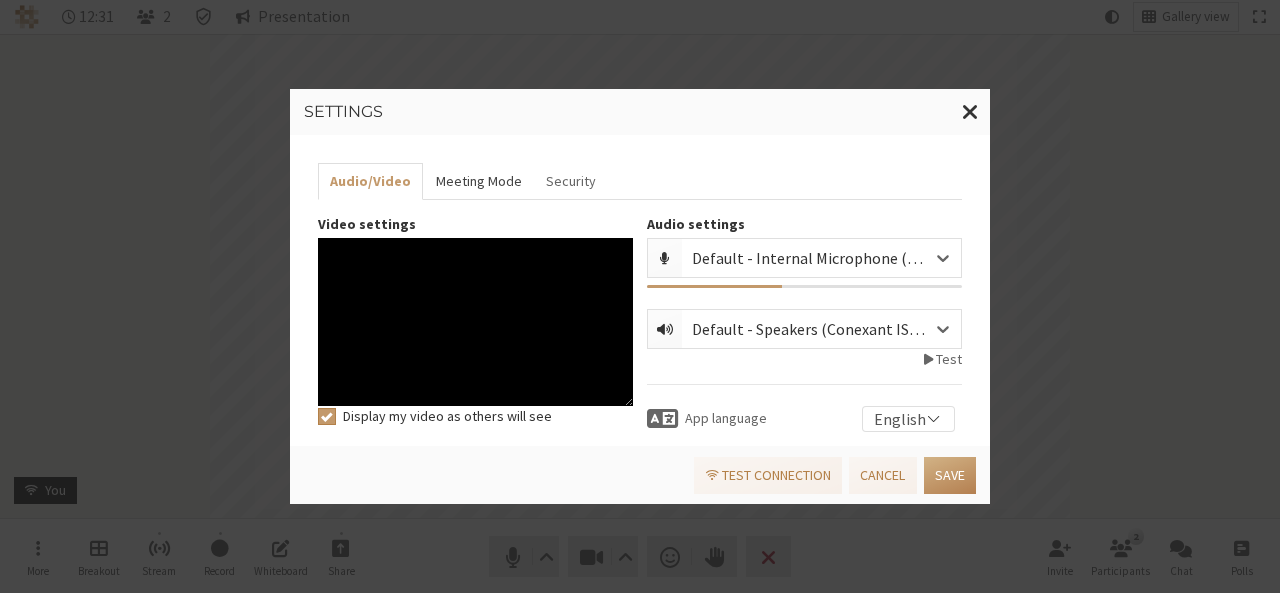 click on "Meeting Mode" at bounding box center (478, 181) 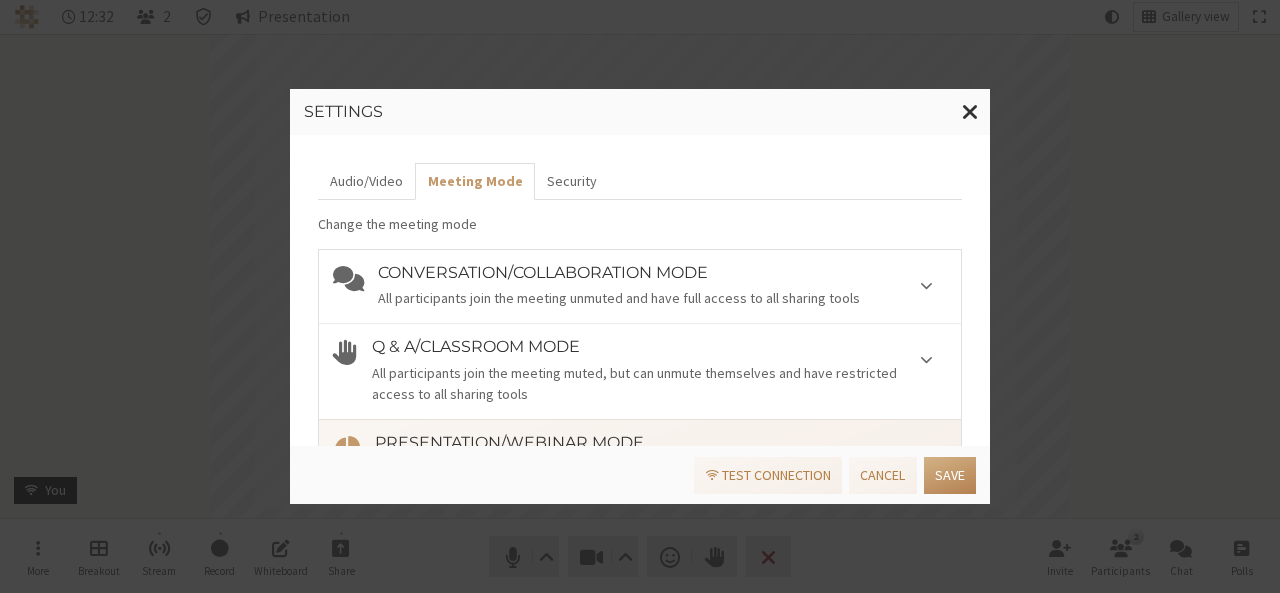 scroll, scrollTop: 204, scrollLeft: 0, axis: vertical 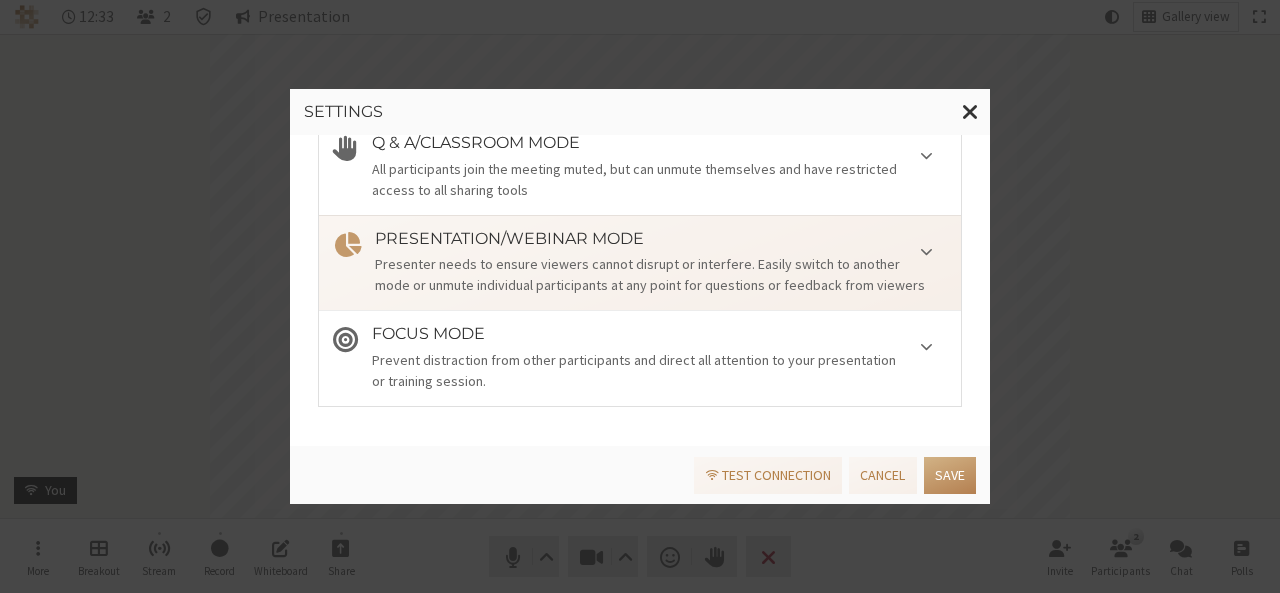 click on "Focus mode Prevent distraction from other participants and direct all attention to your presentation or training session." at bounding box center [659, 358] 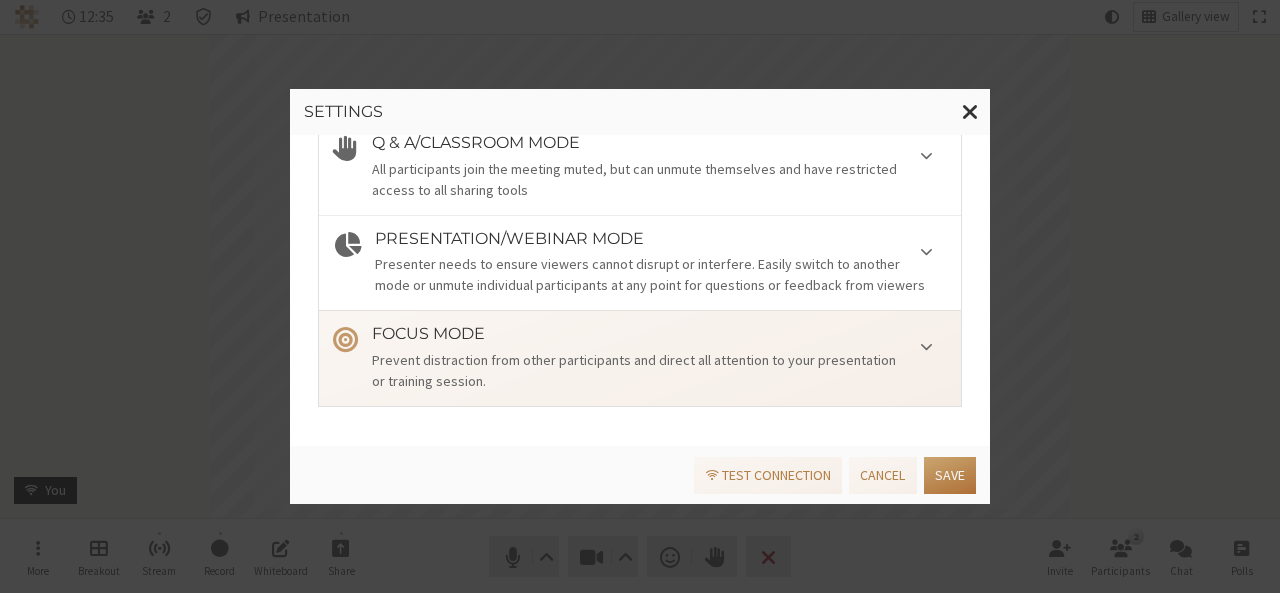click on "Save" at bounding box center (950, 475) 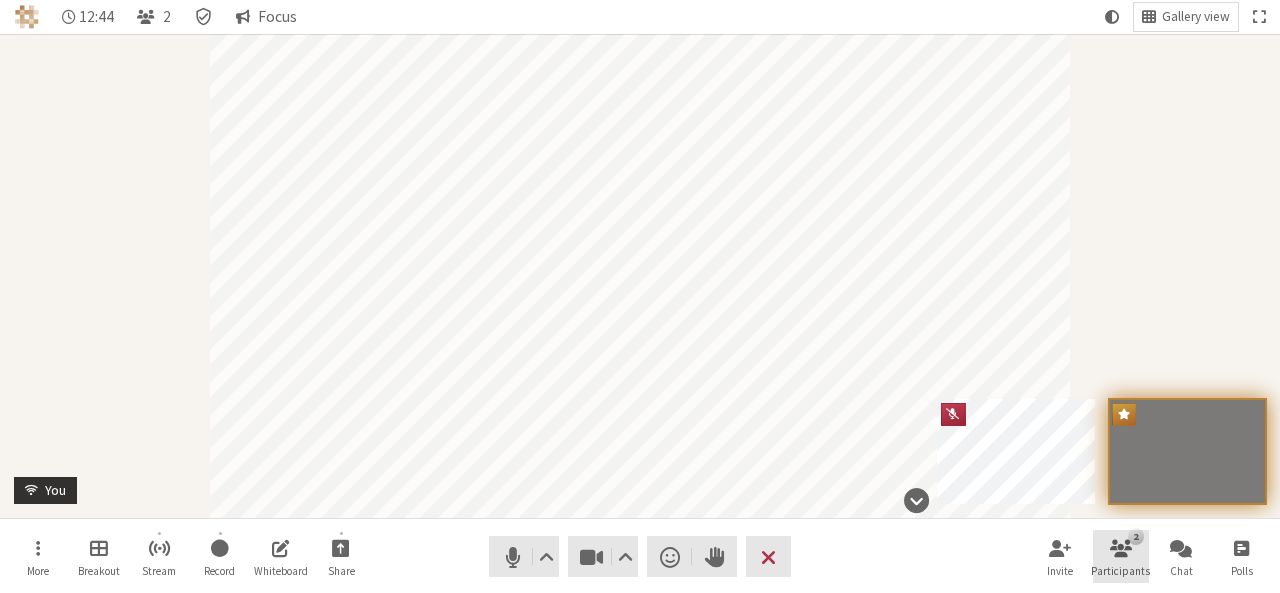 click at bounding box center [1121, 547] 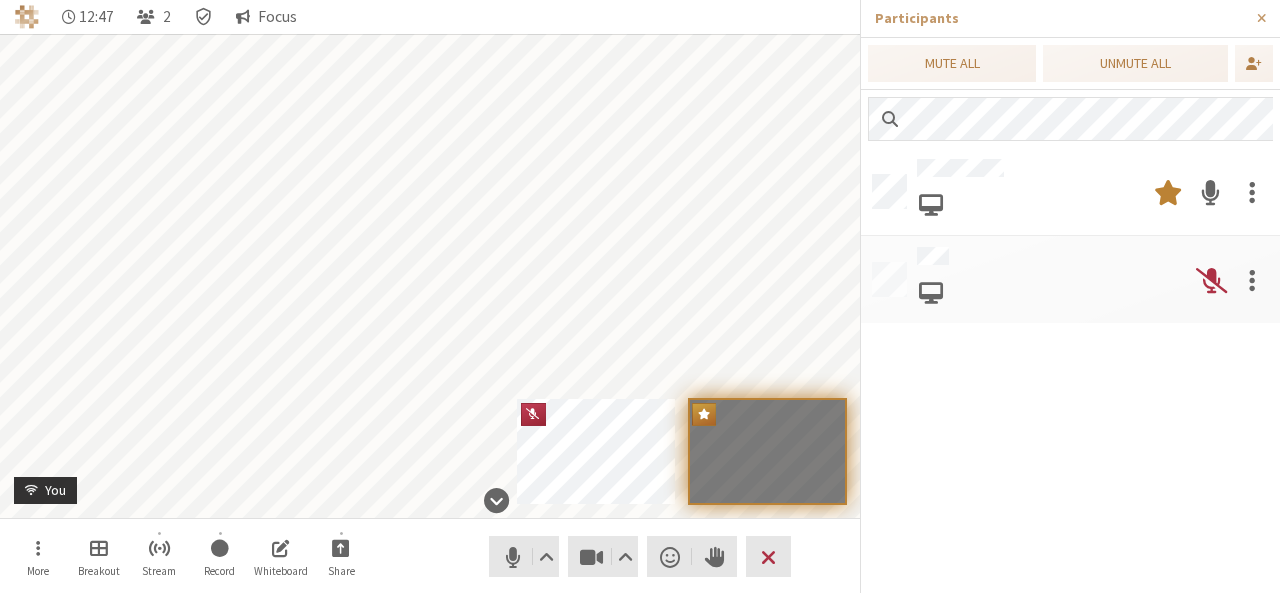 click at bounding box center [1211, 280] 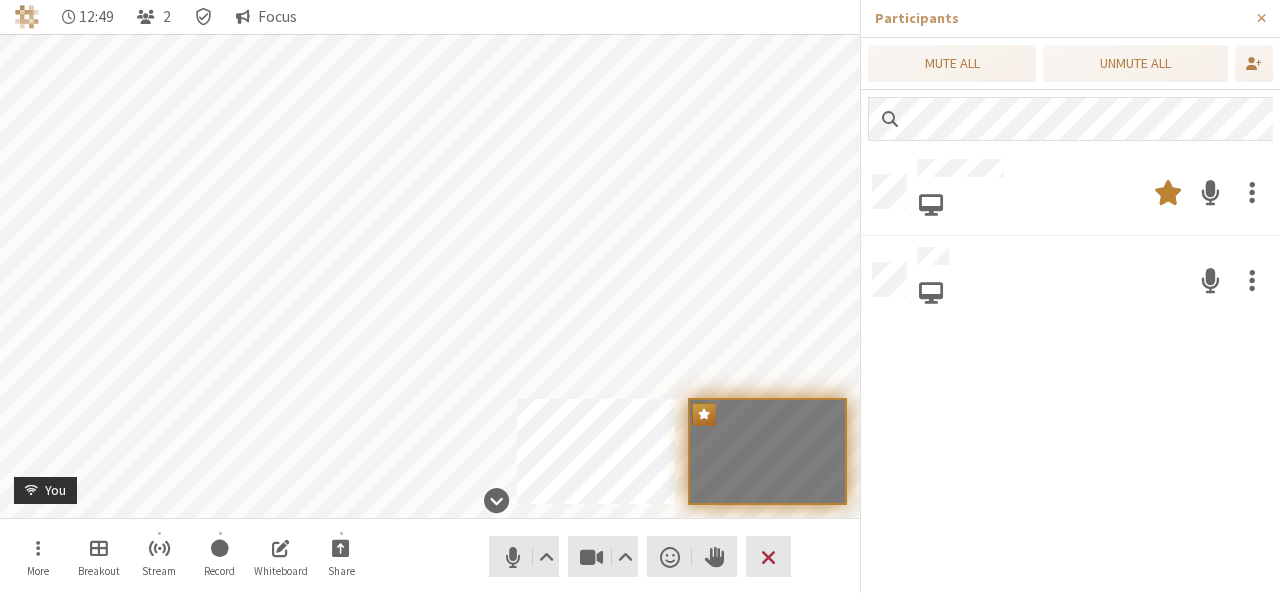 click at bounding box center [1210, 280] 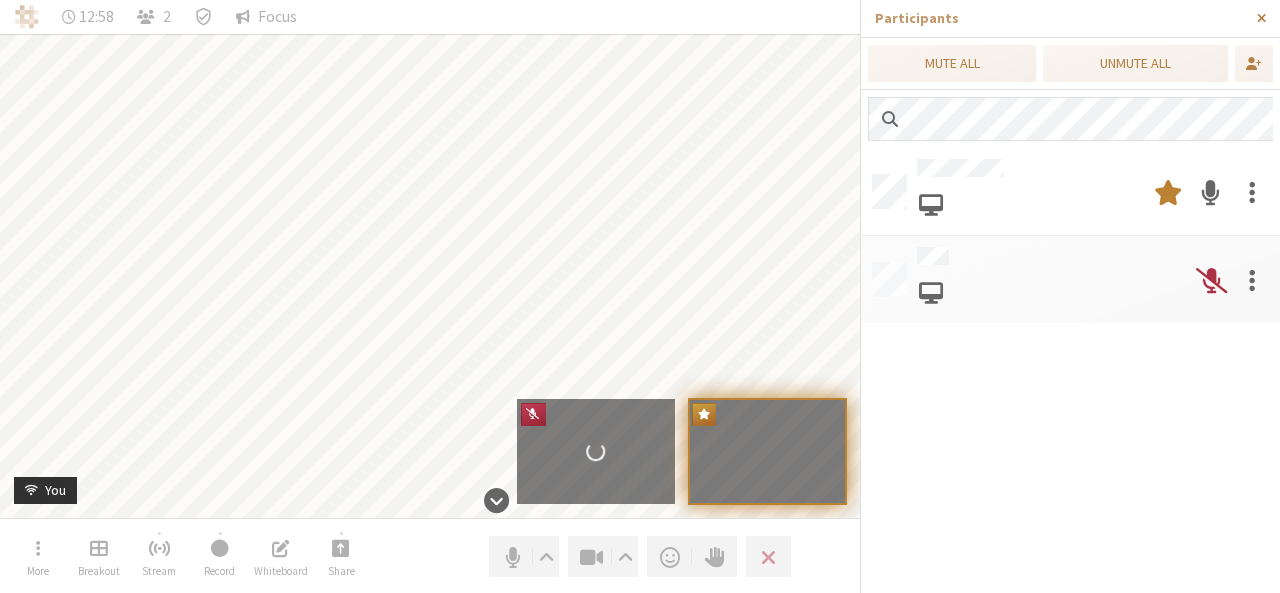 click at bounding box center [1261, 18] 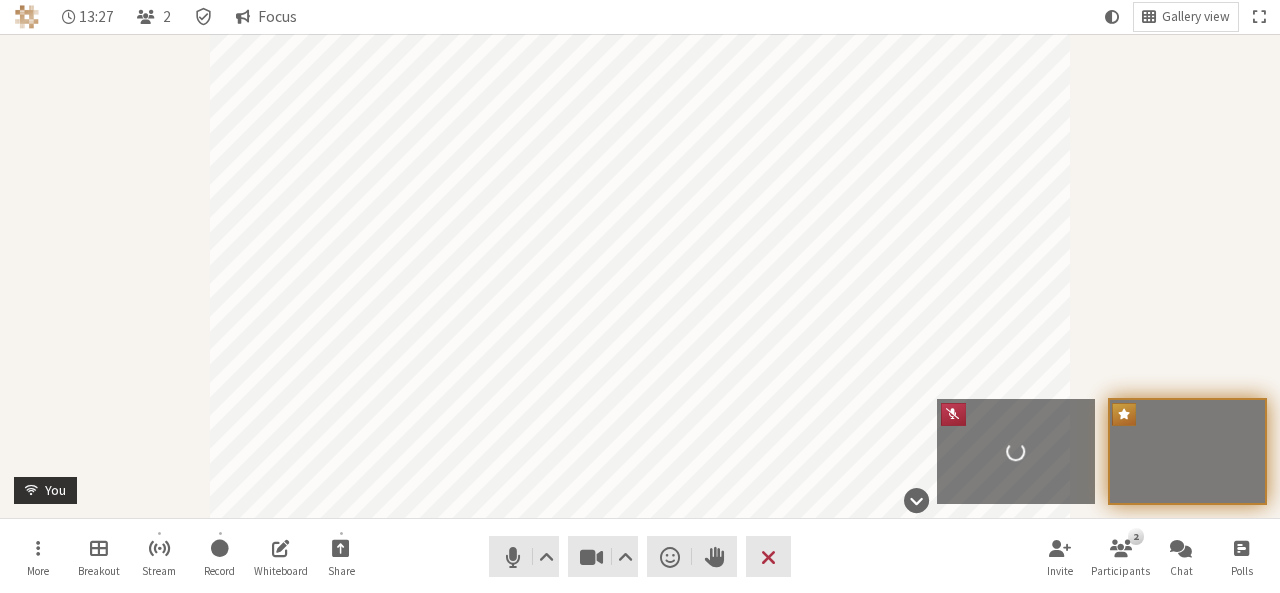 click at bounding box center (640, 276) 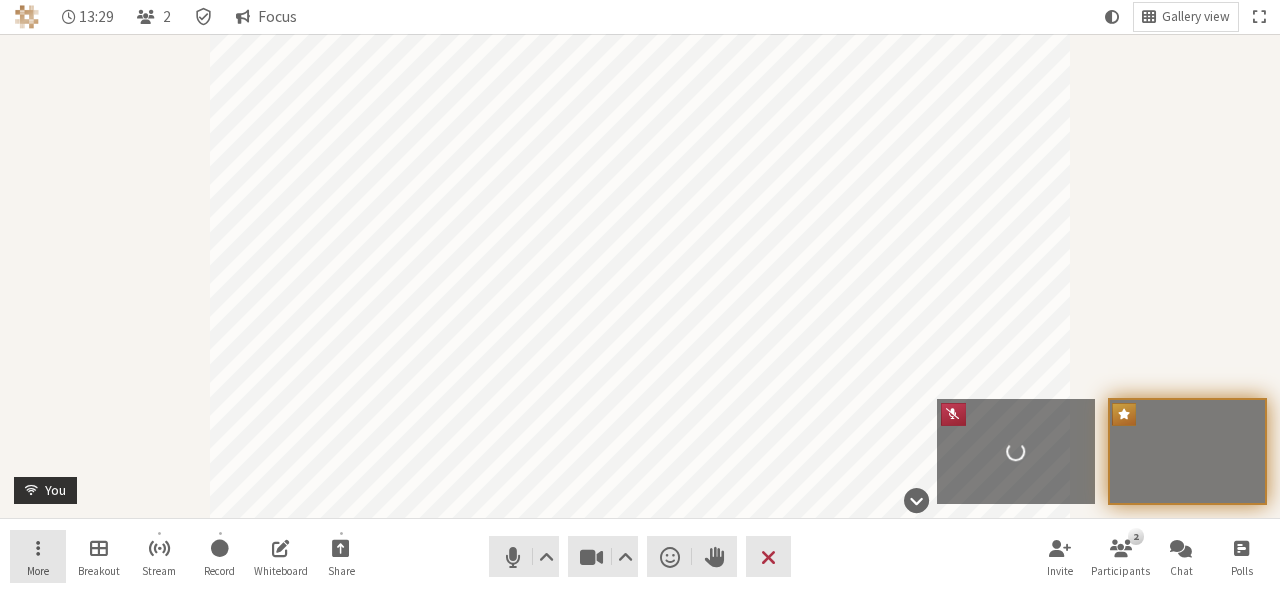 click on "More" at bounding box center (38, 557) 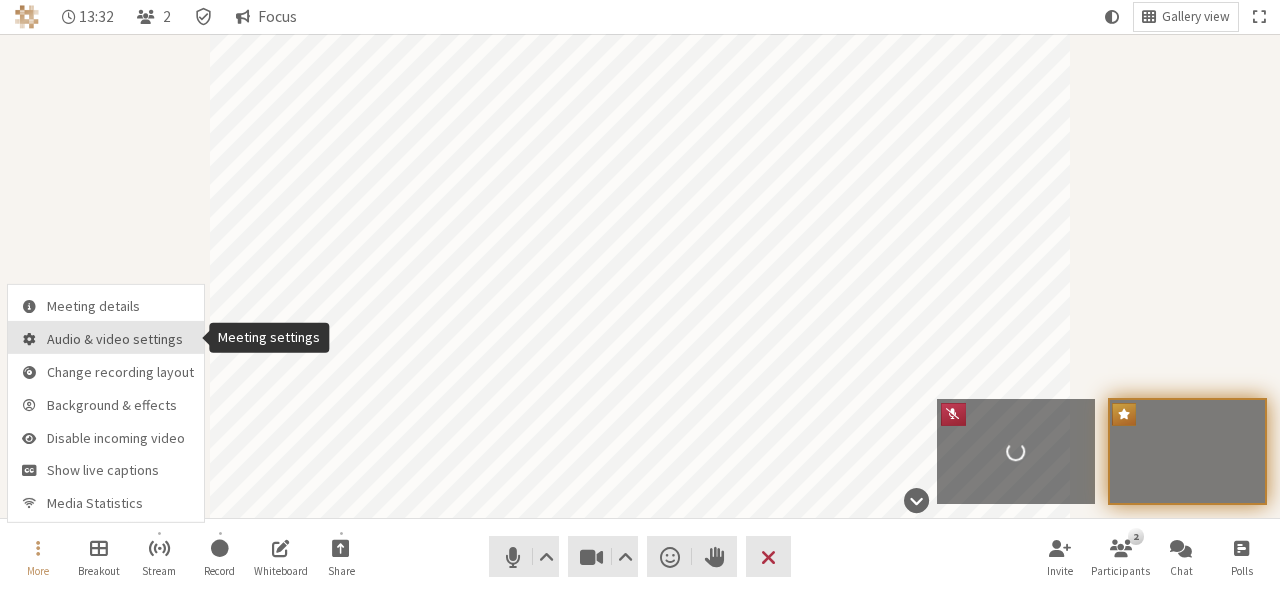 click on "Audio & video settings" at bounding box center [120, 339] 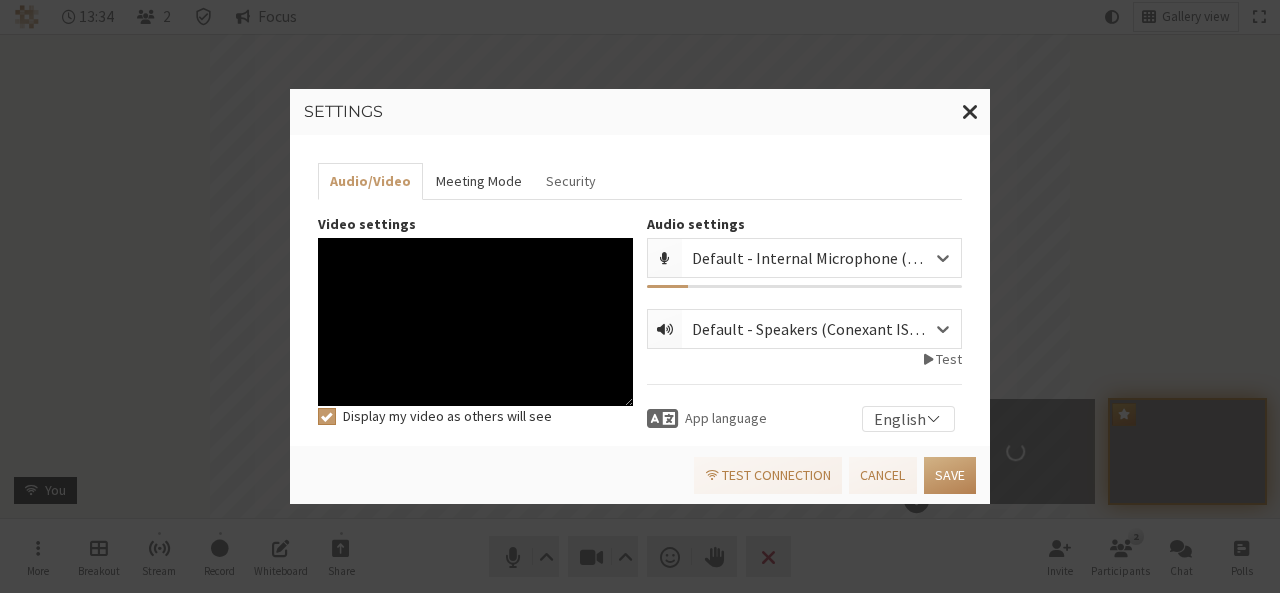 click on "Meeting Mode" at bounding box center [478, 181] 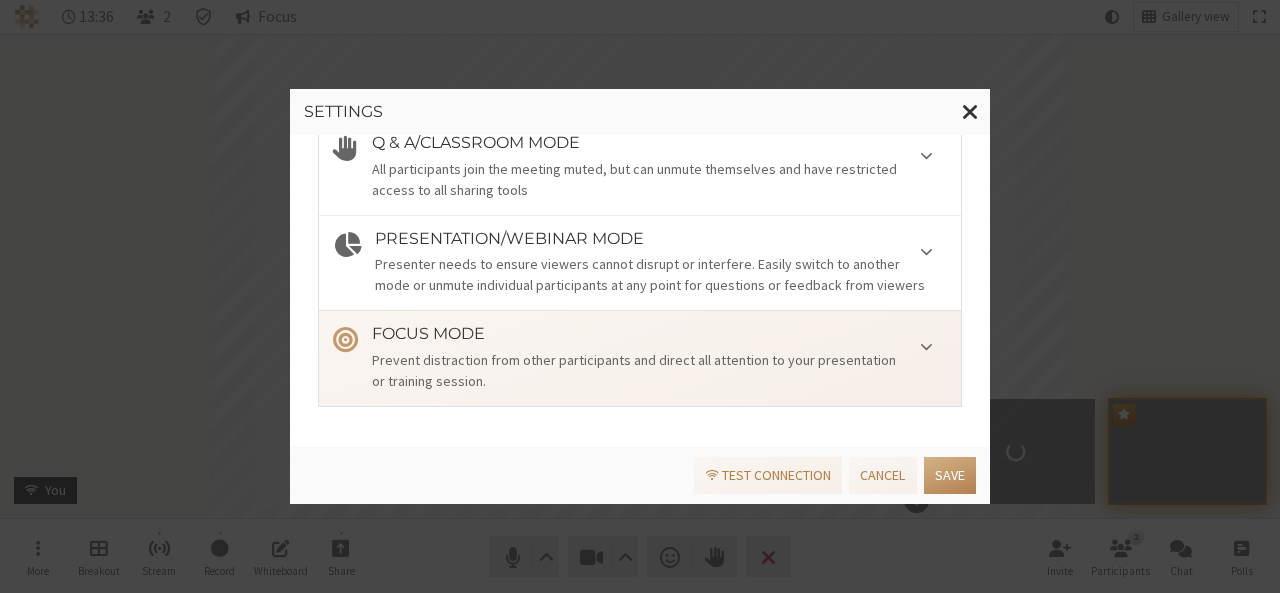 scroll, scrollTop: 0, scrollLeft: 0, axis: both 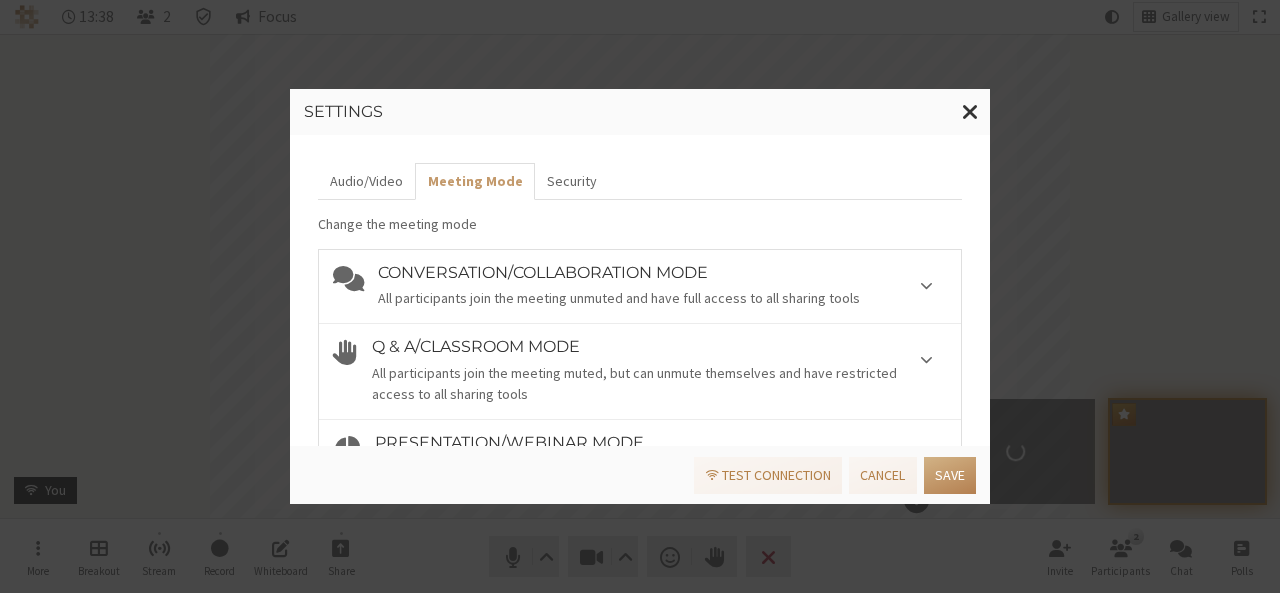 click on "Conversation/Collaboration mode All participants join the meeting unmuted and have full access to all sharing tools" at bounding box center (662, 287) 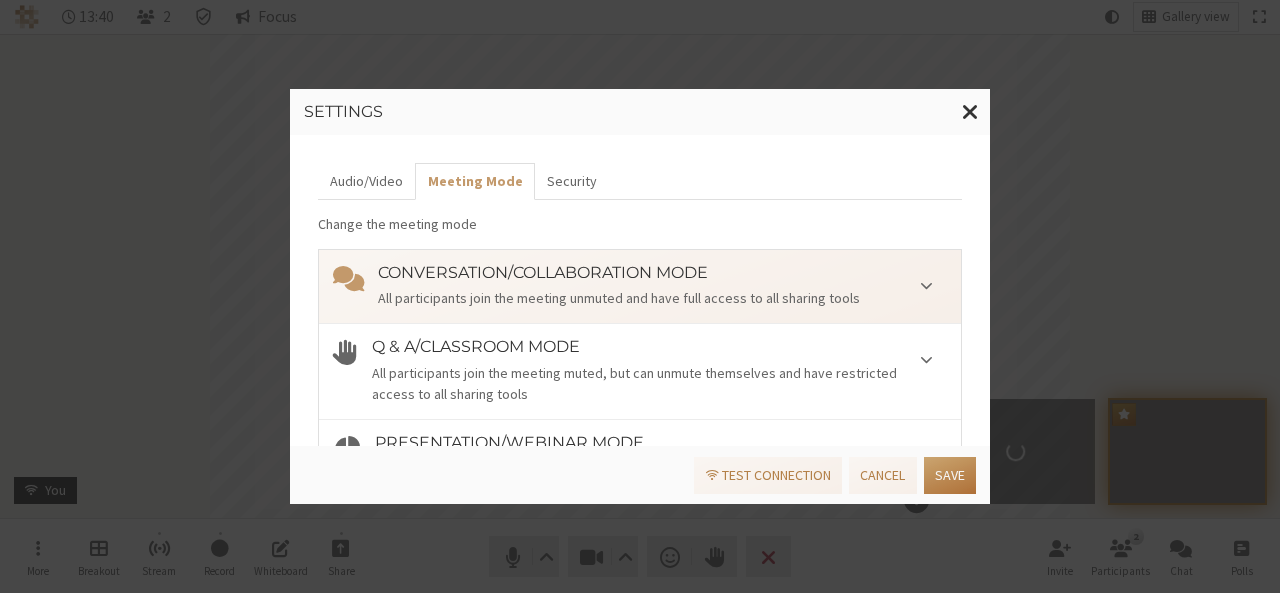 click on "Save" at bounding box center (950, 475) 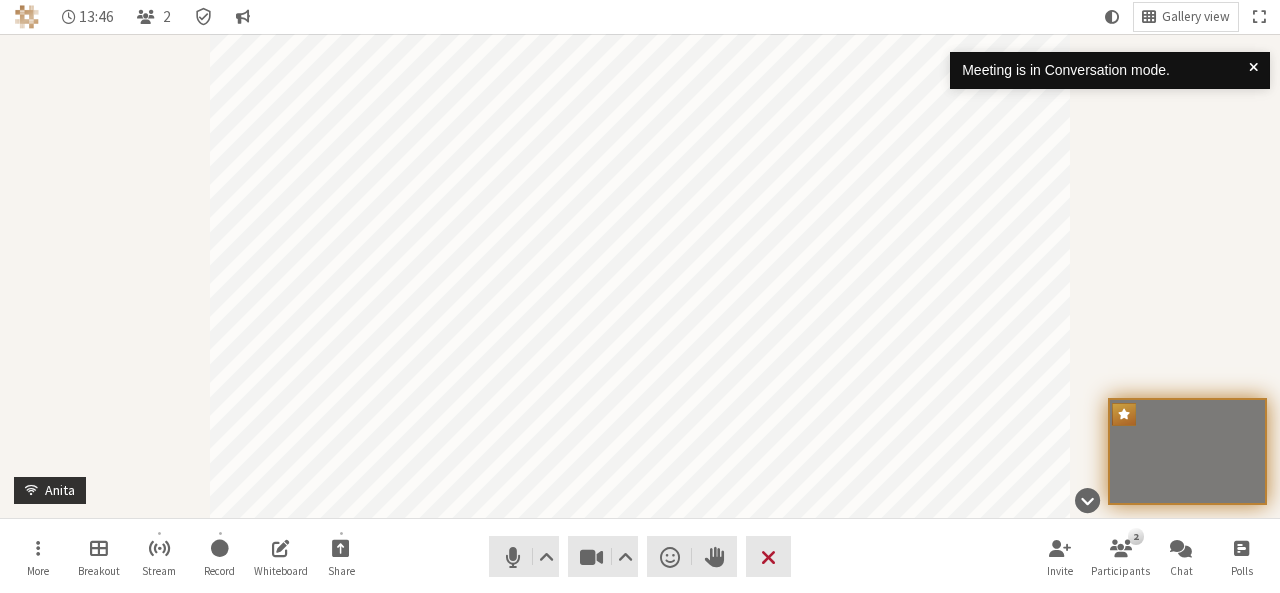 click on "Leave" at bounding box center [768, 556] 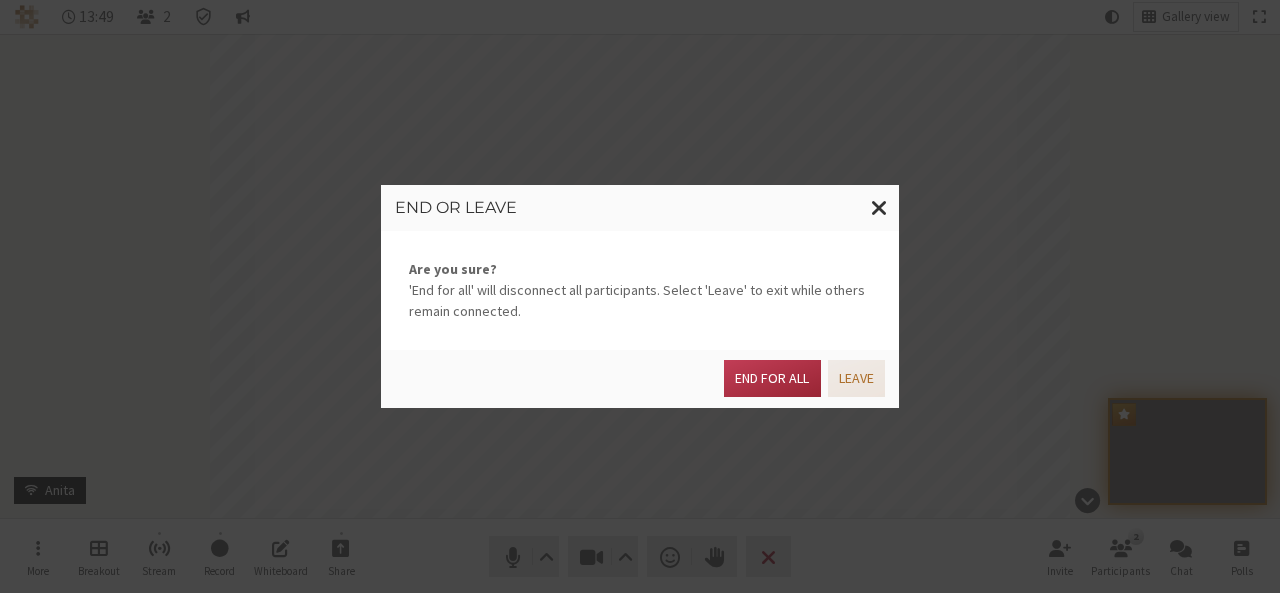 click on "Leave" at bounding box center (856, 378) 